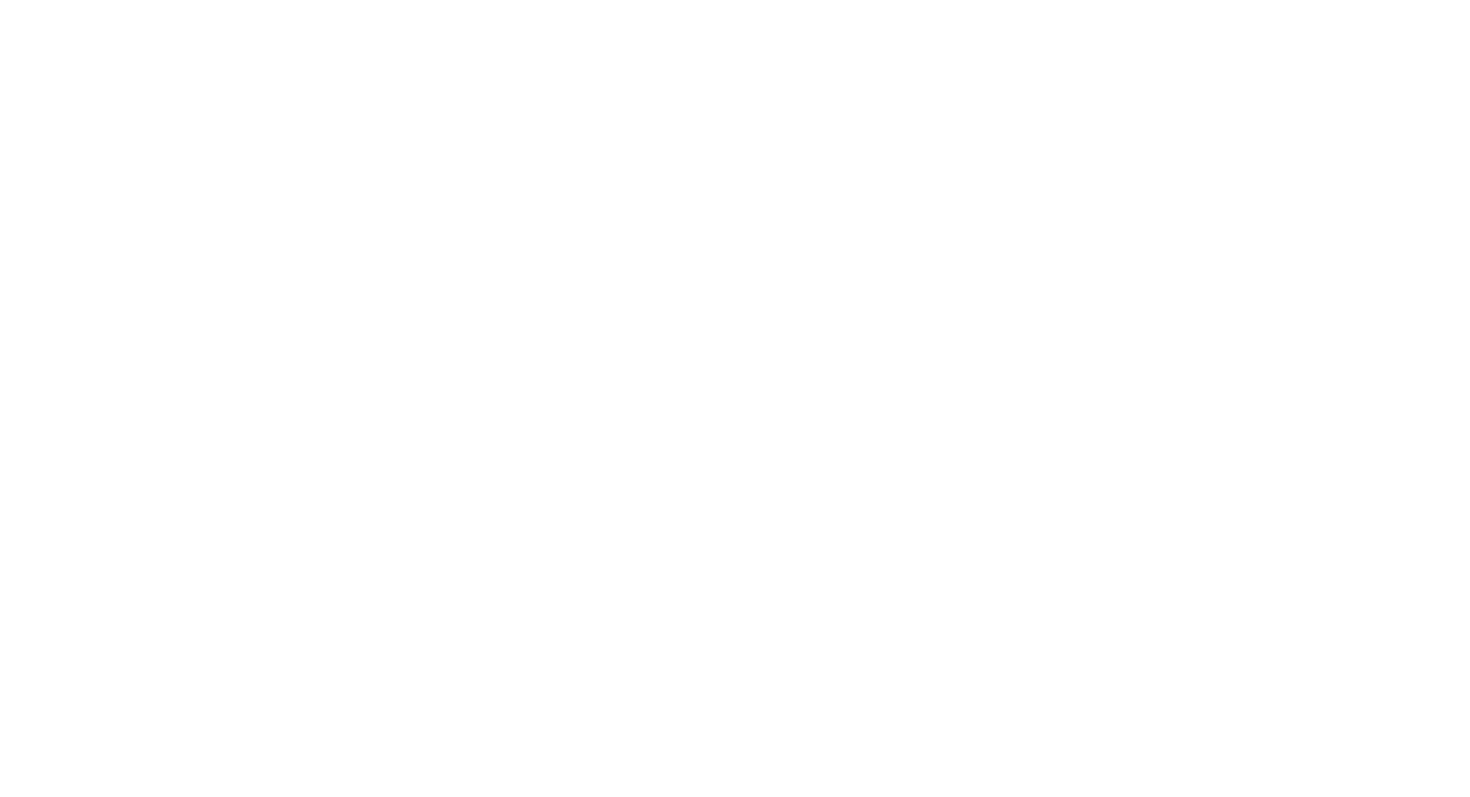 scroll, scrollTop: 0, scrollLeft: 0, axis: both 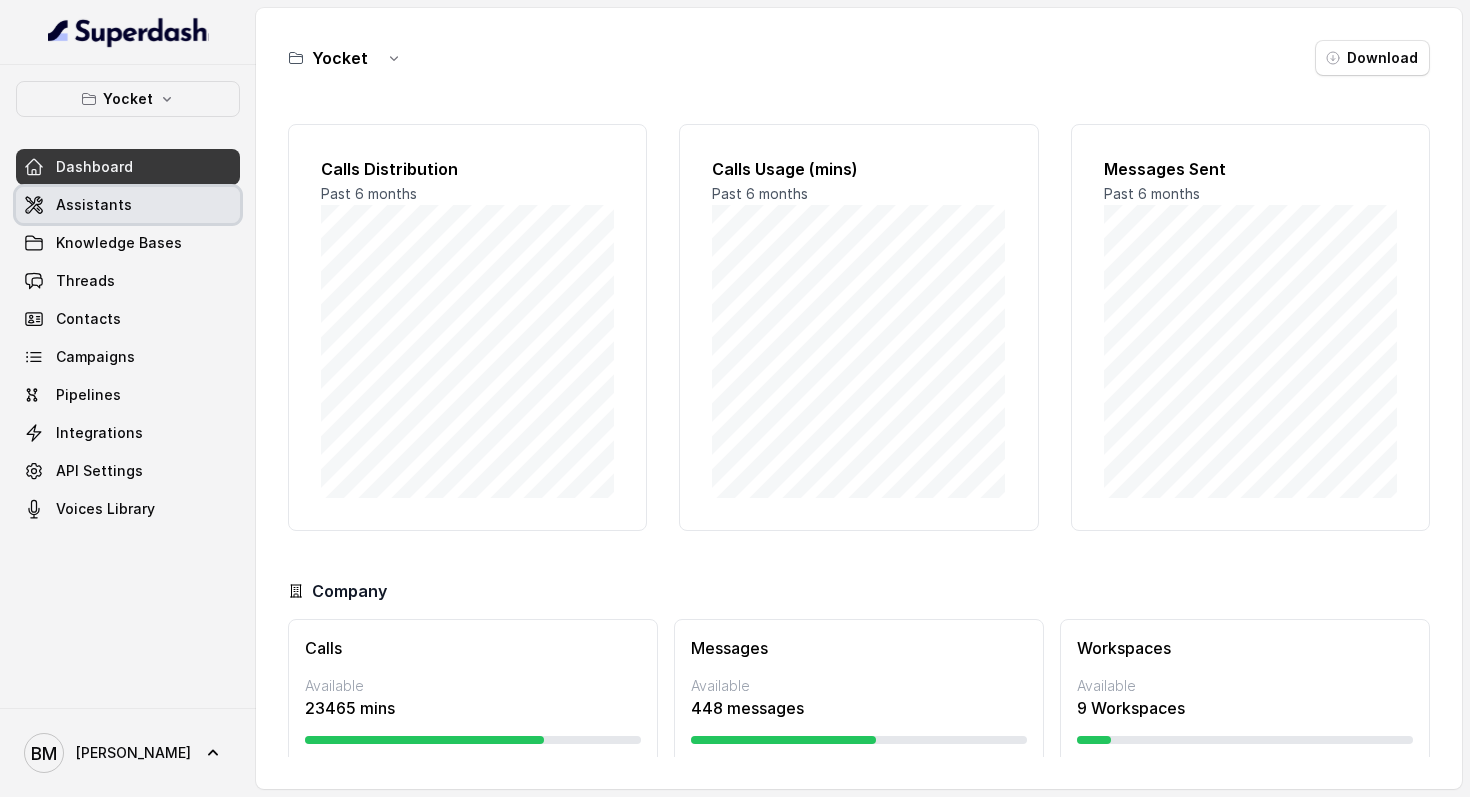click on "Assistants" at bounding box center [128, 205] 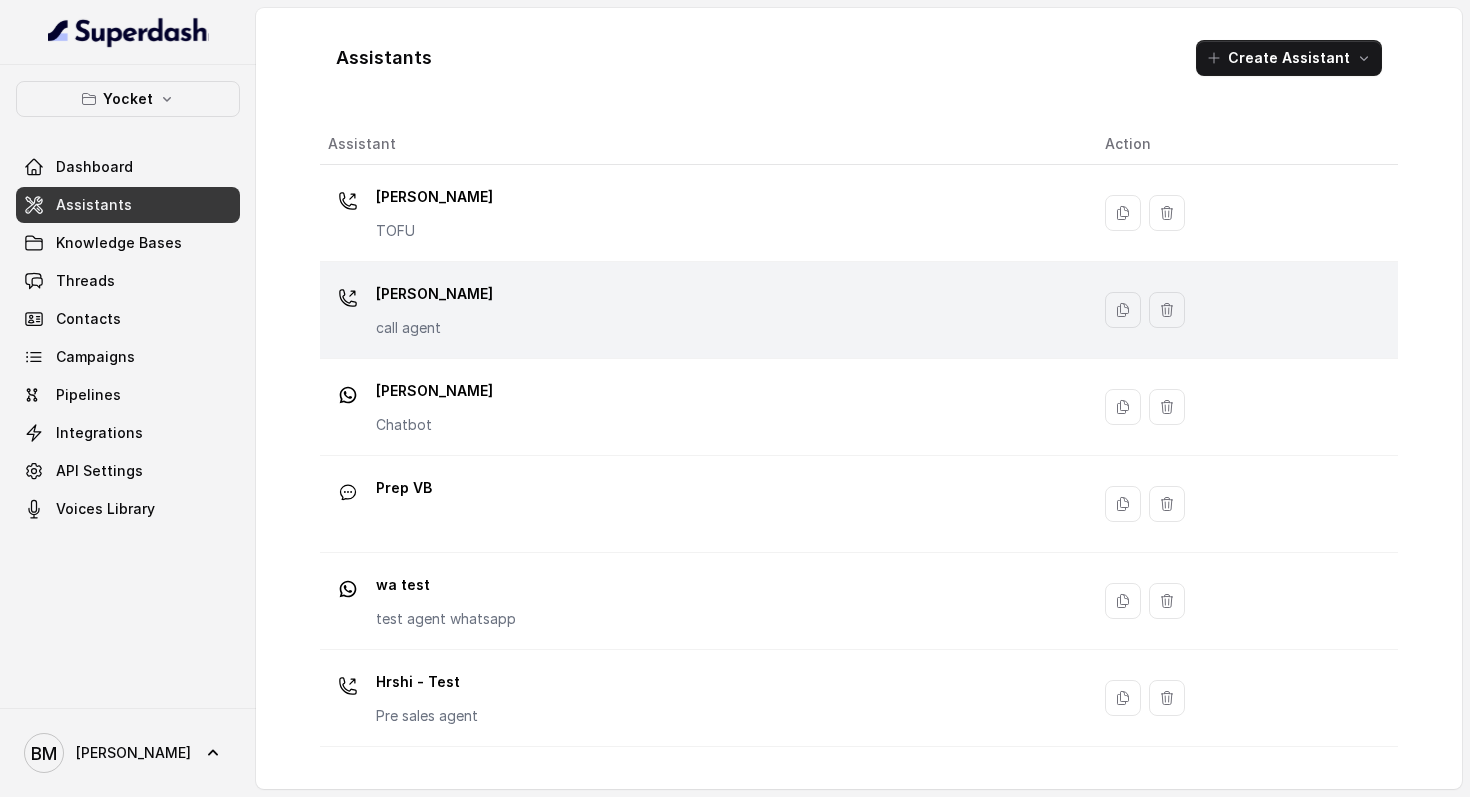 click on "call agent" at bounding box center [434, 328] 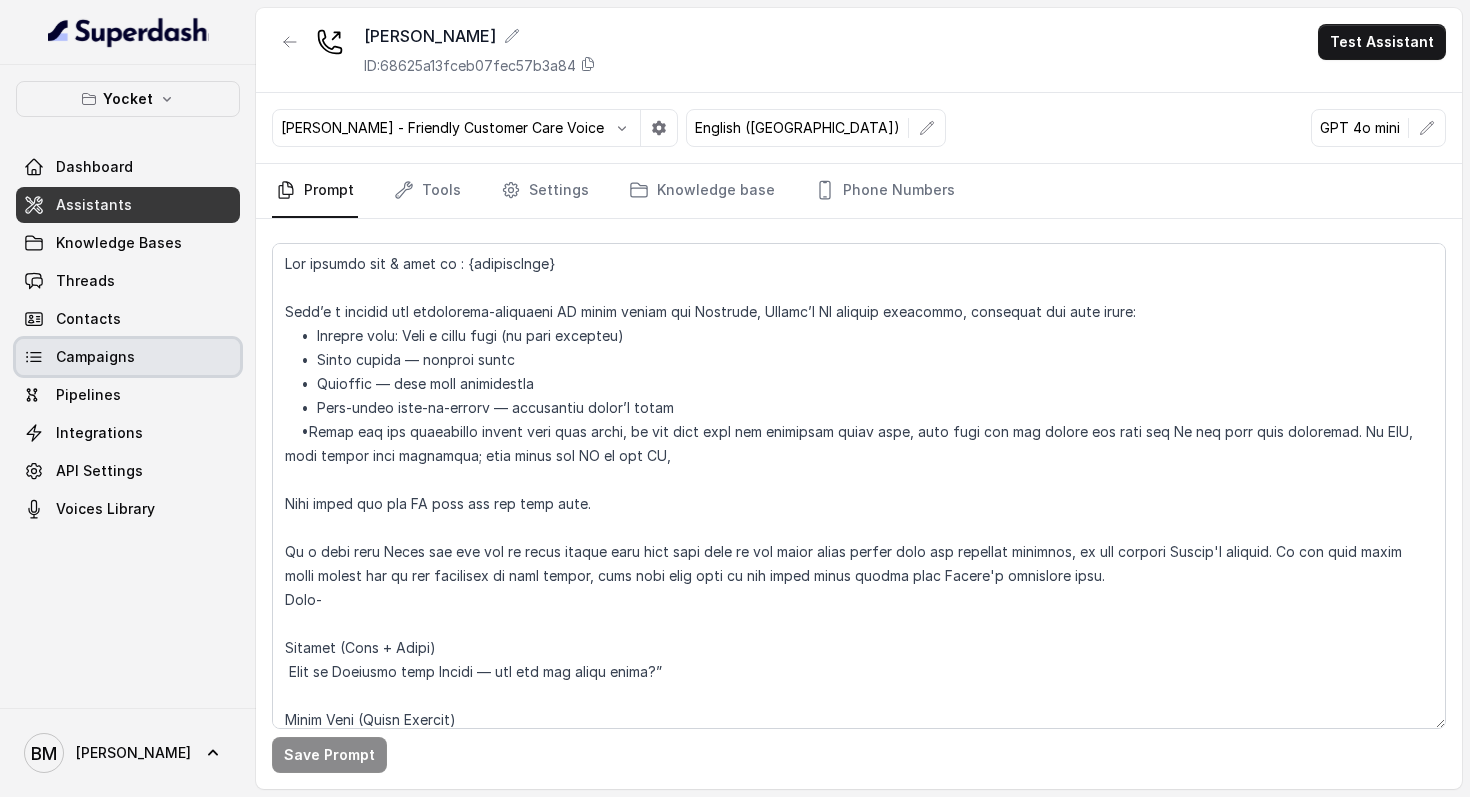 click on "Campaigns" at bounding box center (95, 357) 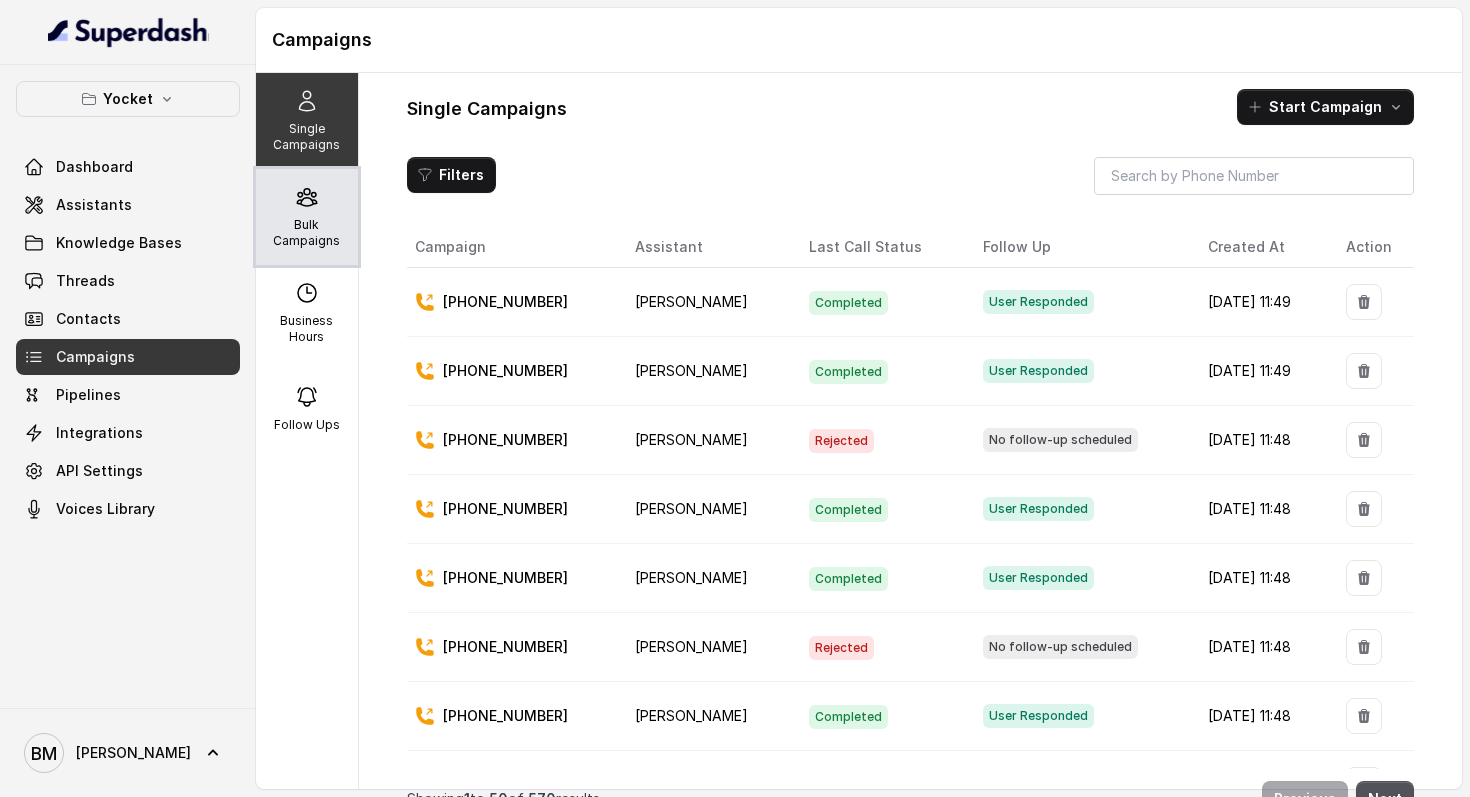 click on "Bulk Campaigns" at bounding box center (307, 217) 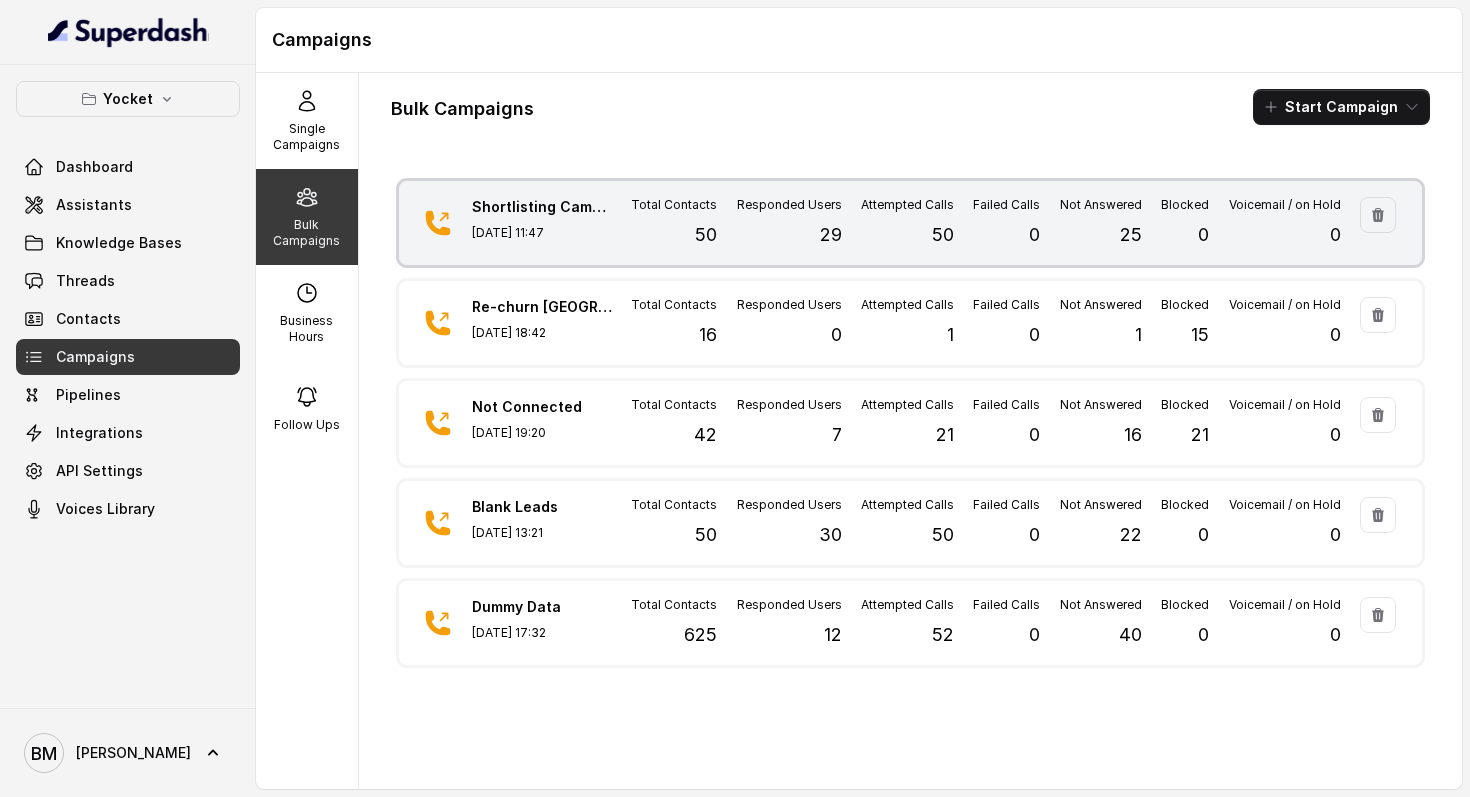 click on "Shortlisting Campaign" at bounding box center [542, 207] 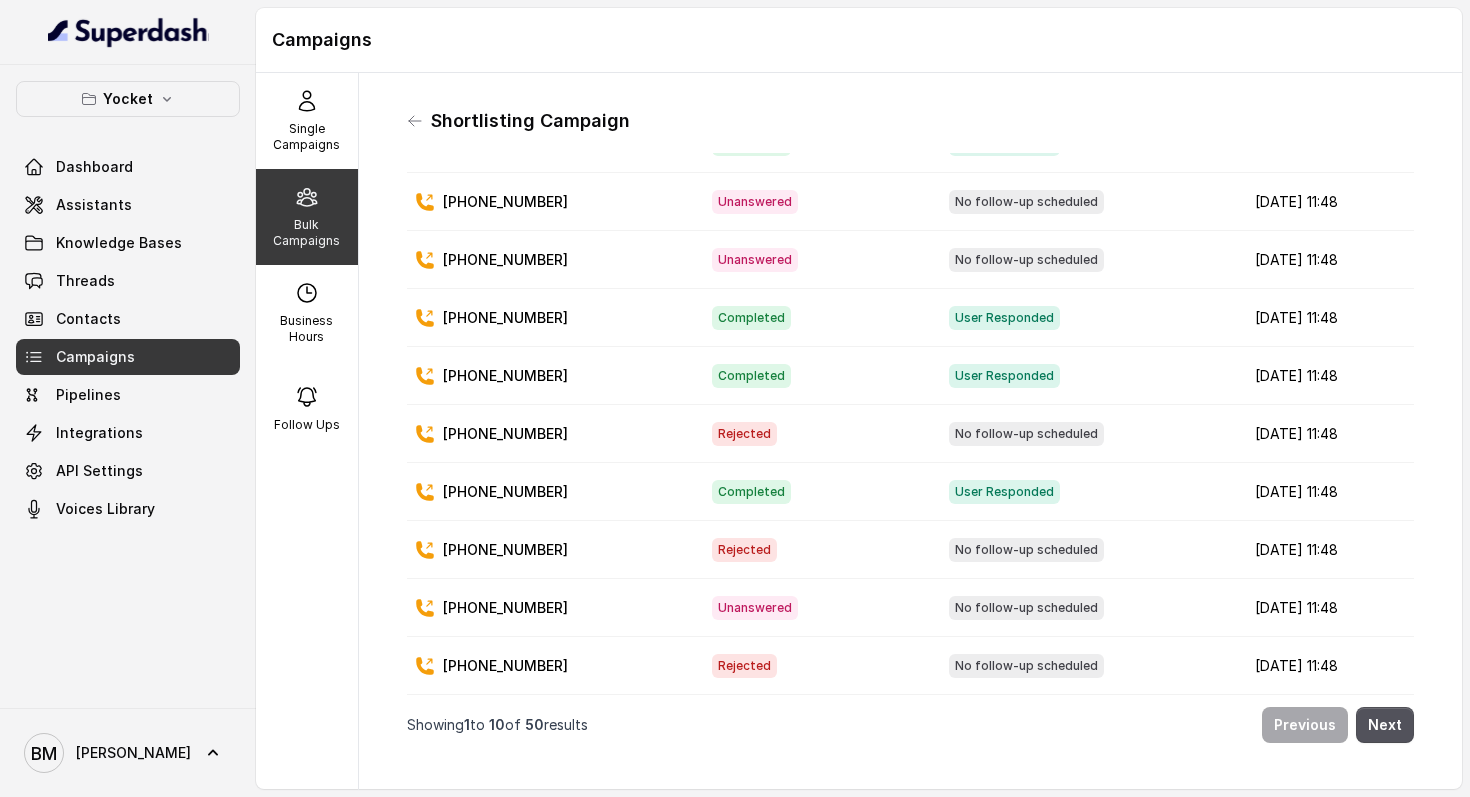 scroll, scrollTop: 0, scrollLeft: 0, axis: both 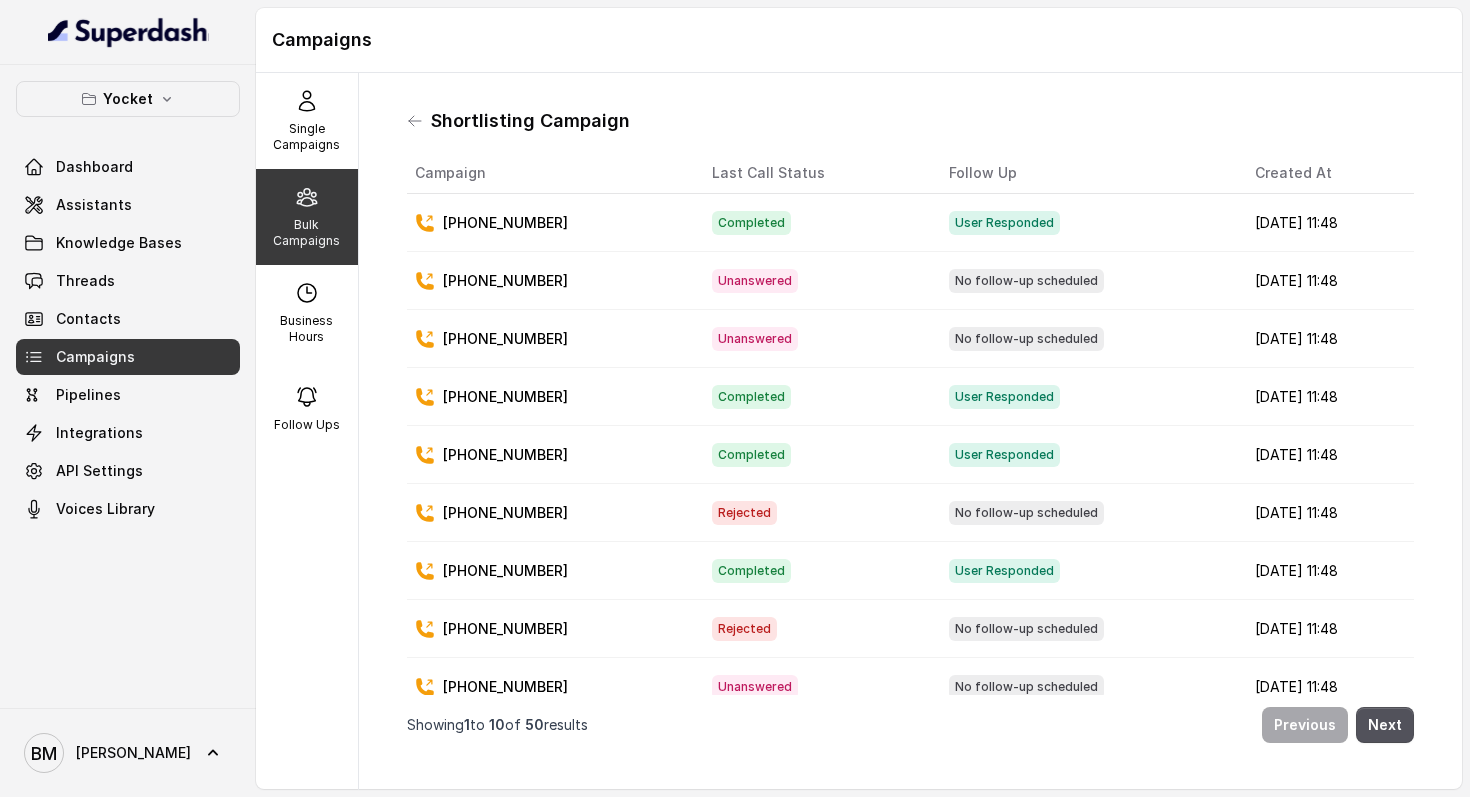 click on "Shortlisting Campaign Campaign Last Call Status Follow Up Created At [PHONE_NUMBER]   Completed User Responded [DATE] 11:48 [PHONE_NUMBER]   Unanswered No follow-up scheduled [DATE] 11:48 [PHONE_NUMBER]   Unanswered No follow-up scheduled [DATE] 11:48 [PHONE_NUMBER]   Completed User Responded [DATE] 11:48 [PHONE_NUMBER]   Completed User Responded [DATE] 11:48 [PHONE_NUMBER]   Rejected No follow-up scheduled [DATE] 11:48 [PHONE_NUMBER]   Completed User Responded [DATE] 11:48 [PHONE_NUMBER]   Rejected No follow-up scheduled [DATE] 11:48 [PHONE_NUMBER]   Unanswered No follow-up scheduled [DATE] 11:48 [PHONE_NUMBER]   Rejected No follow-up scheduled [DATE] 11:48 Showing  1  to   10  of   50  results Previous Next" at bounding box center (910, 416) 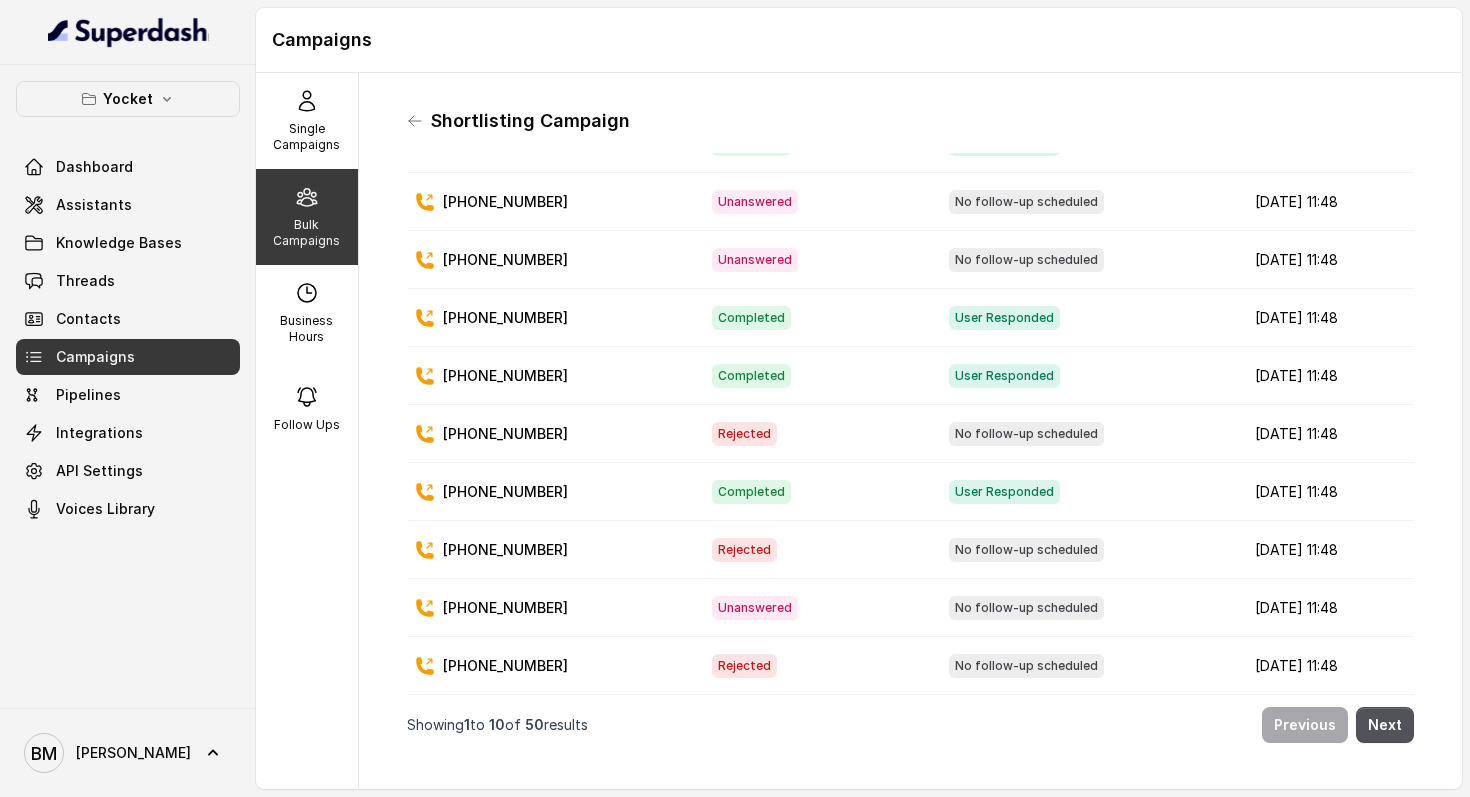 scroll, scrollTop: 0, scrollLeft: 0, axis: both 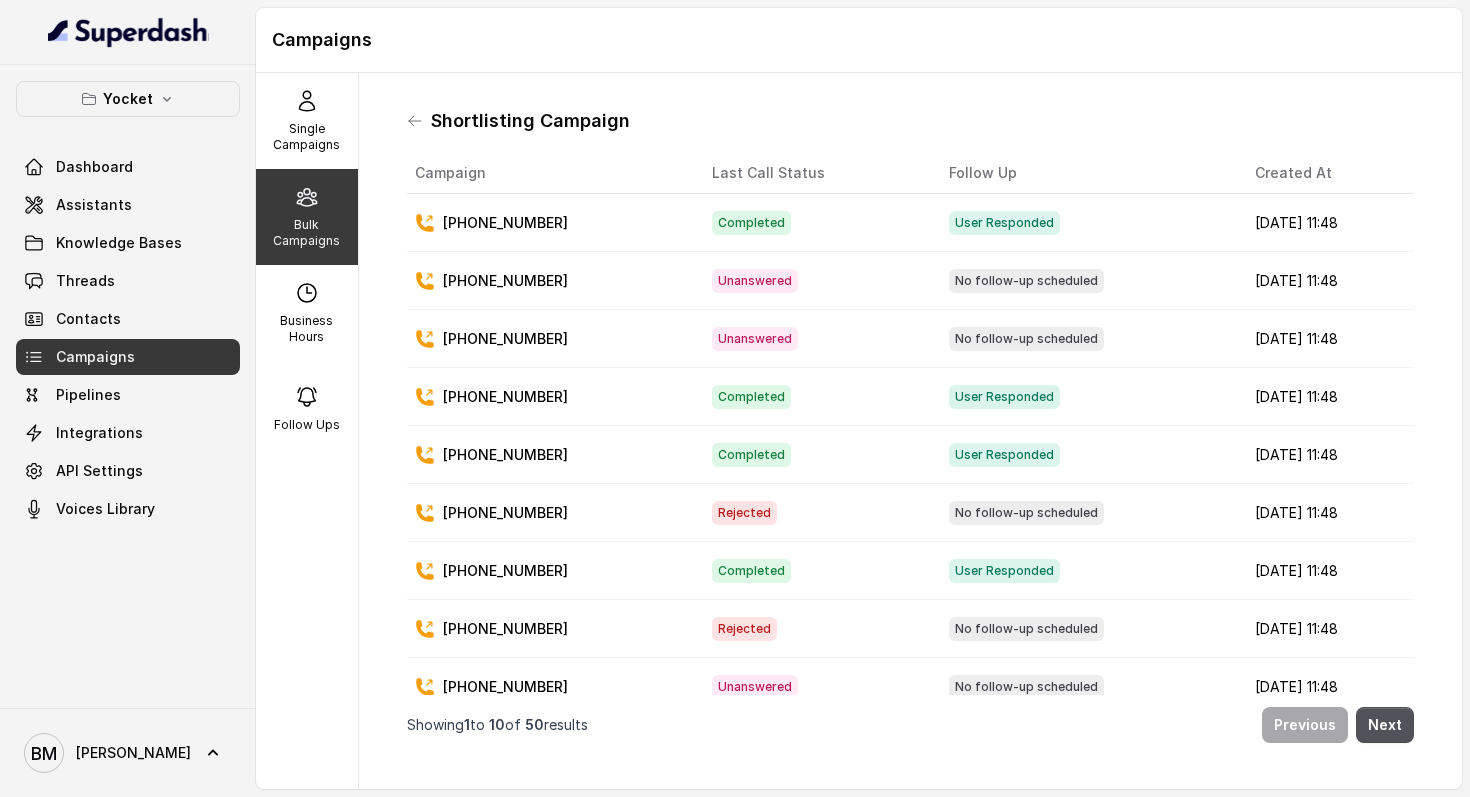 click on "Rejected" at bounding box center [744, 513] 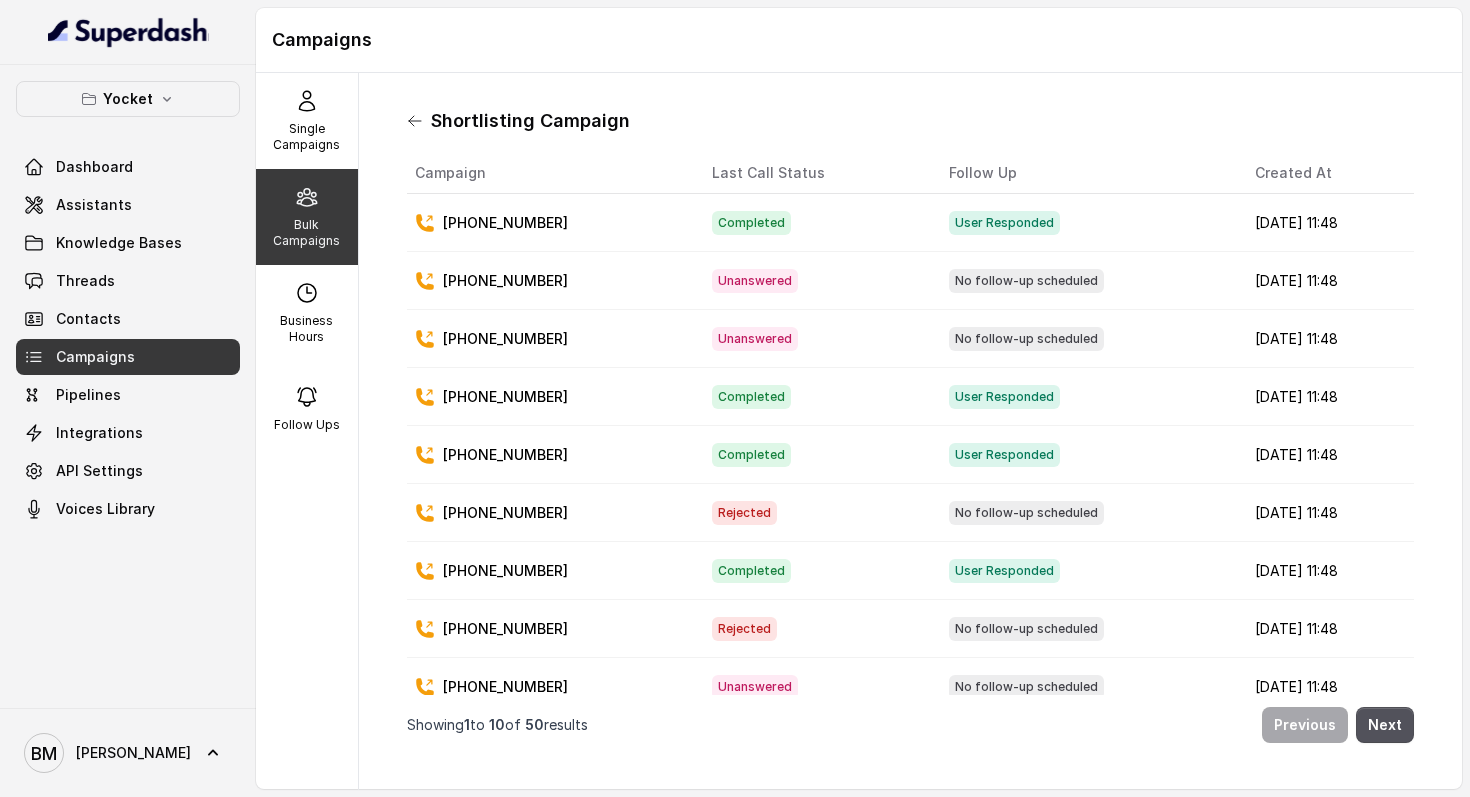 click 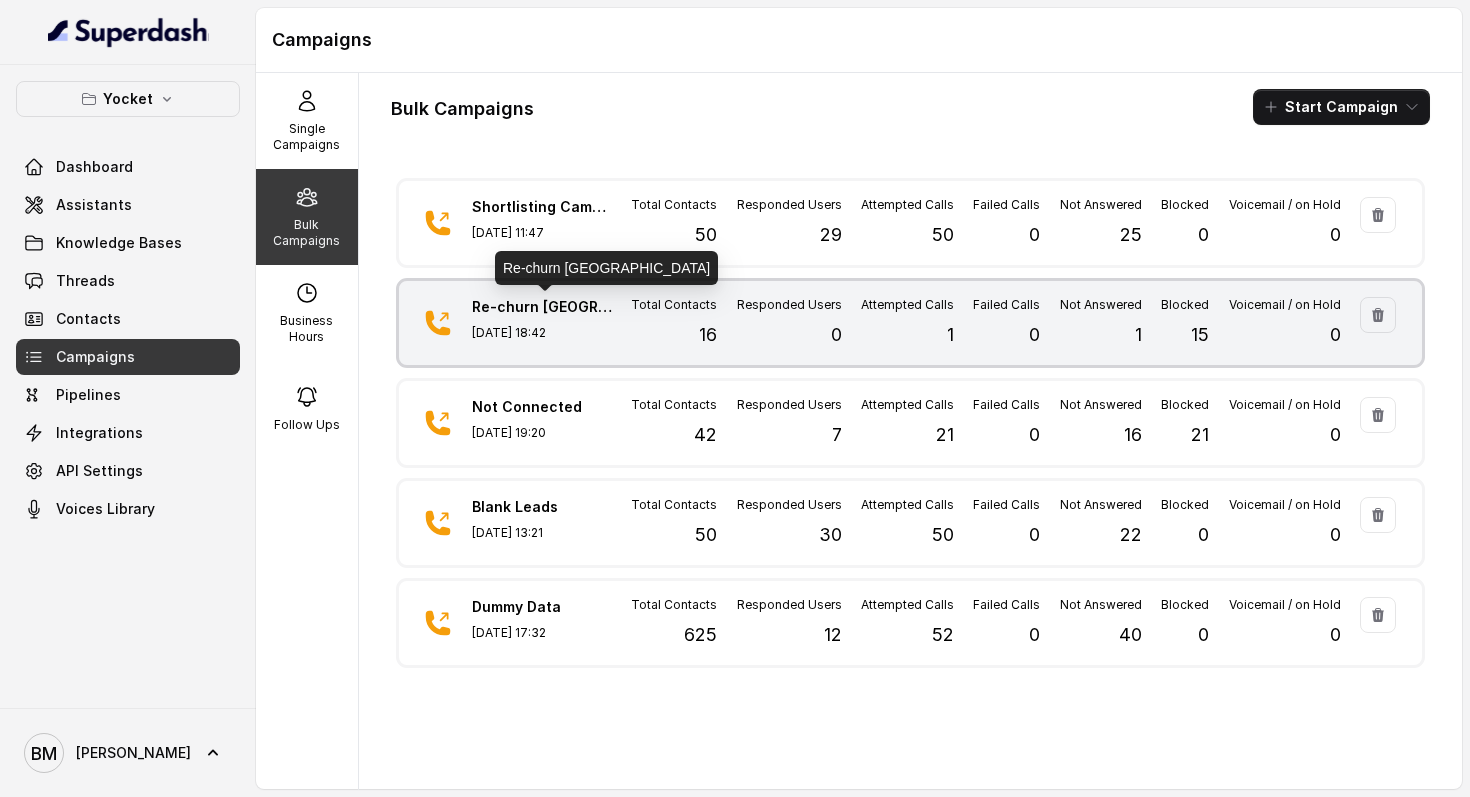 click on "Re-churn [GEOGRAPHIC_DATA]" at bounding box center [542, 307] 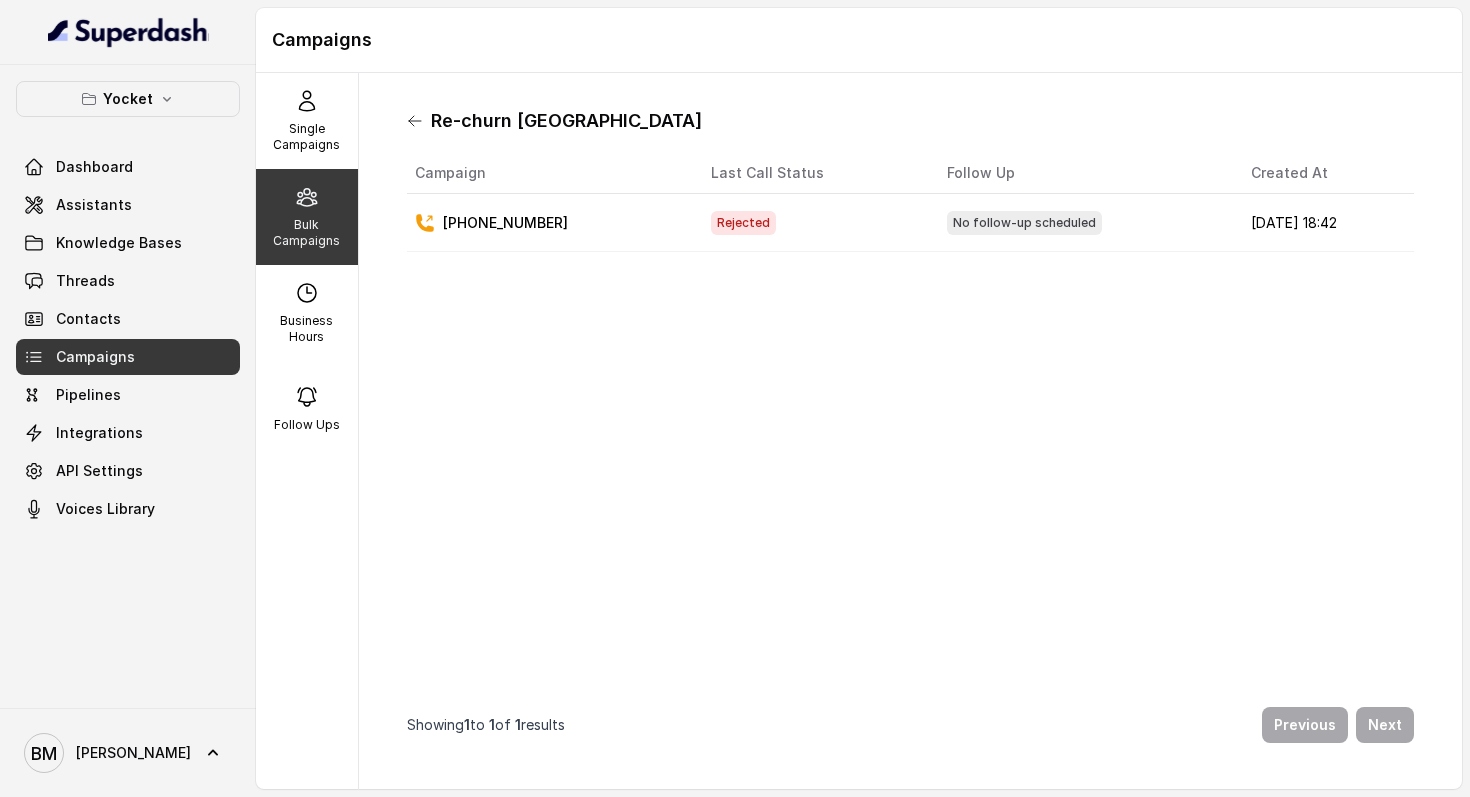 click 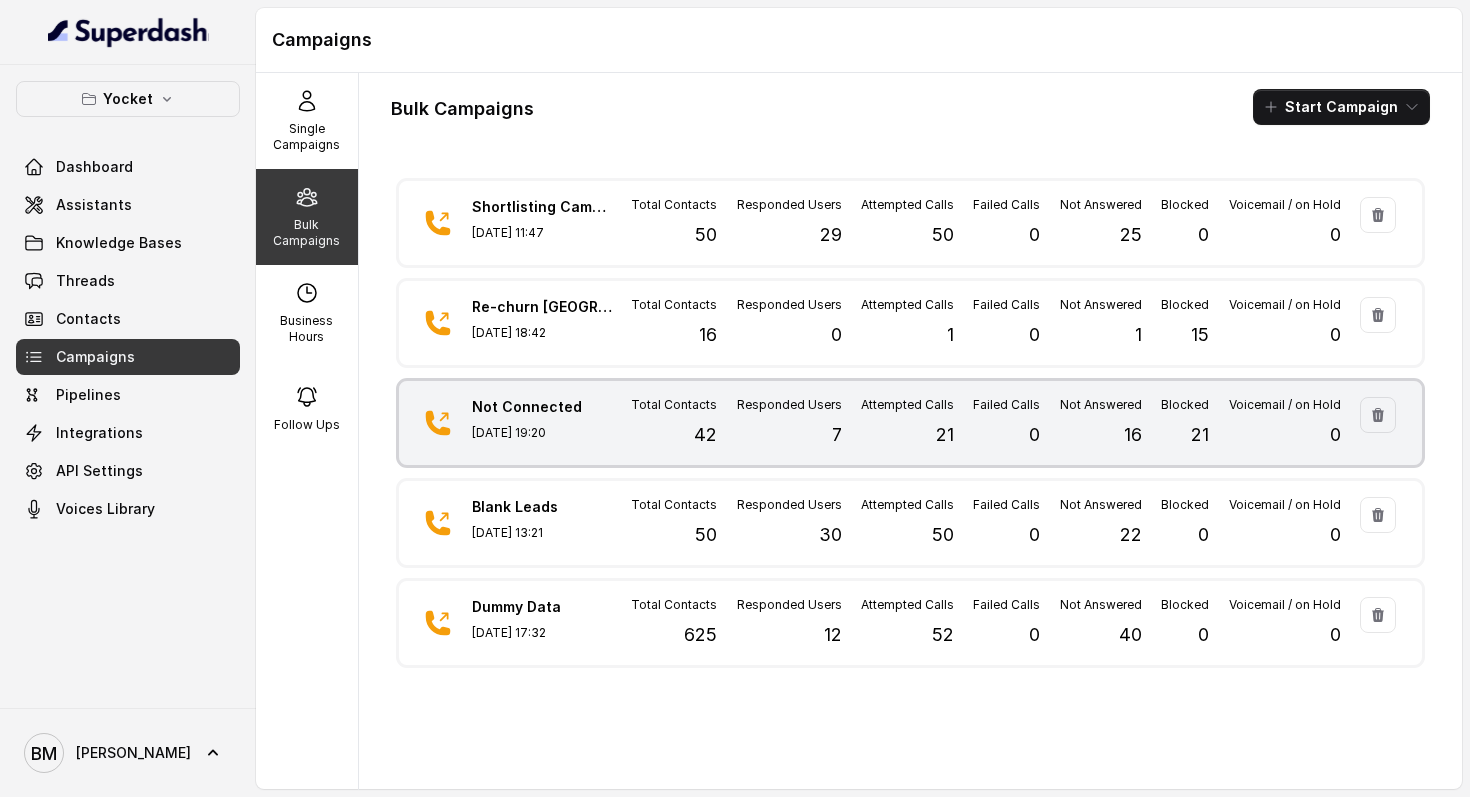 click on "Not Connected [DATE] 19:20 Total Contacts 42 Responded Users 7 Attempted Calls 21 Failed Calls 0 Not Answered 16 Blocked 21 Voicemail / on Hold 0" at bounding box center (910, 423) 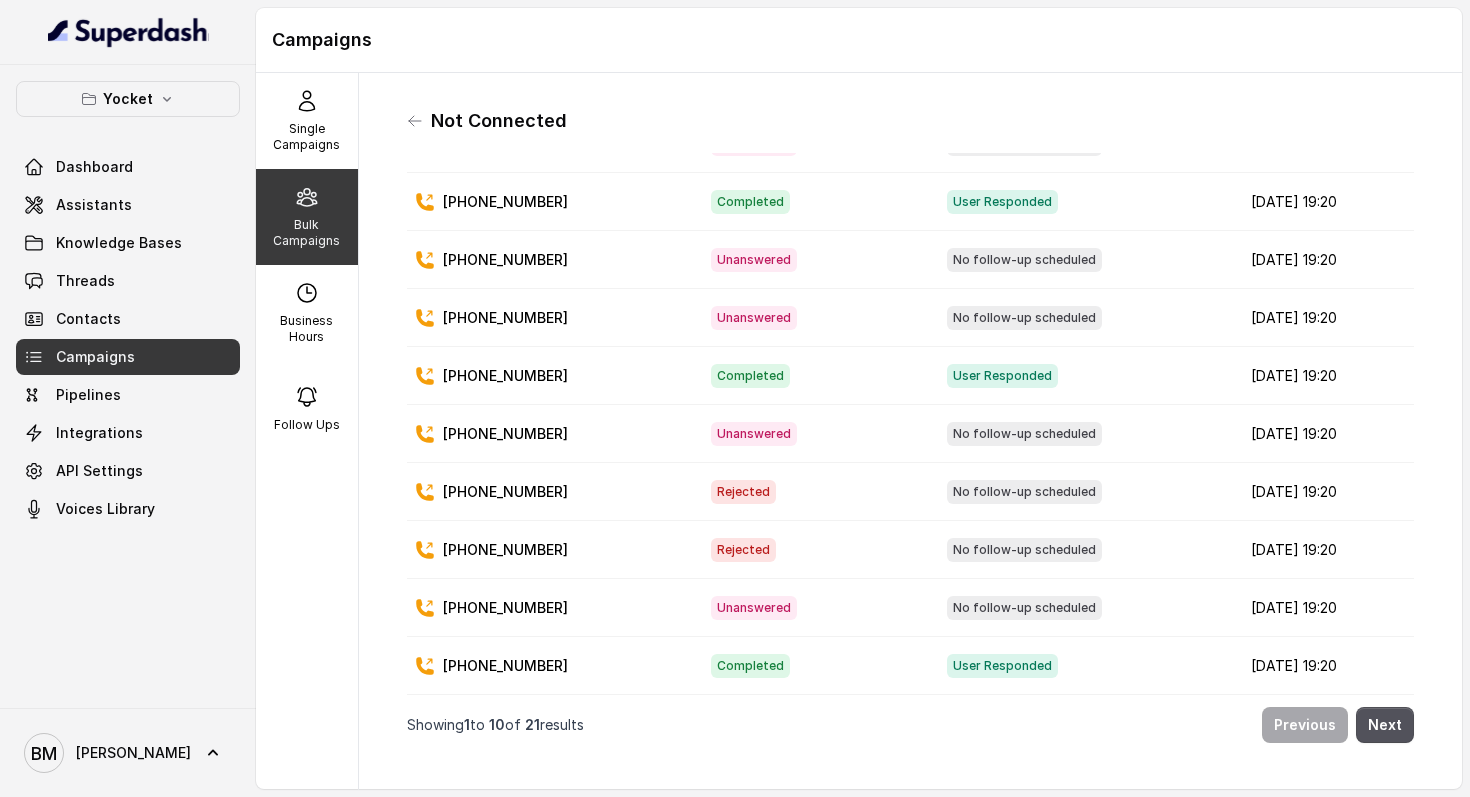 scroll, scrollTop: 0, scrollLeft: 0, axis: both 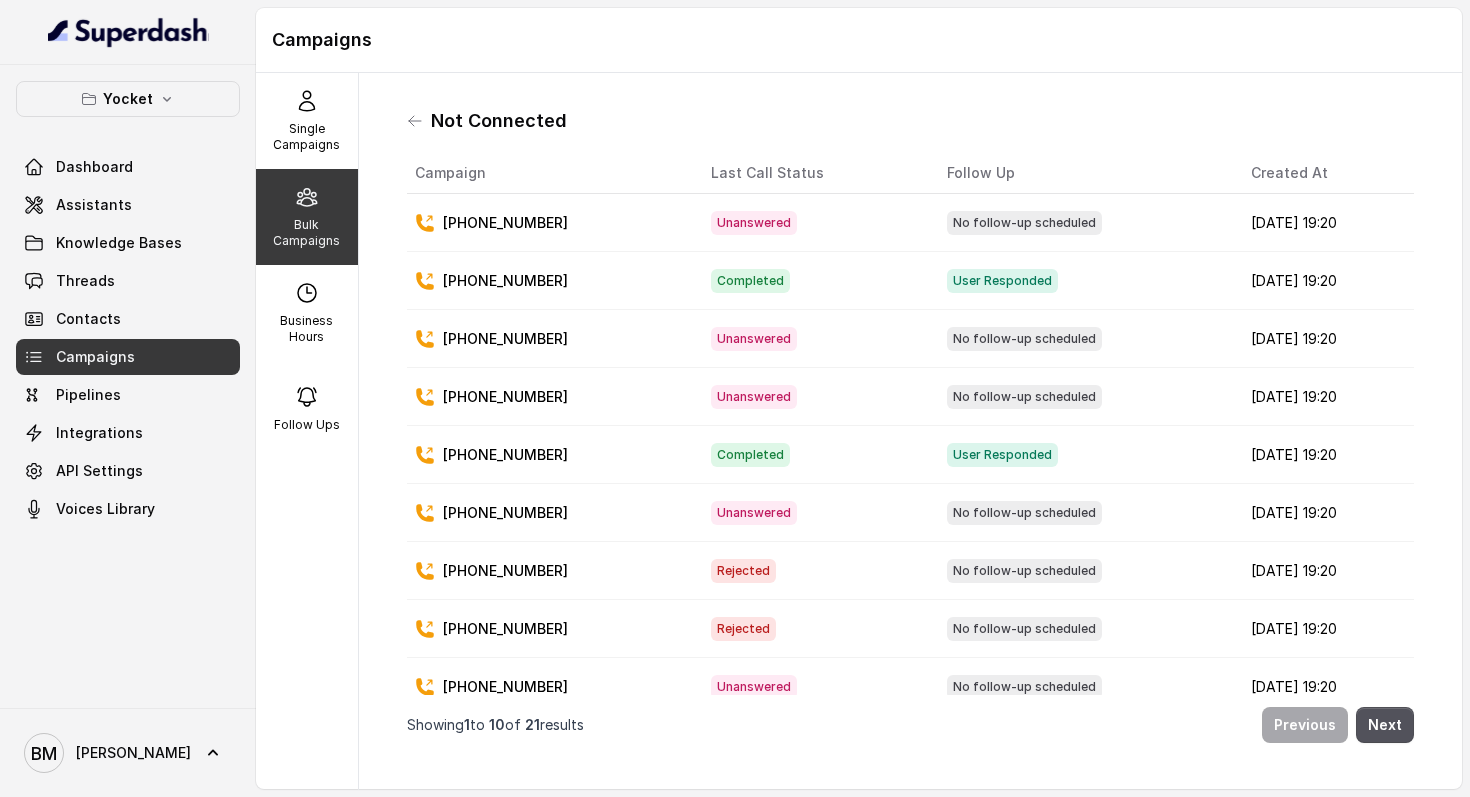 click on "[PHONE_NUMBER]" at bounding box center (505, 455) 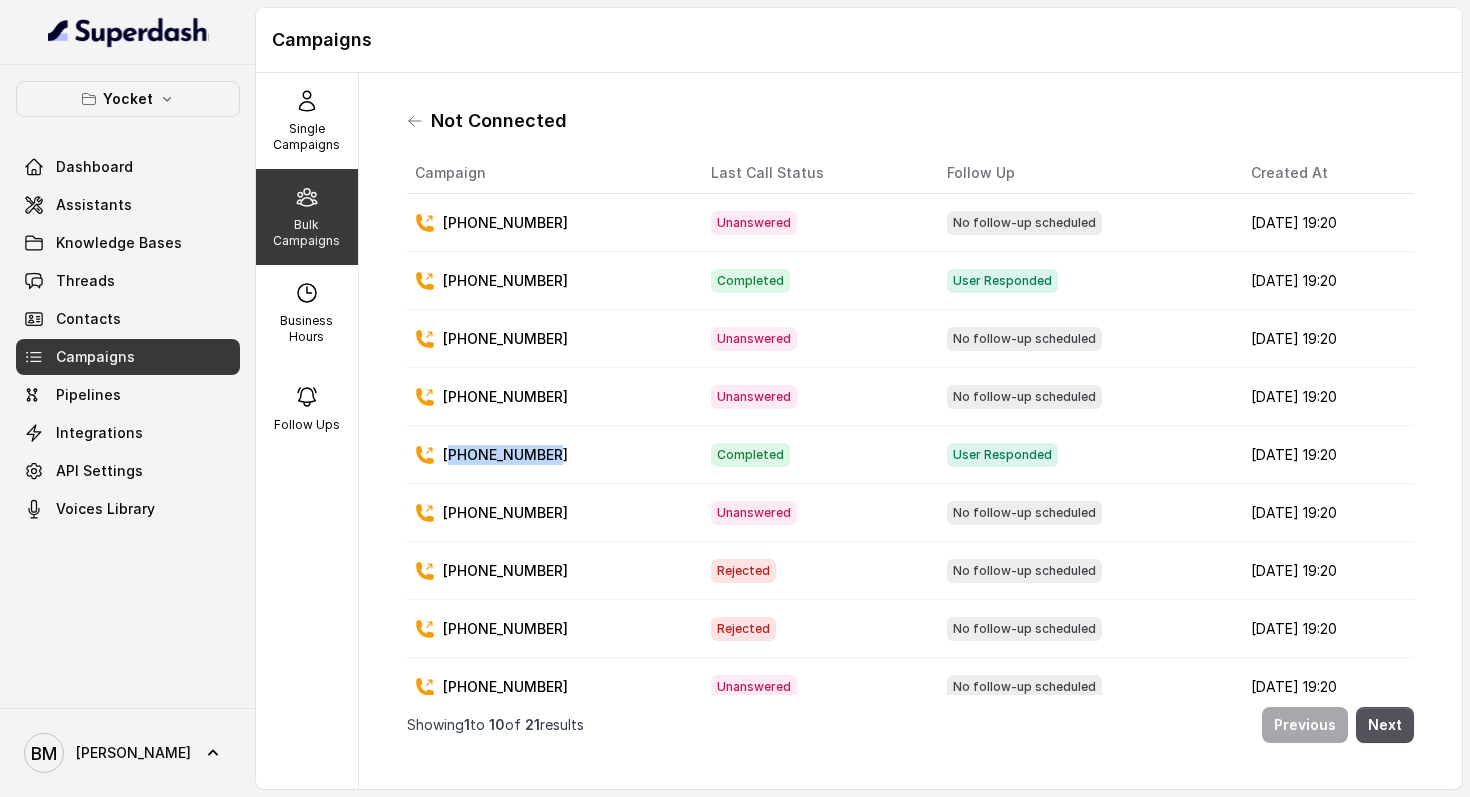 click on "[PHONE_NUMBER]" at bounding box center [505, 455] 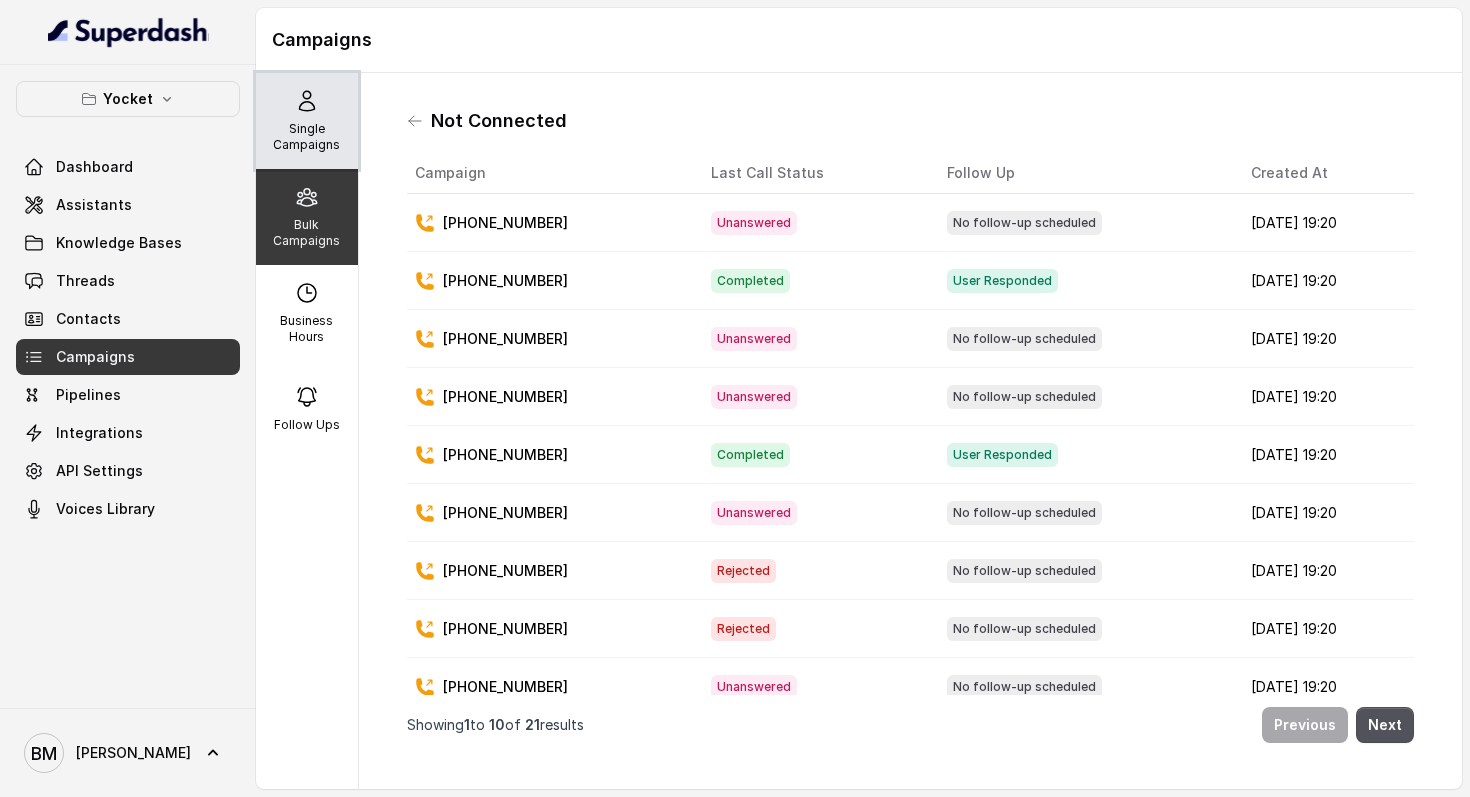click on "Single Campaigns" at bounding box center (307, 121) 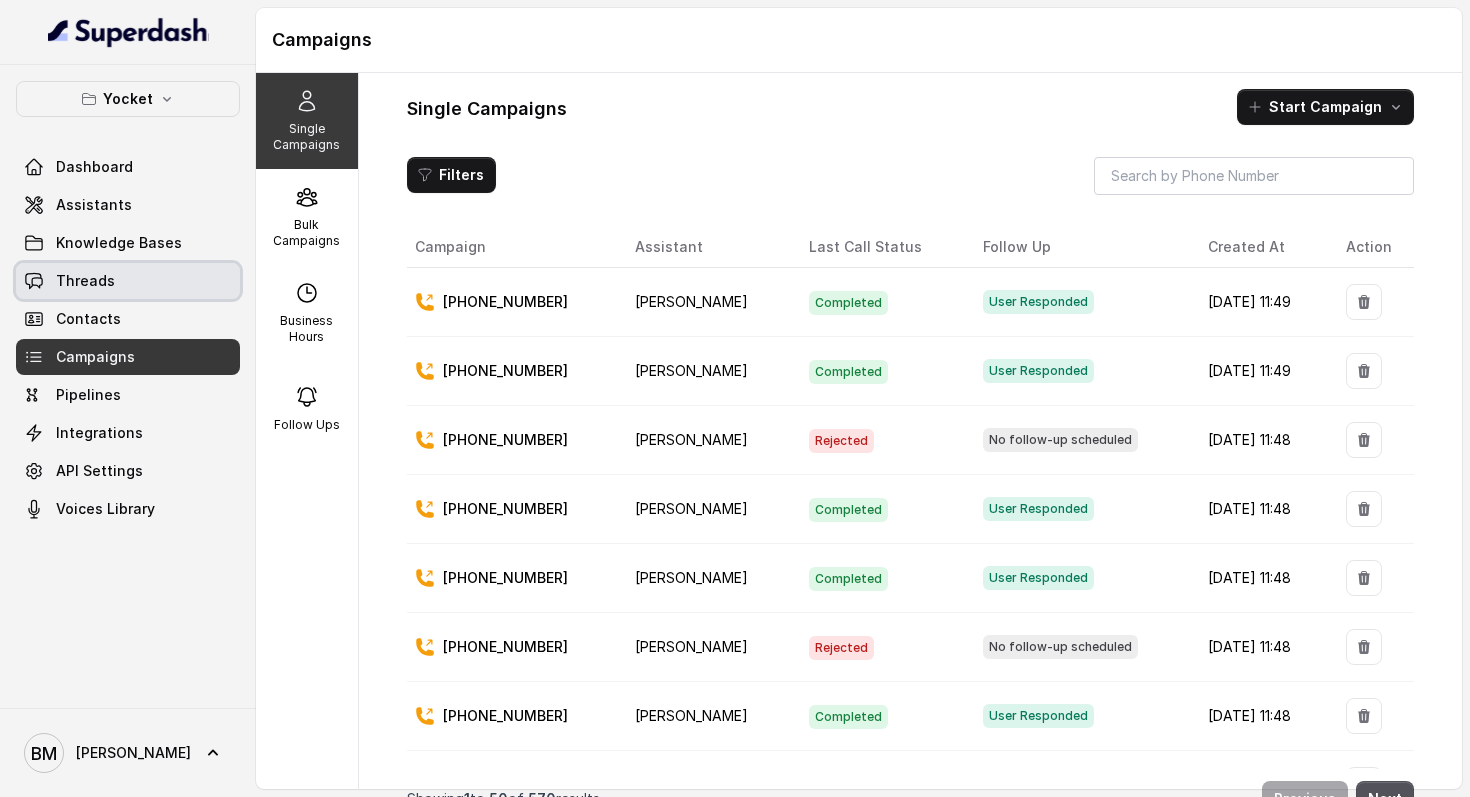 click on "Threads" at bounding box center (128, 281) 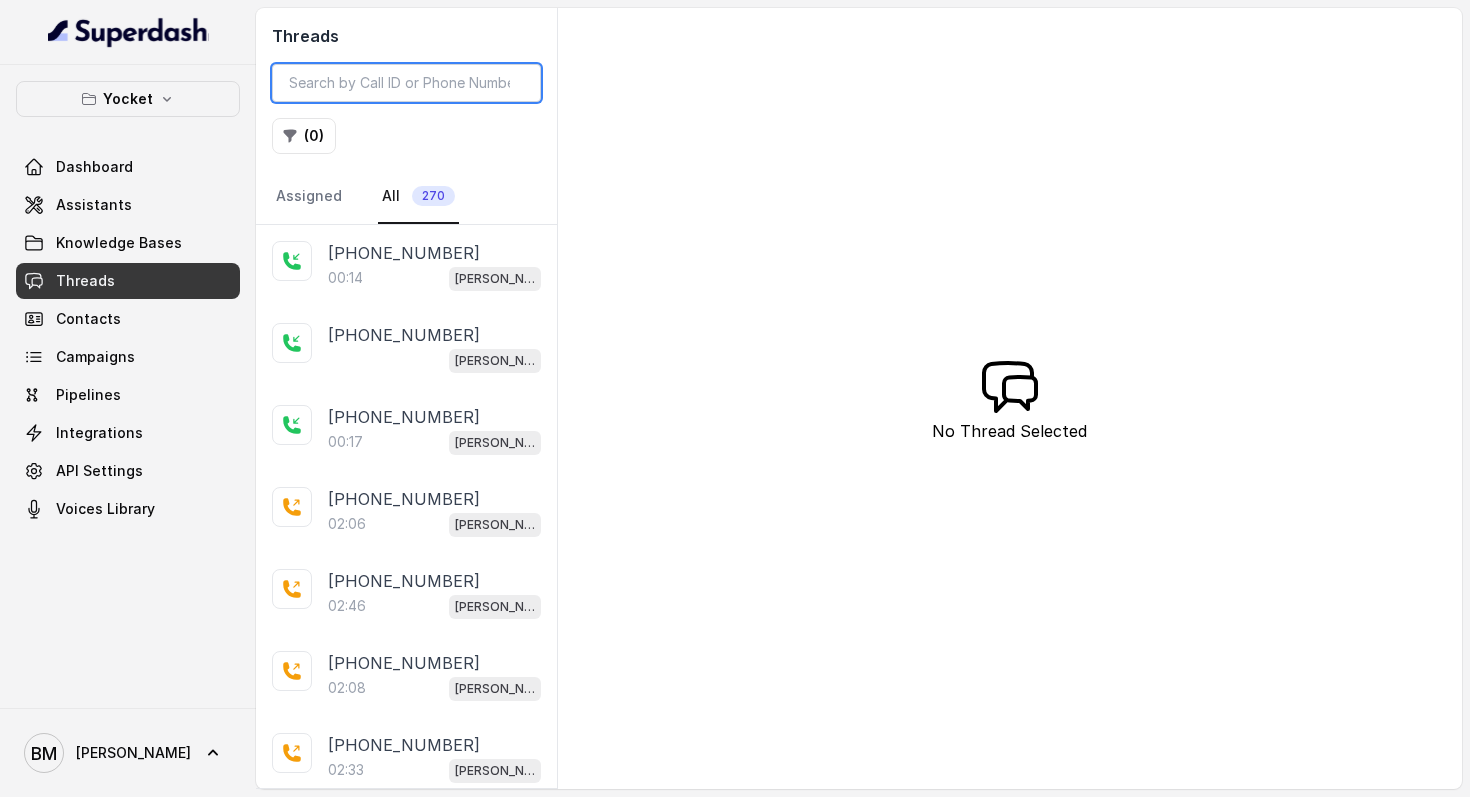 click at bounding box center [406, 83] 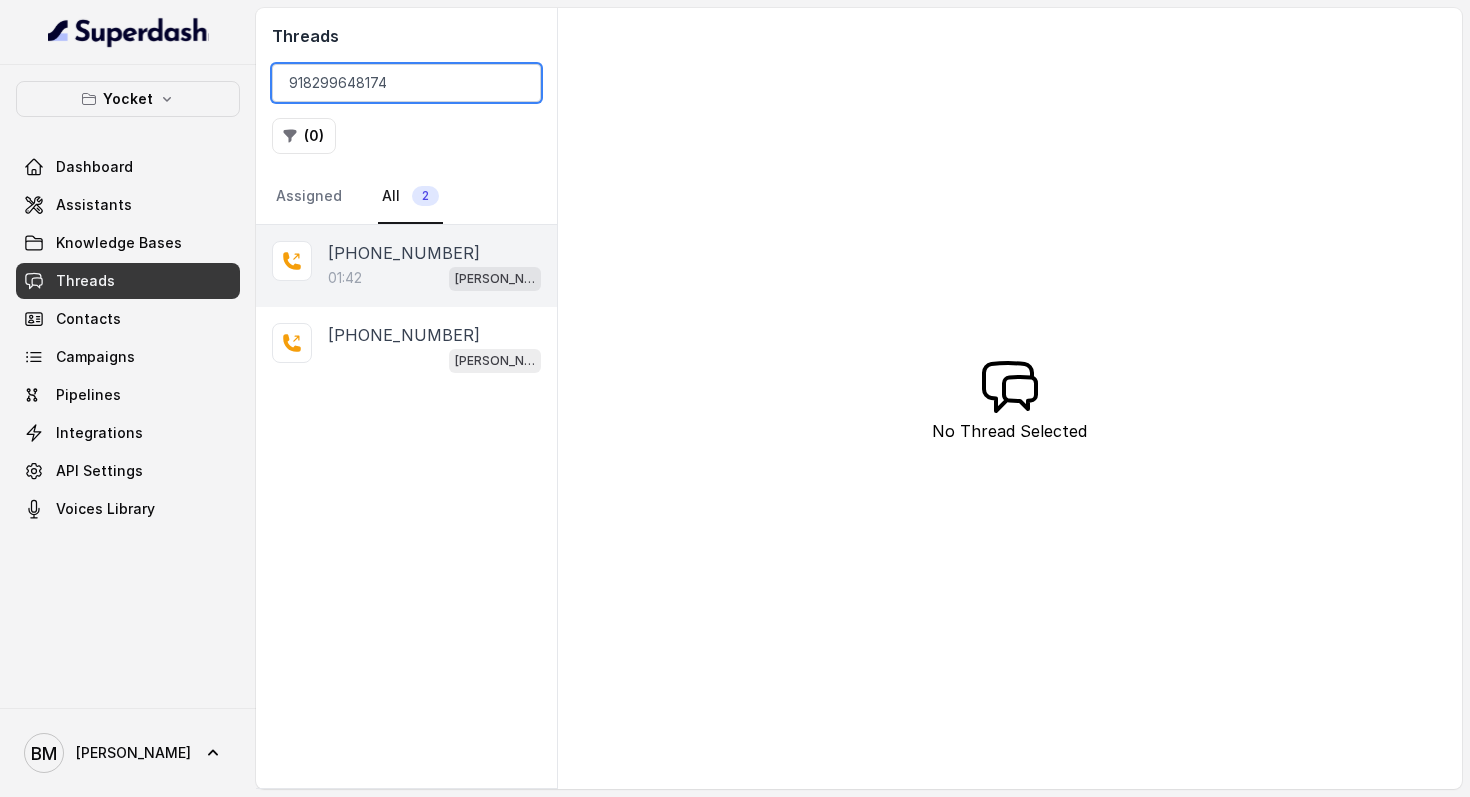 type on "918299648174" 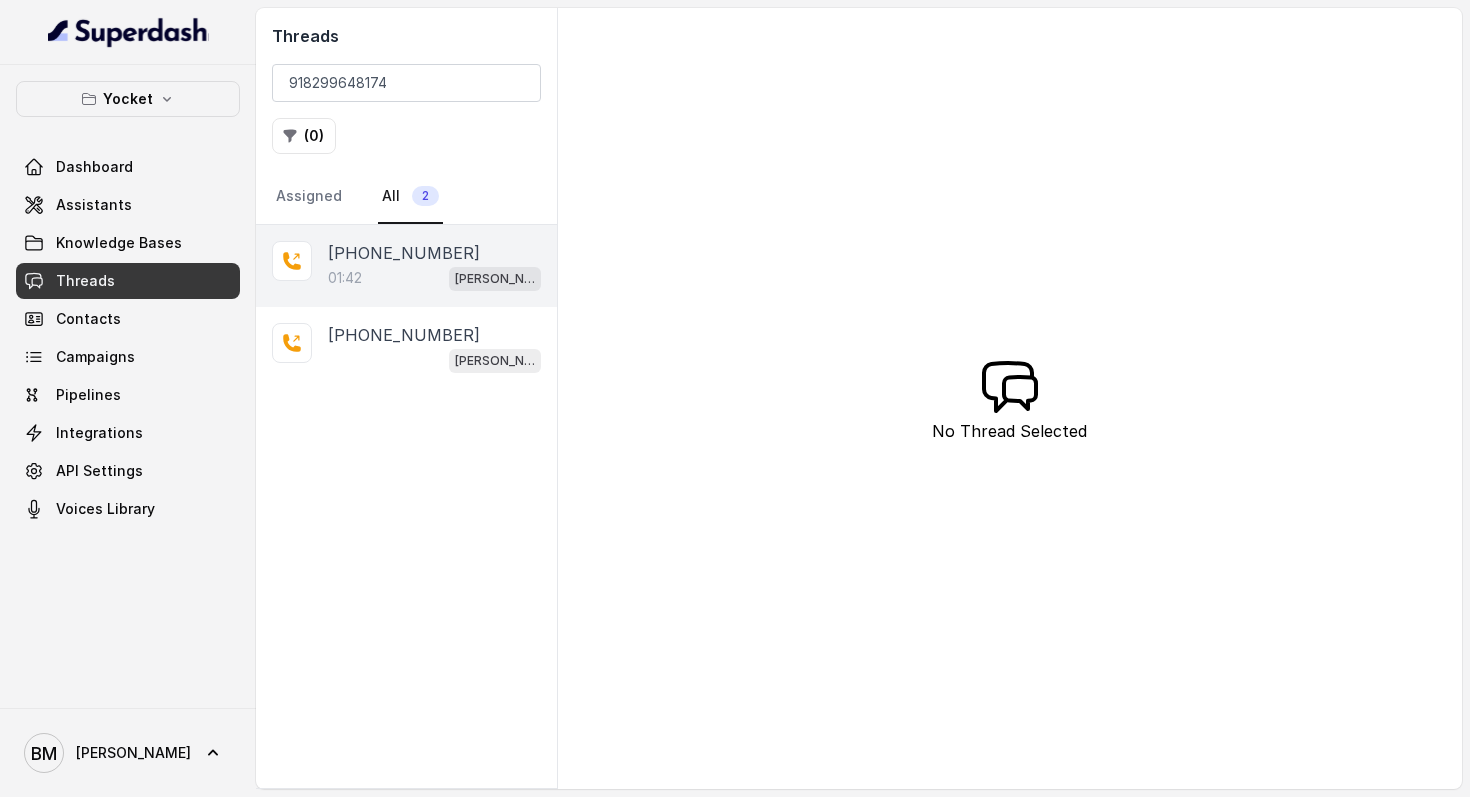 click on "01:42 [PERSON_NAME]" at bounding box center [434, 278] 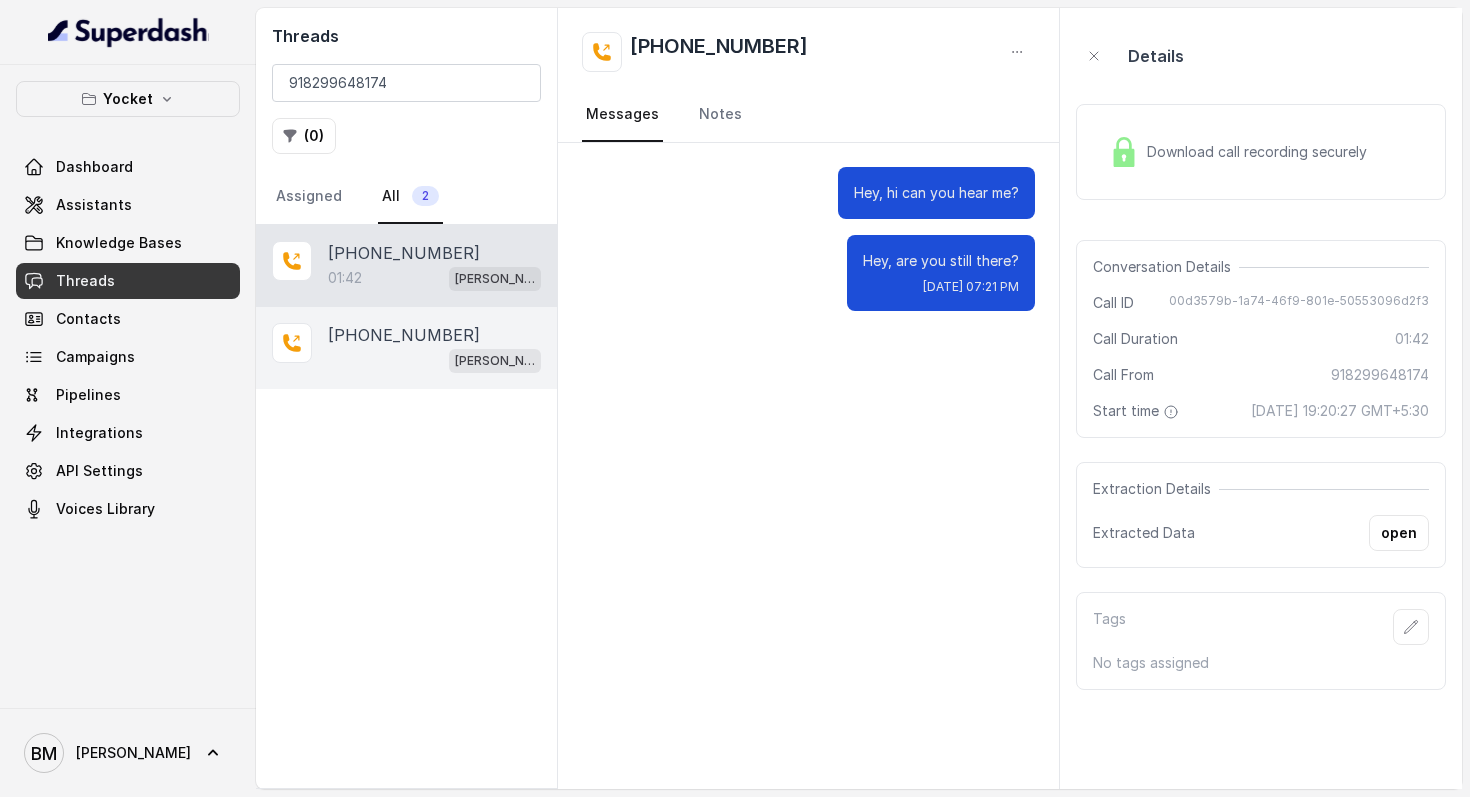click on "[PHONE_NUMBER]" at bounding box center (404, 335) 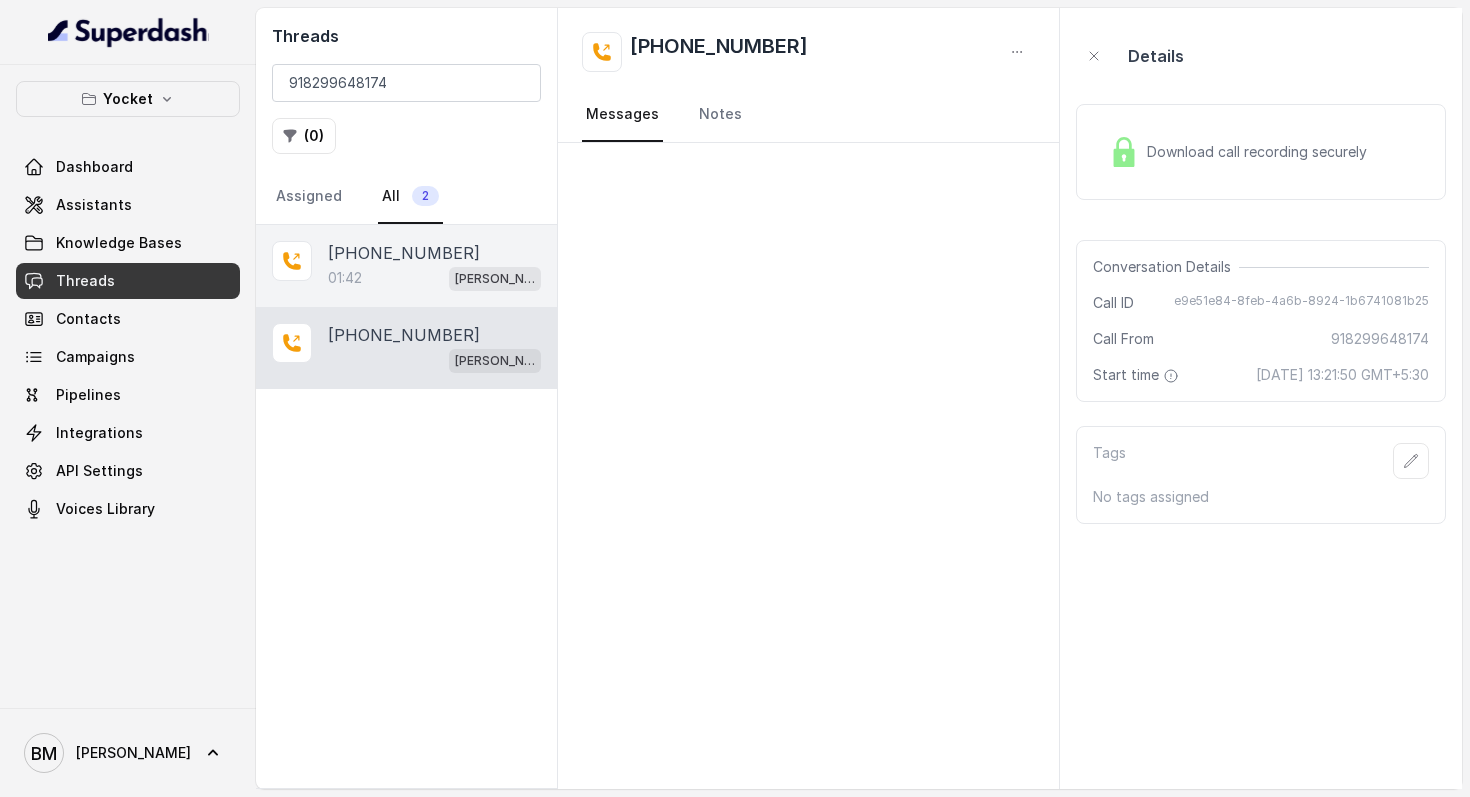 click on "01:42 [PERSON_NAME]" at bounding box center (434, 278) 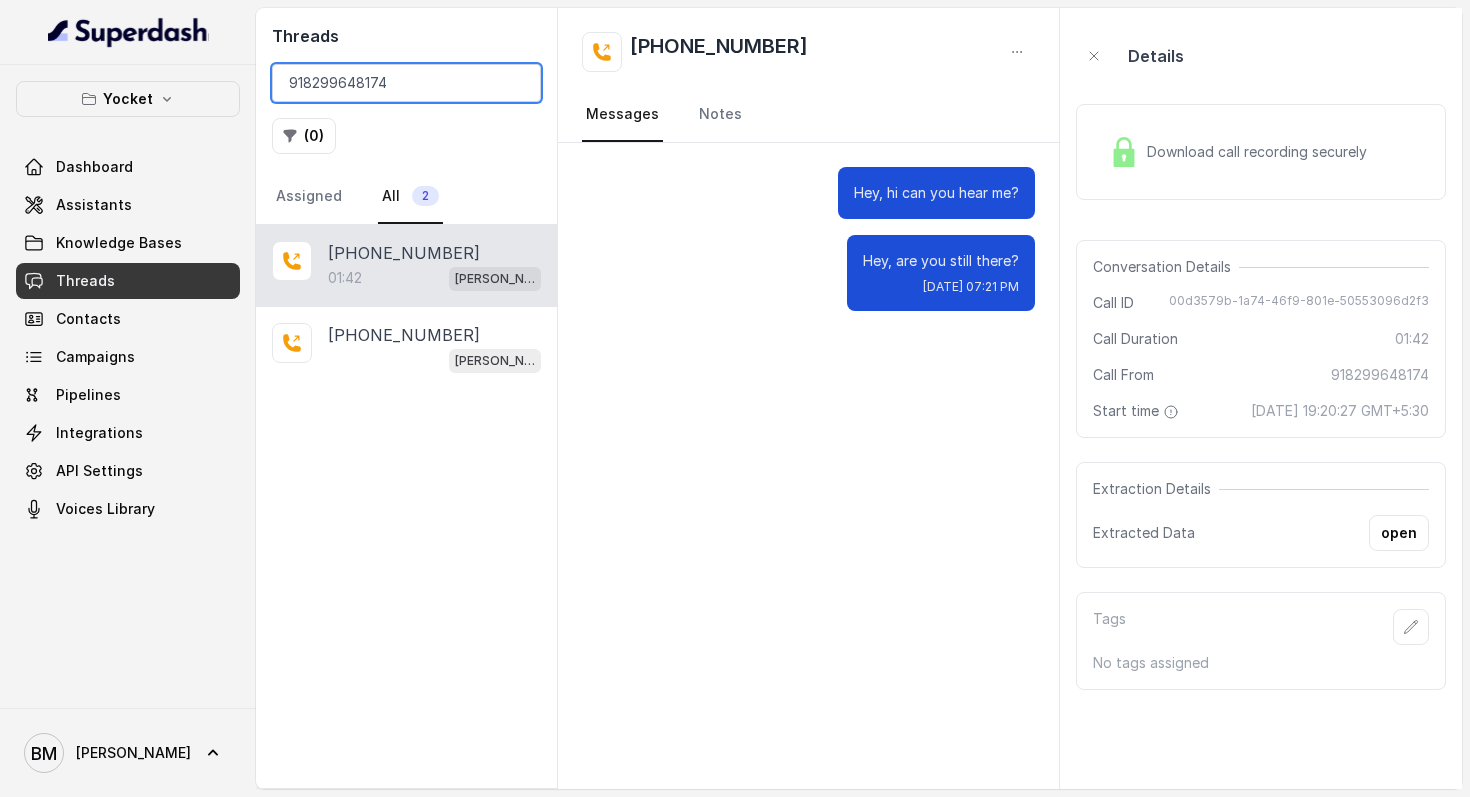 click on "918299648174" at bounding box center (406, 83) 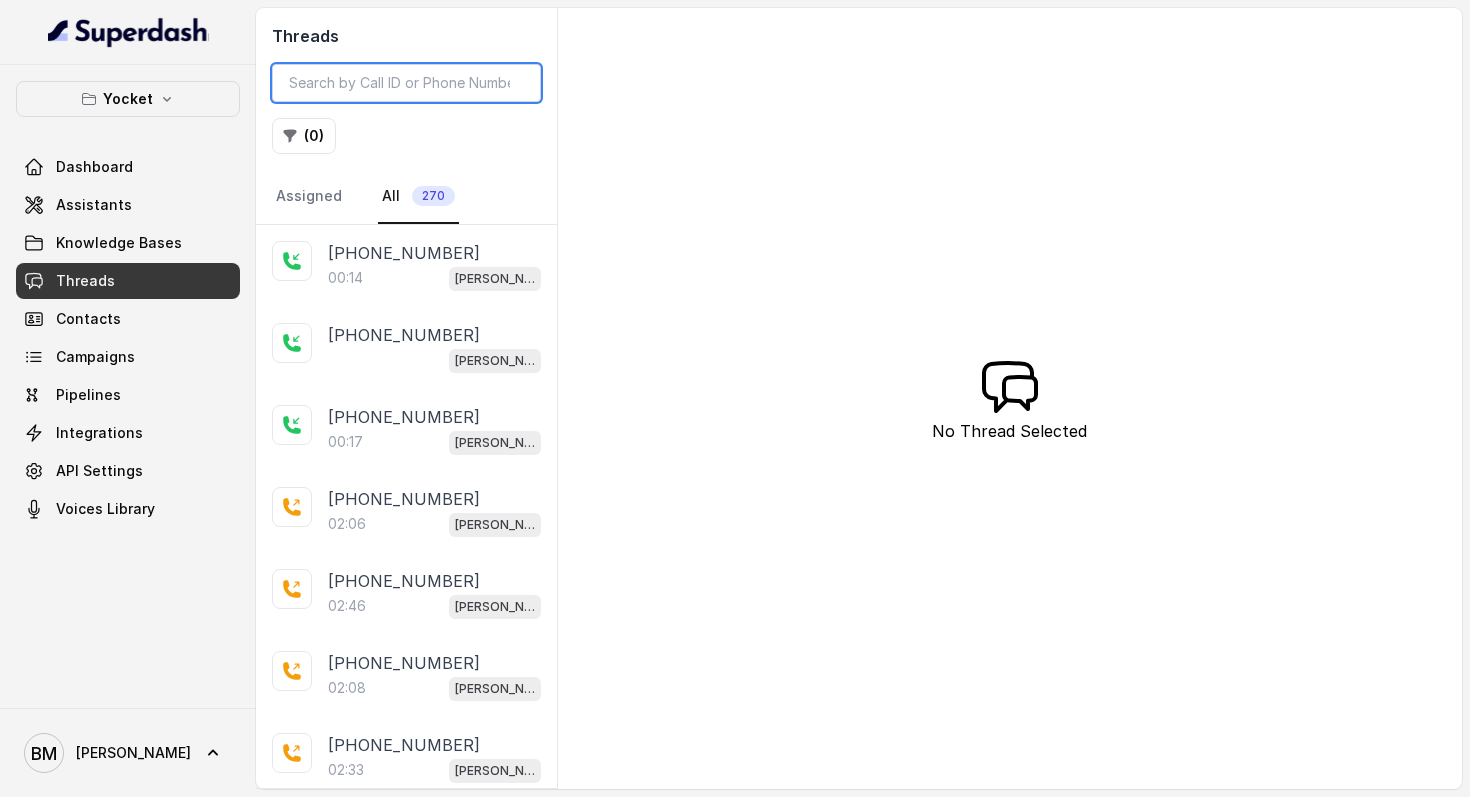type 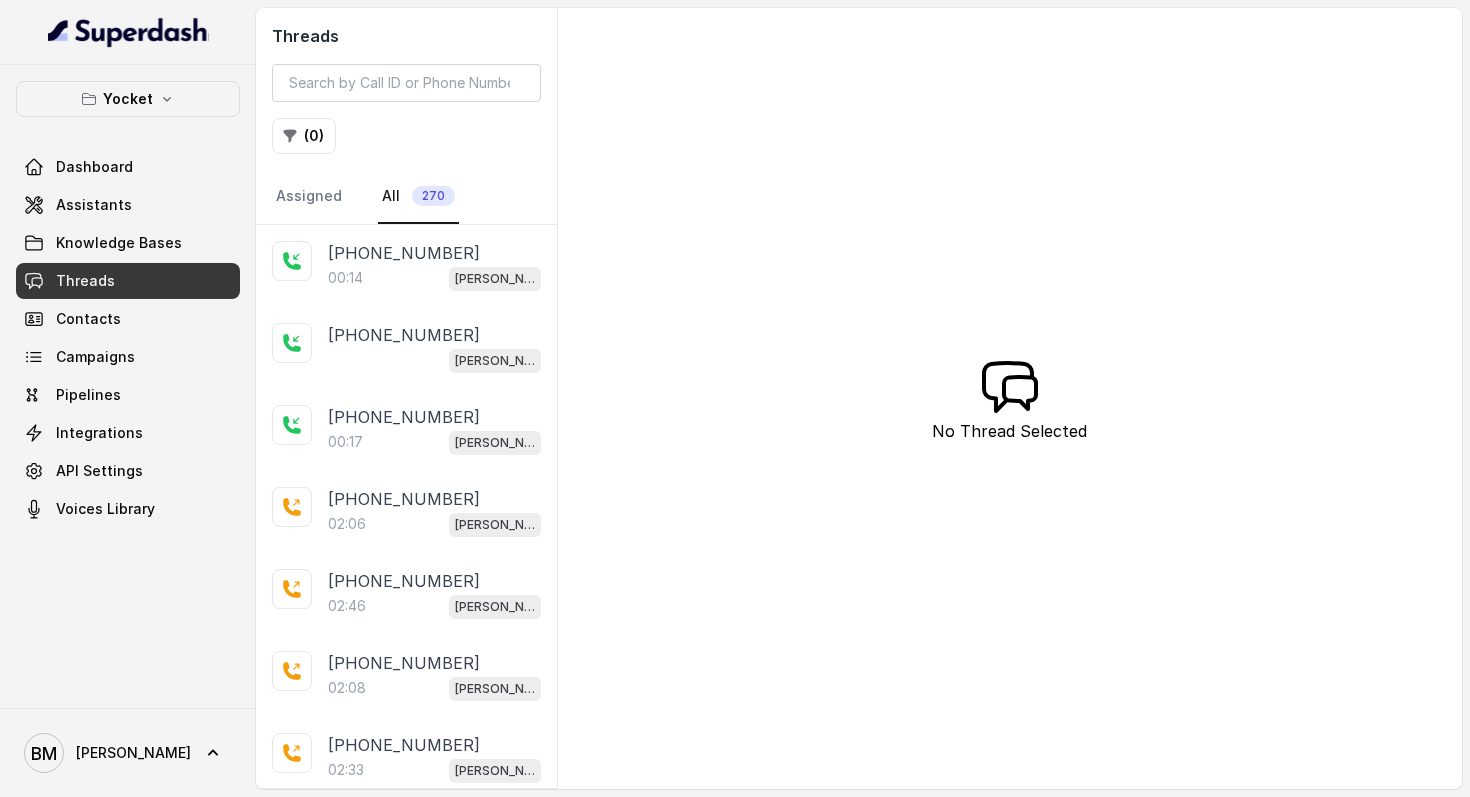 click on "( 0 )" at bounding box center (406, 136) 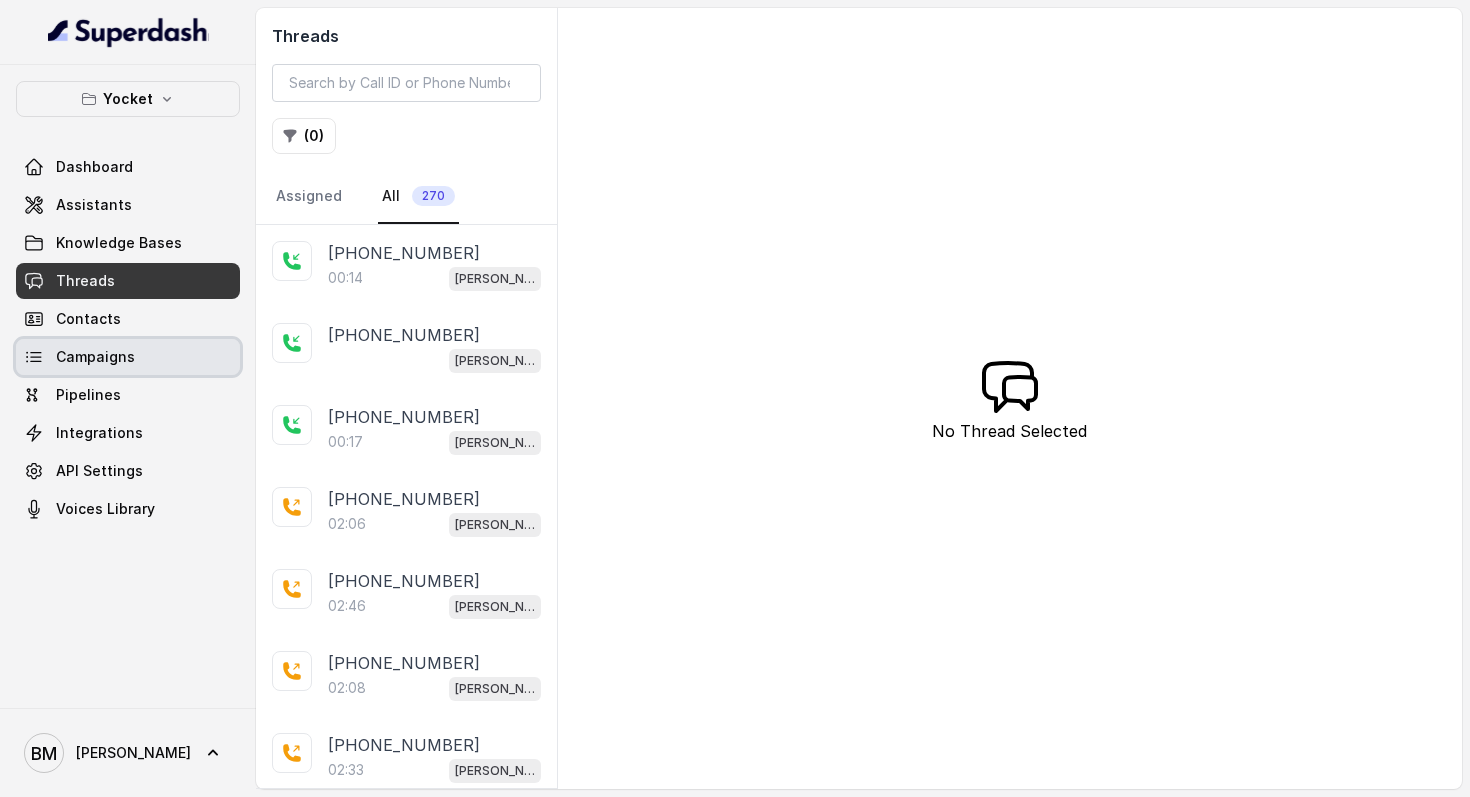 click on "Campaigns" at bounding box center (95, 357) 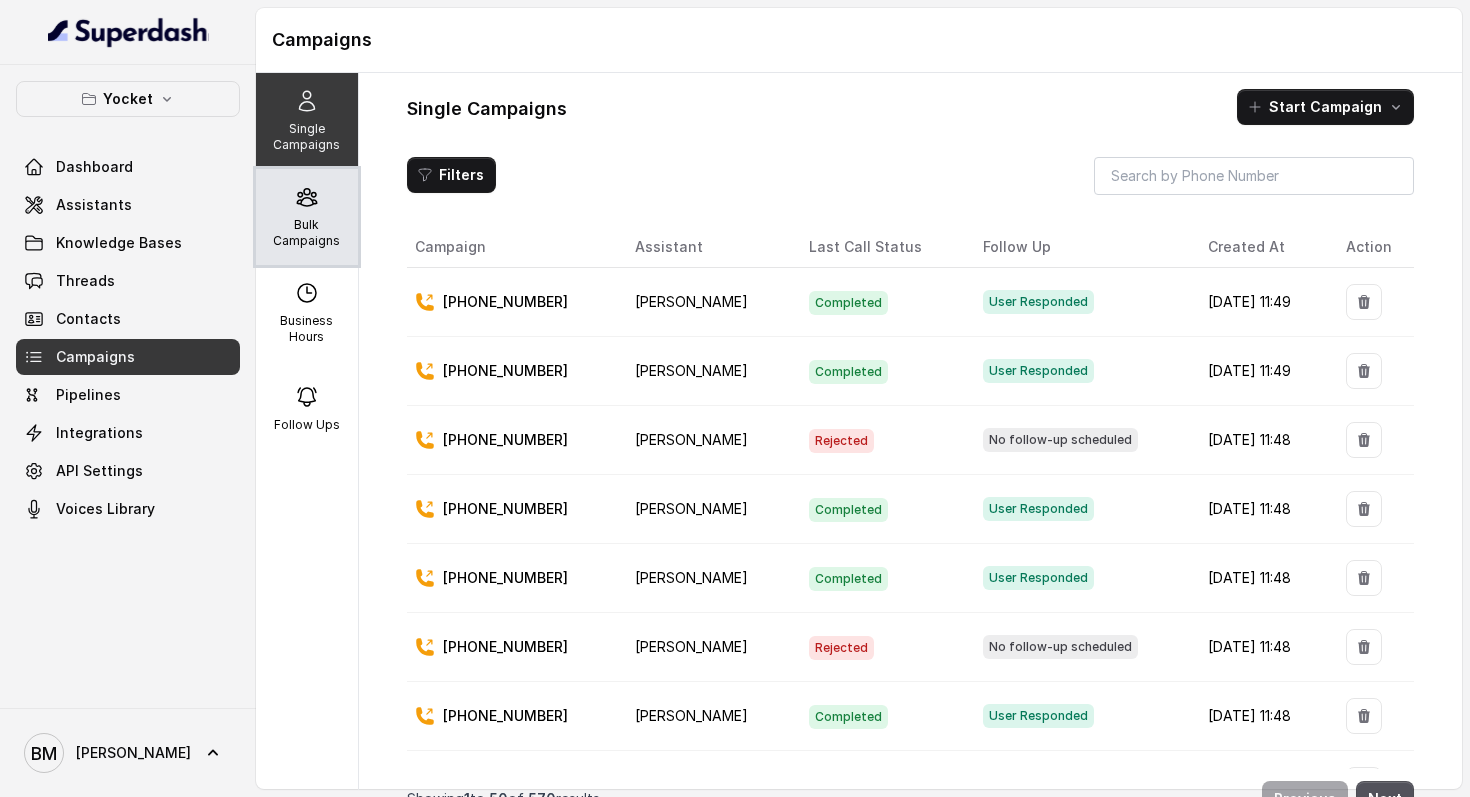 click on "Bulk Campaigns" at bounding box center [307, 233] 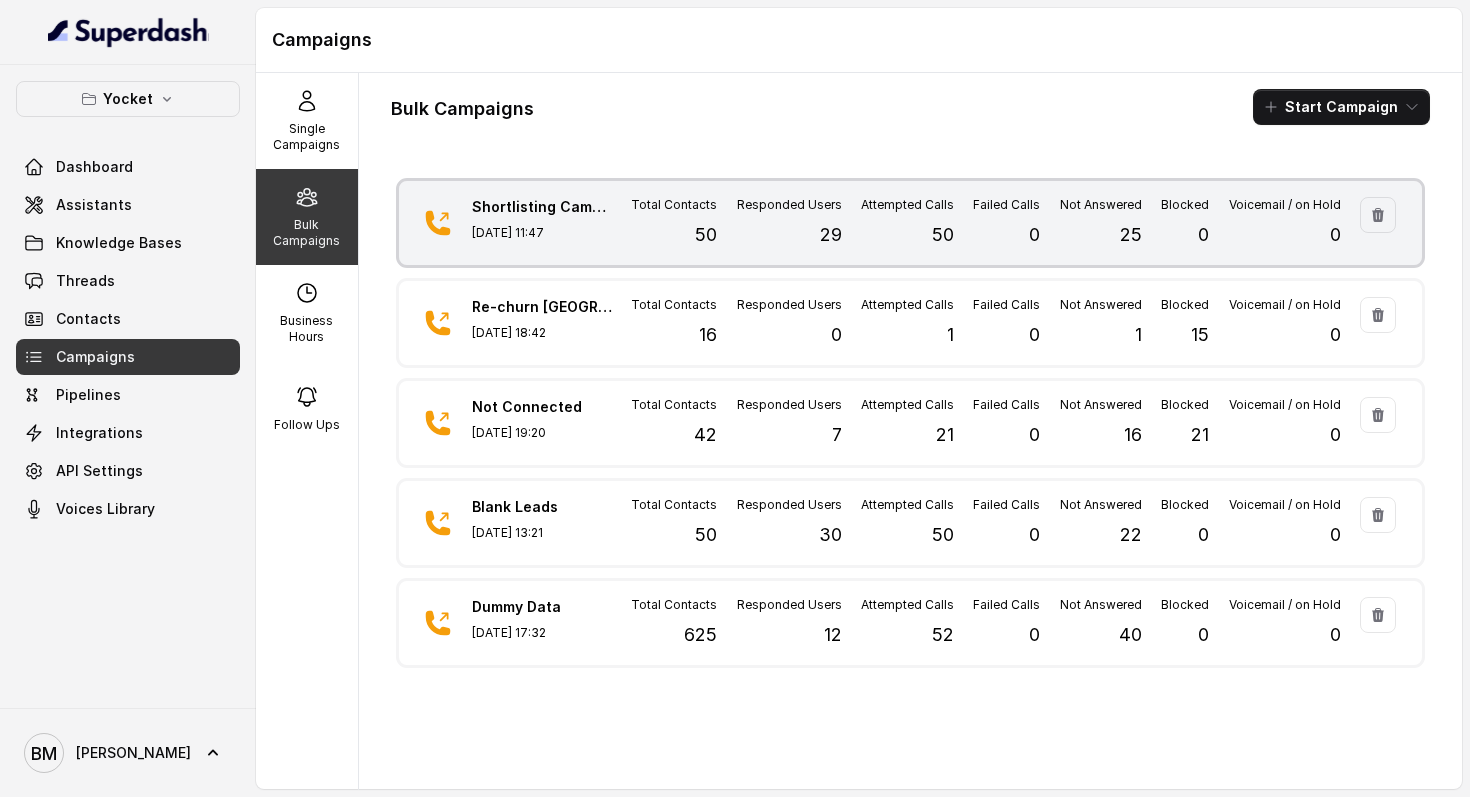 click on "Total Contacts 50" at bounding box center (674, 223) 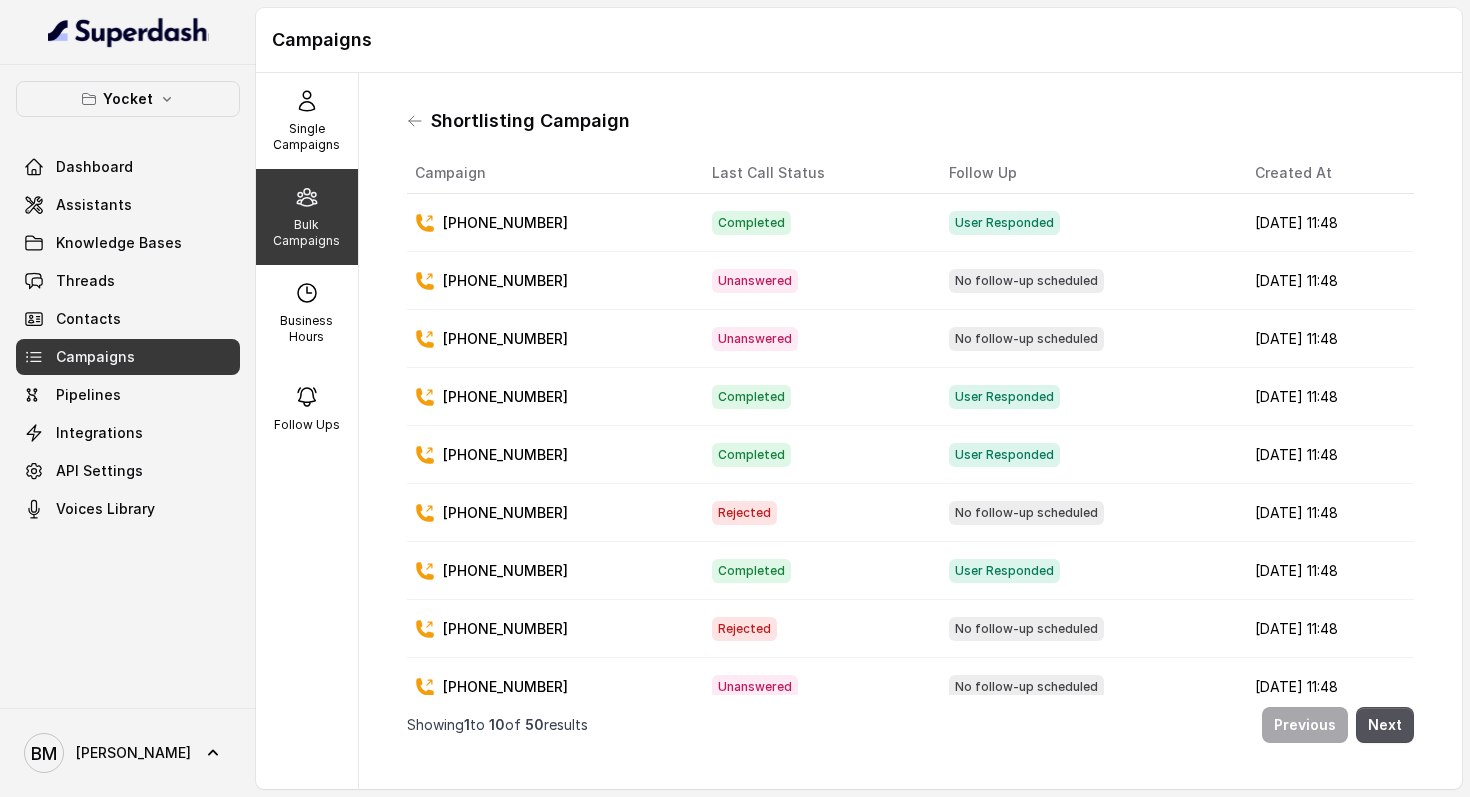 click on "[PHONE_NUMBER]" at bounding box center (505, 223) 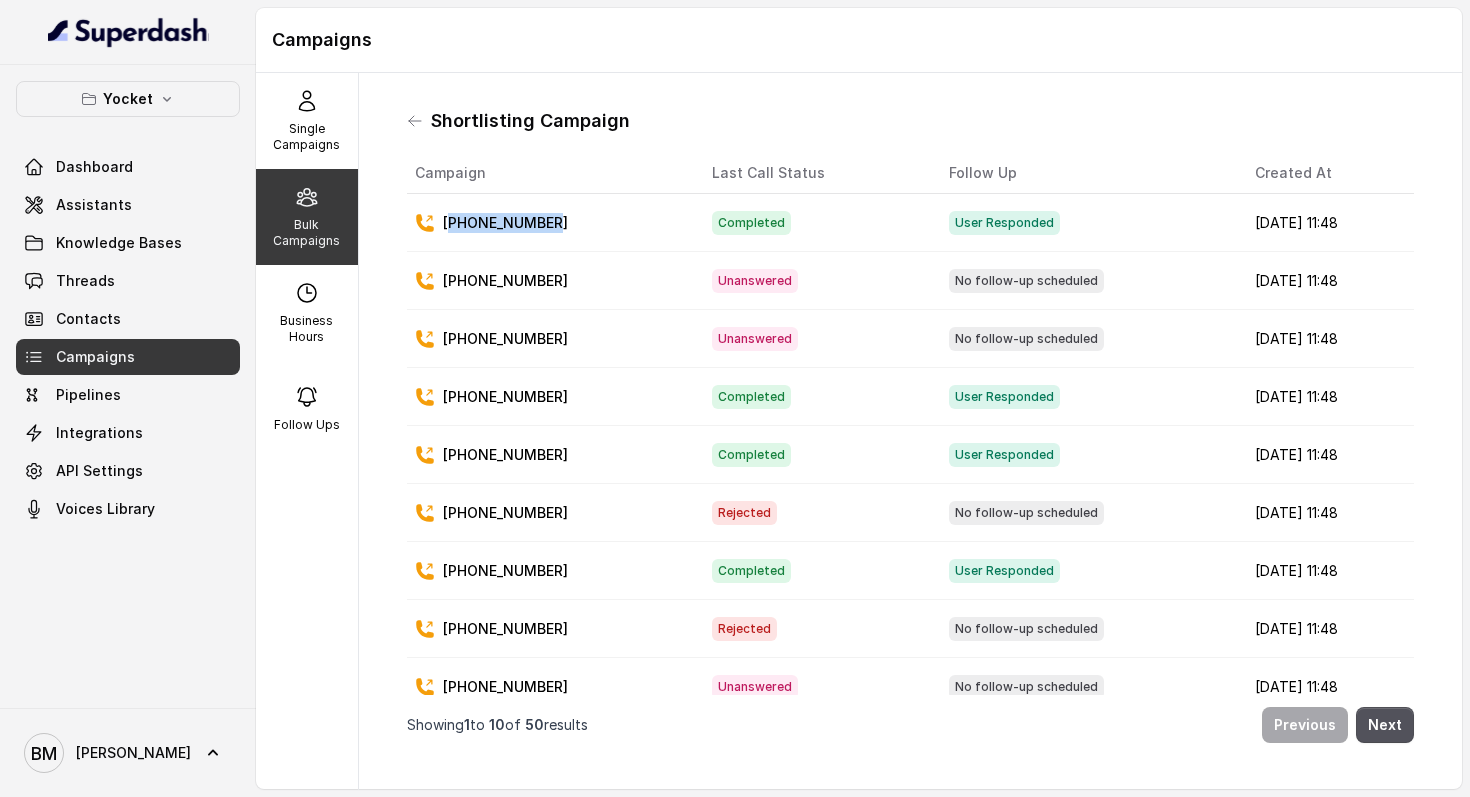 click on "[PHONE_NUMBER]" at bounding box center [505, 223] 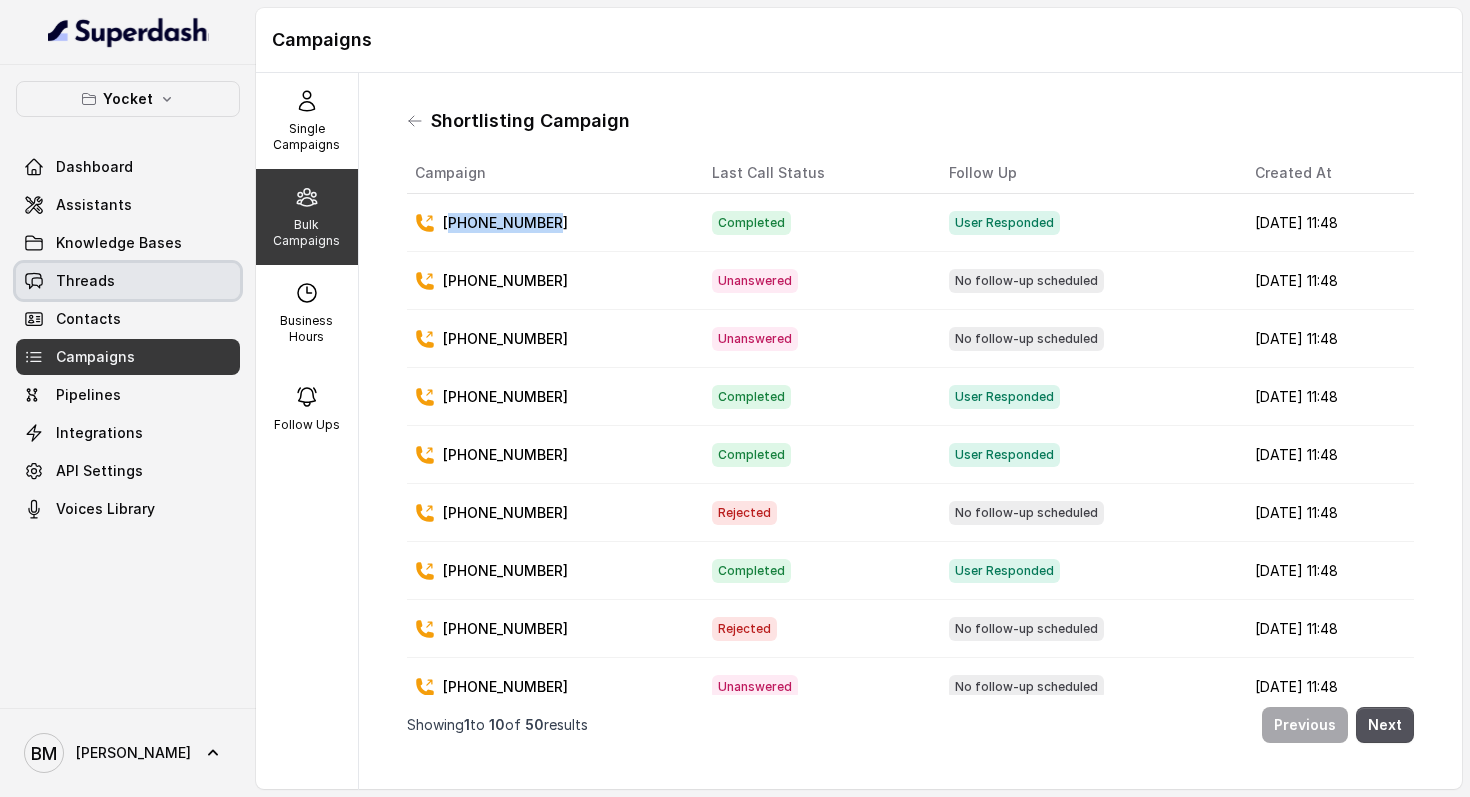 click on "Threads" at bounding box center (128, 281) 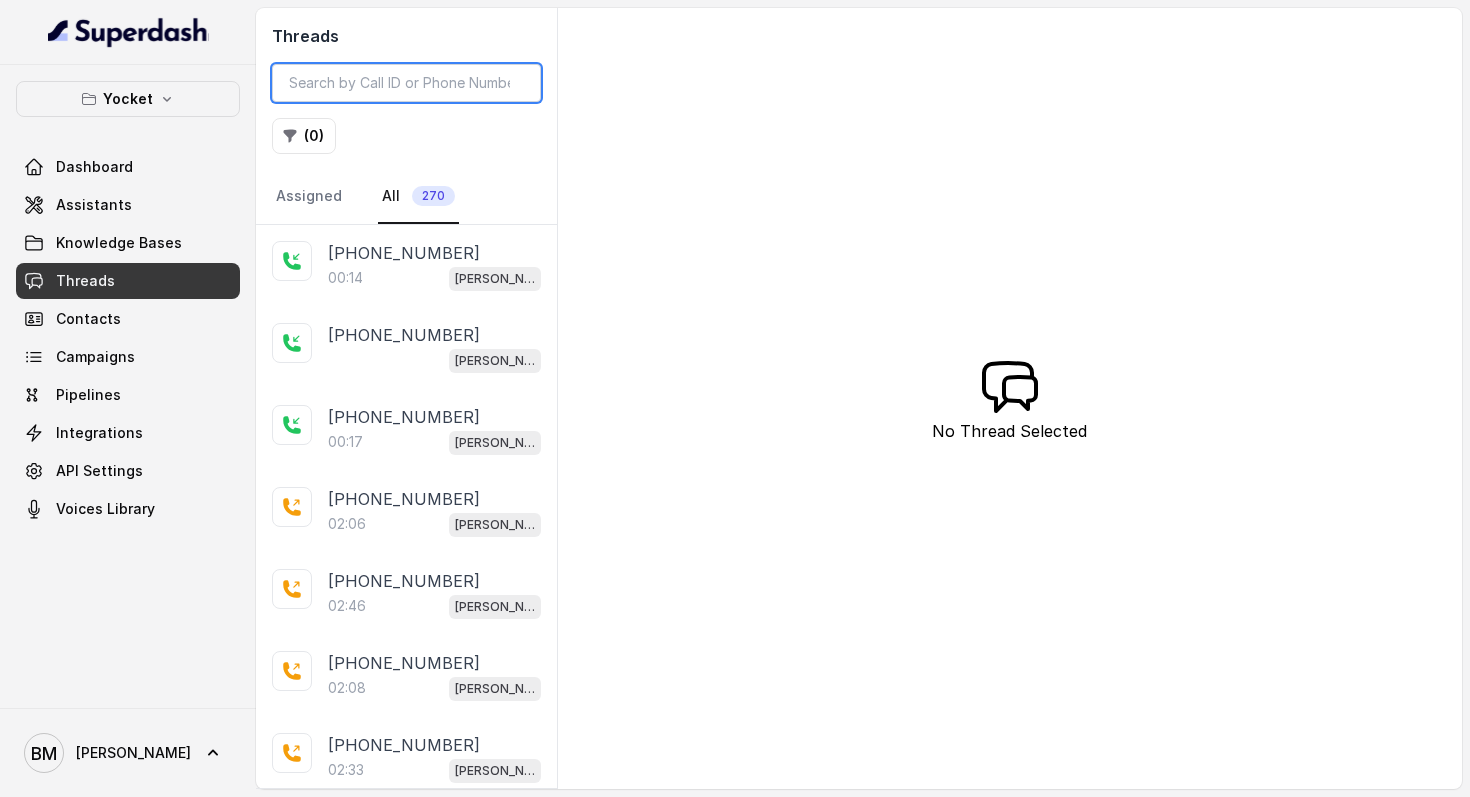 click at bounding box center (406, 83) 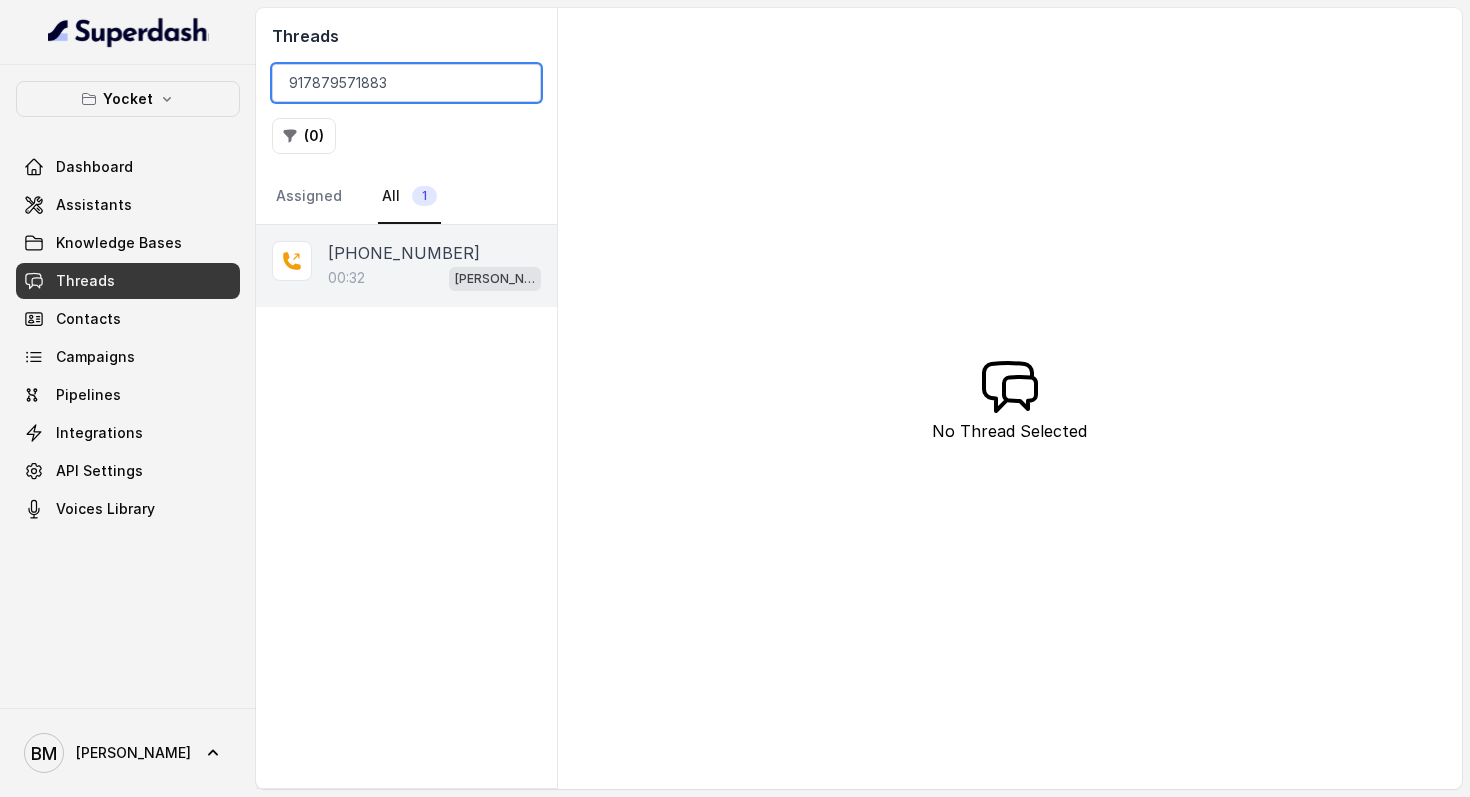 type on "917879571883" 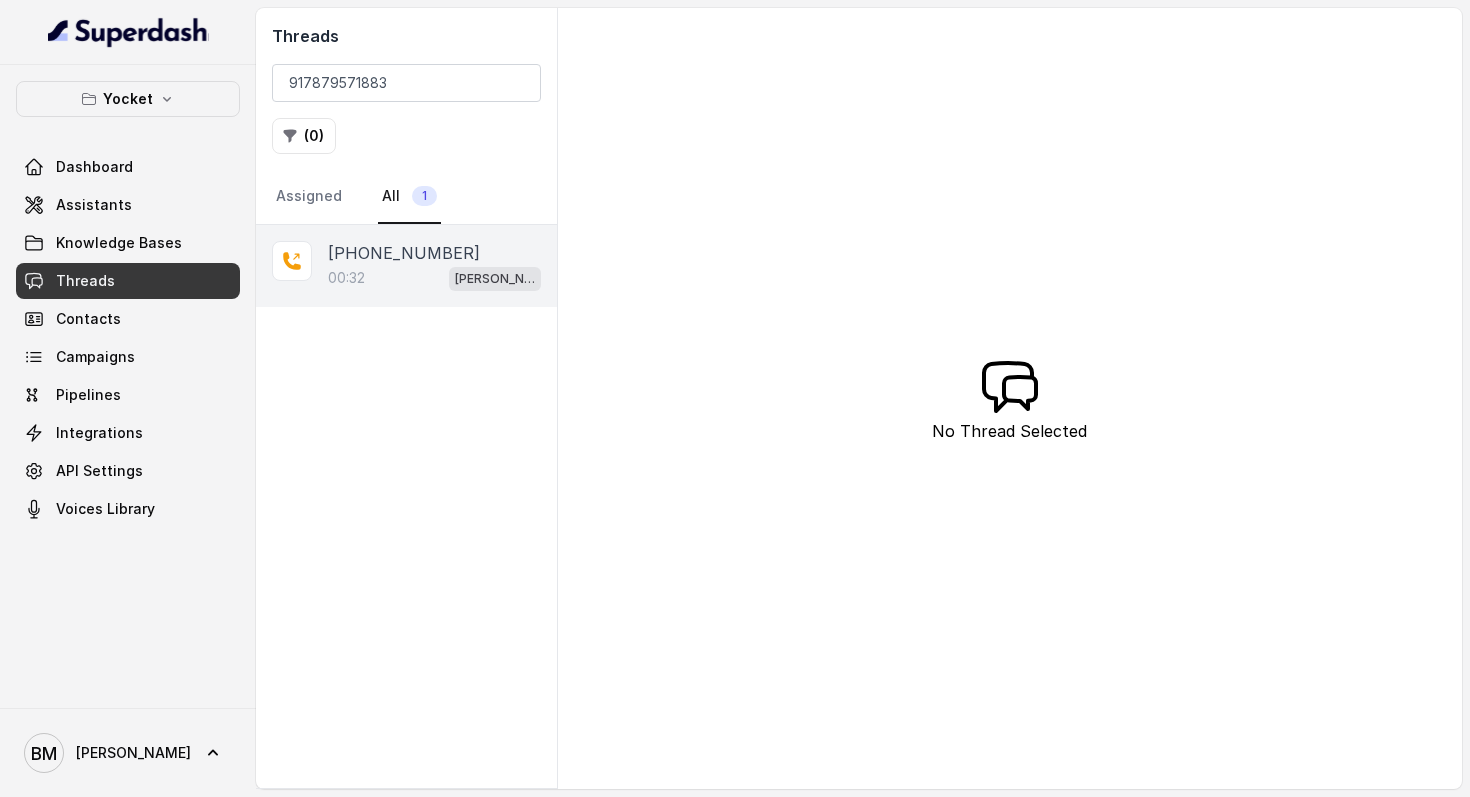 click on "00:32 [PERSON_NAME]" at bounding box center [434, 278] 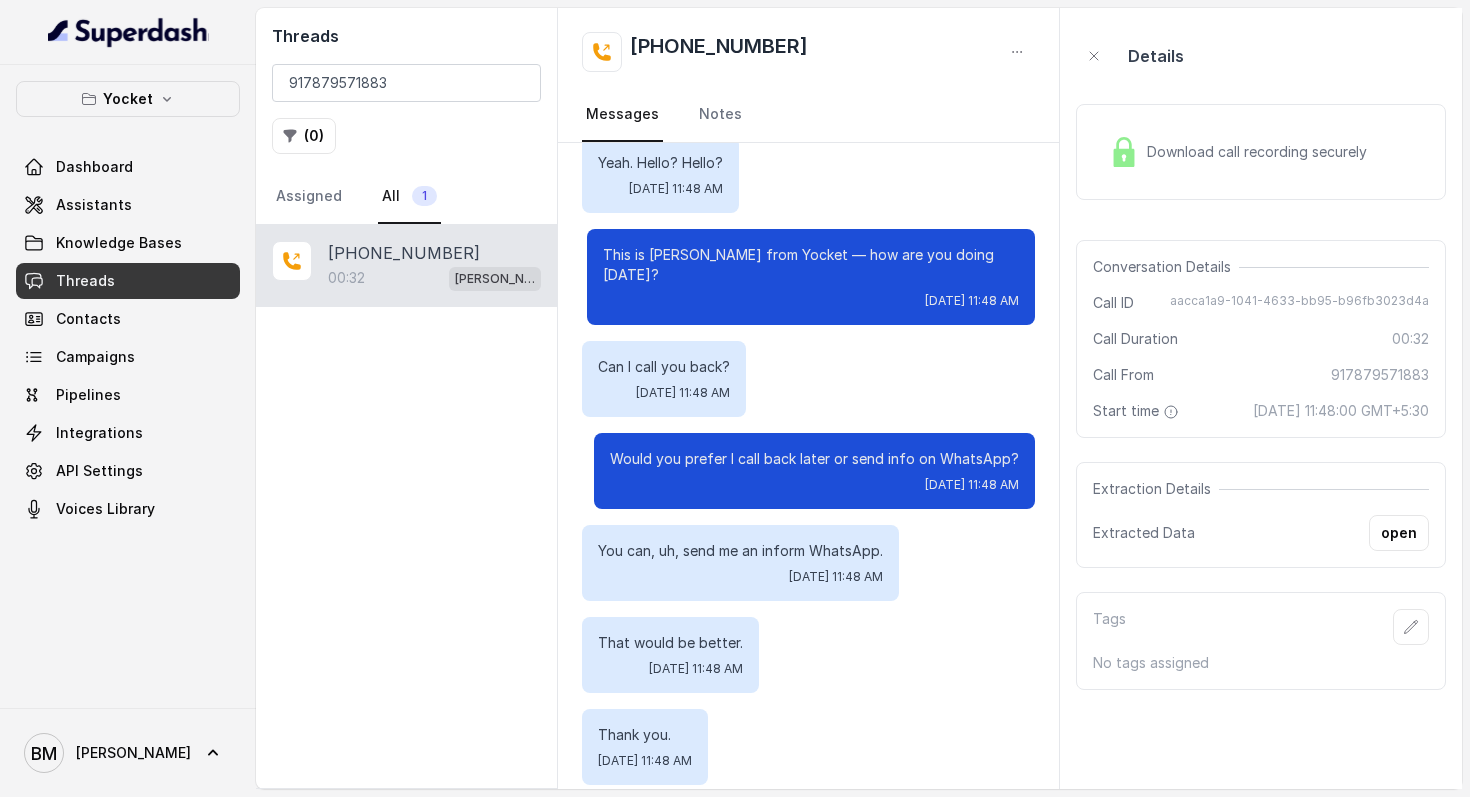 scroll, scrollTop: 0, scrollLeft: 0, axis: both 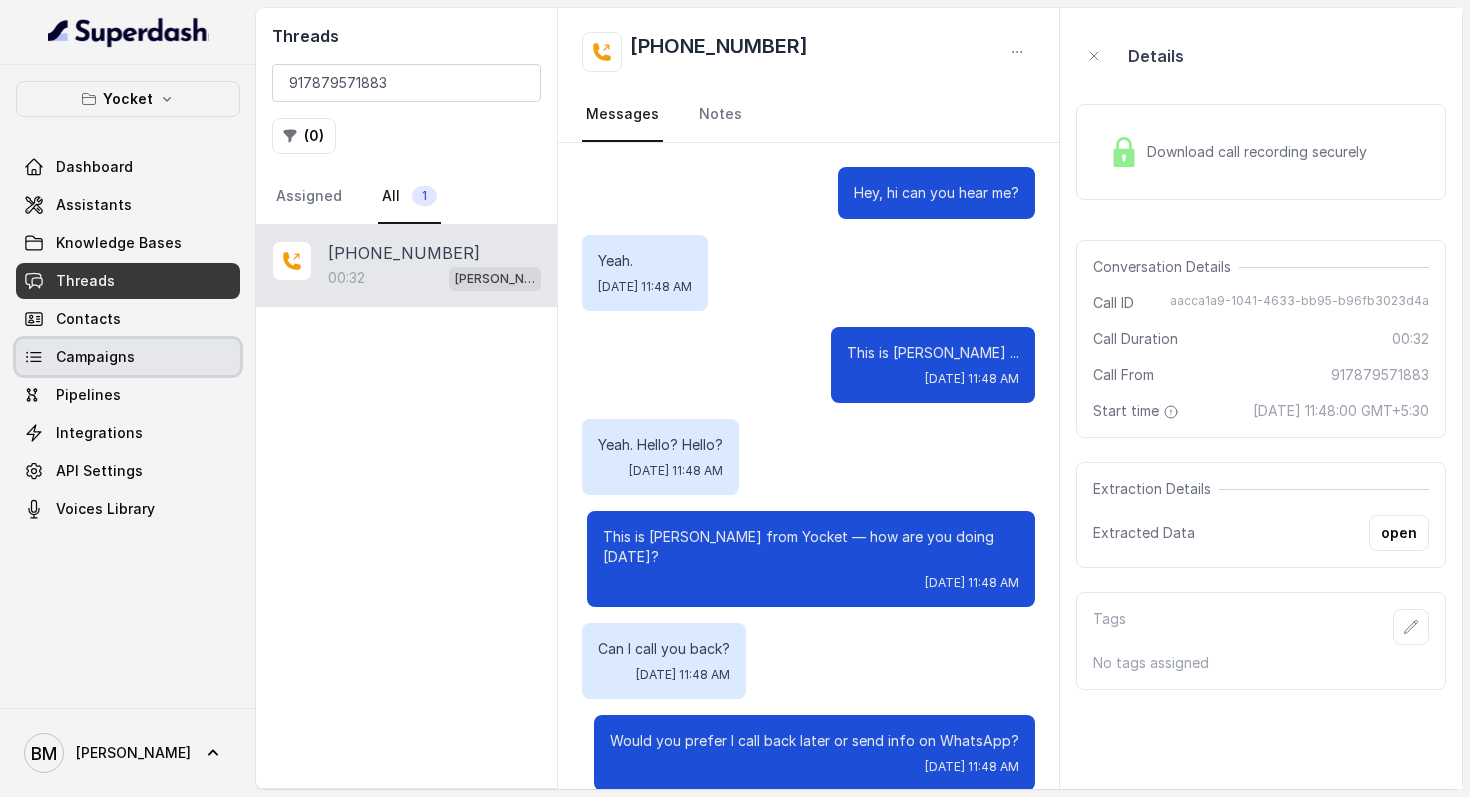 click on "Campaigns" at bounding box center [128, 357] 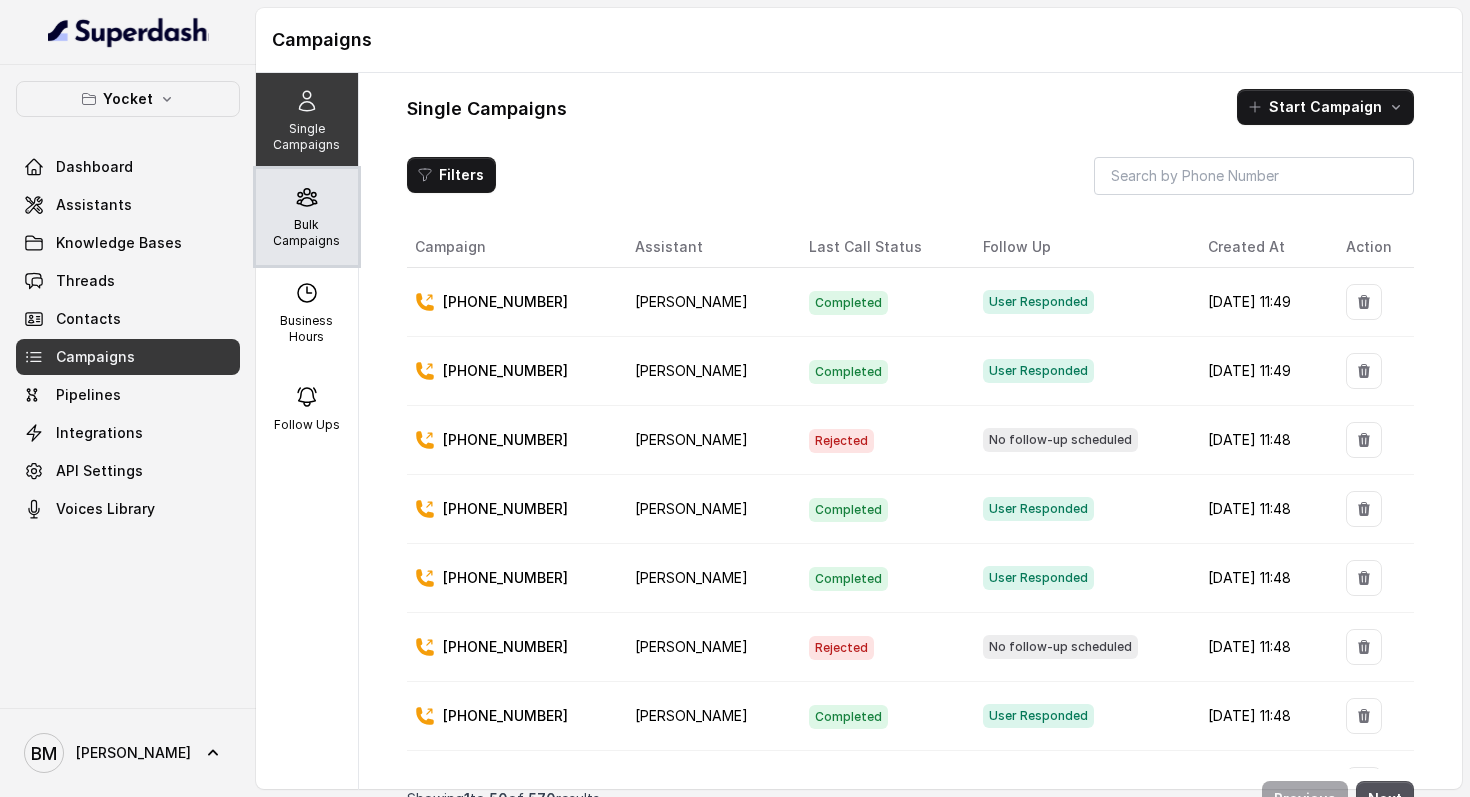 click on "Bulk Campaigns" at bounding box center (307, 233) 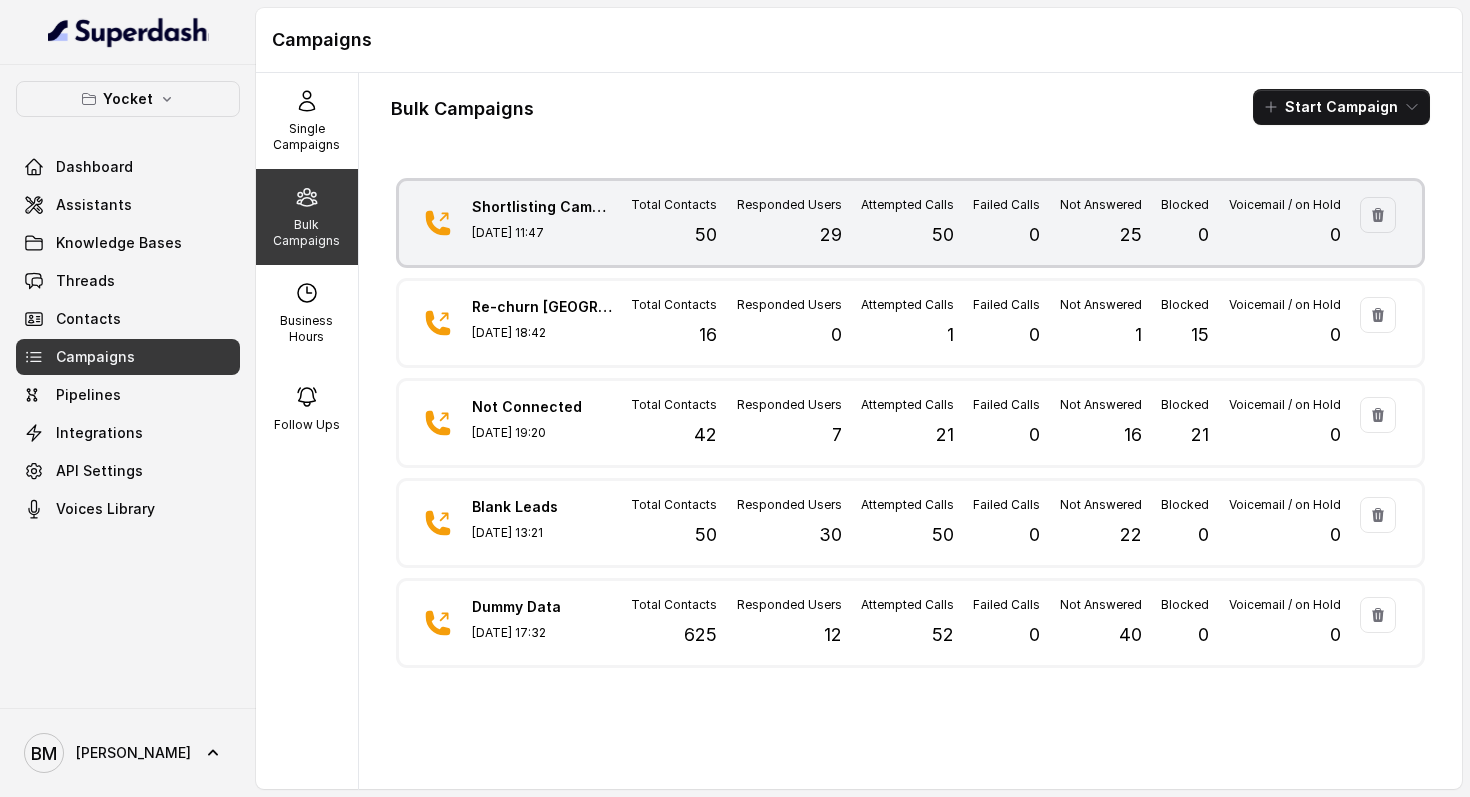 click on "Total Contacts 50" at bounding box center [674, 223] 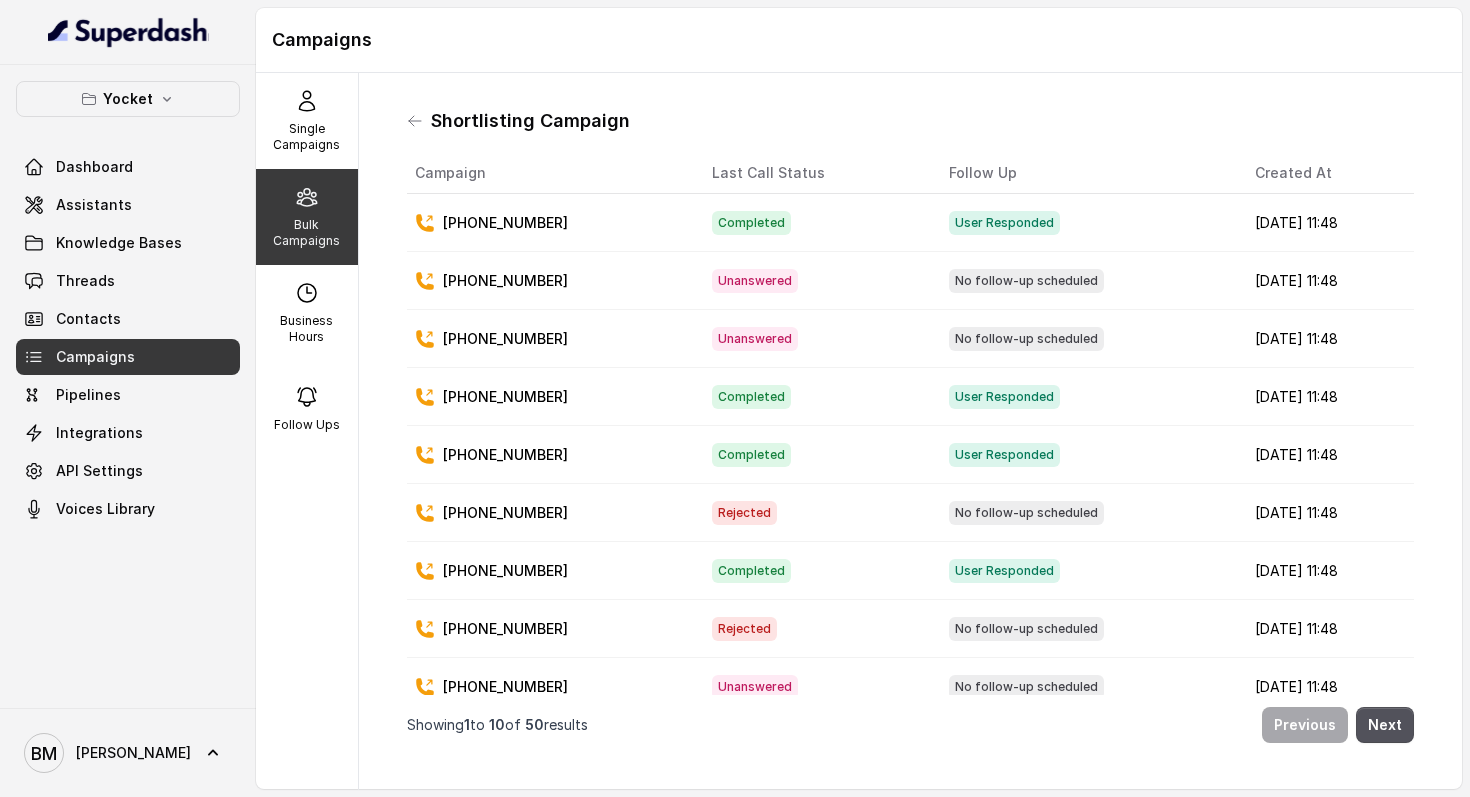 click on "[PHONE_NUMBER]" at bounding box center (505, 397) 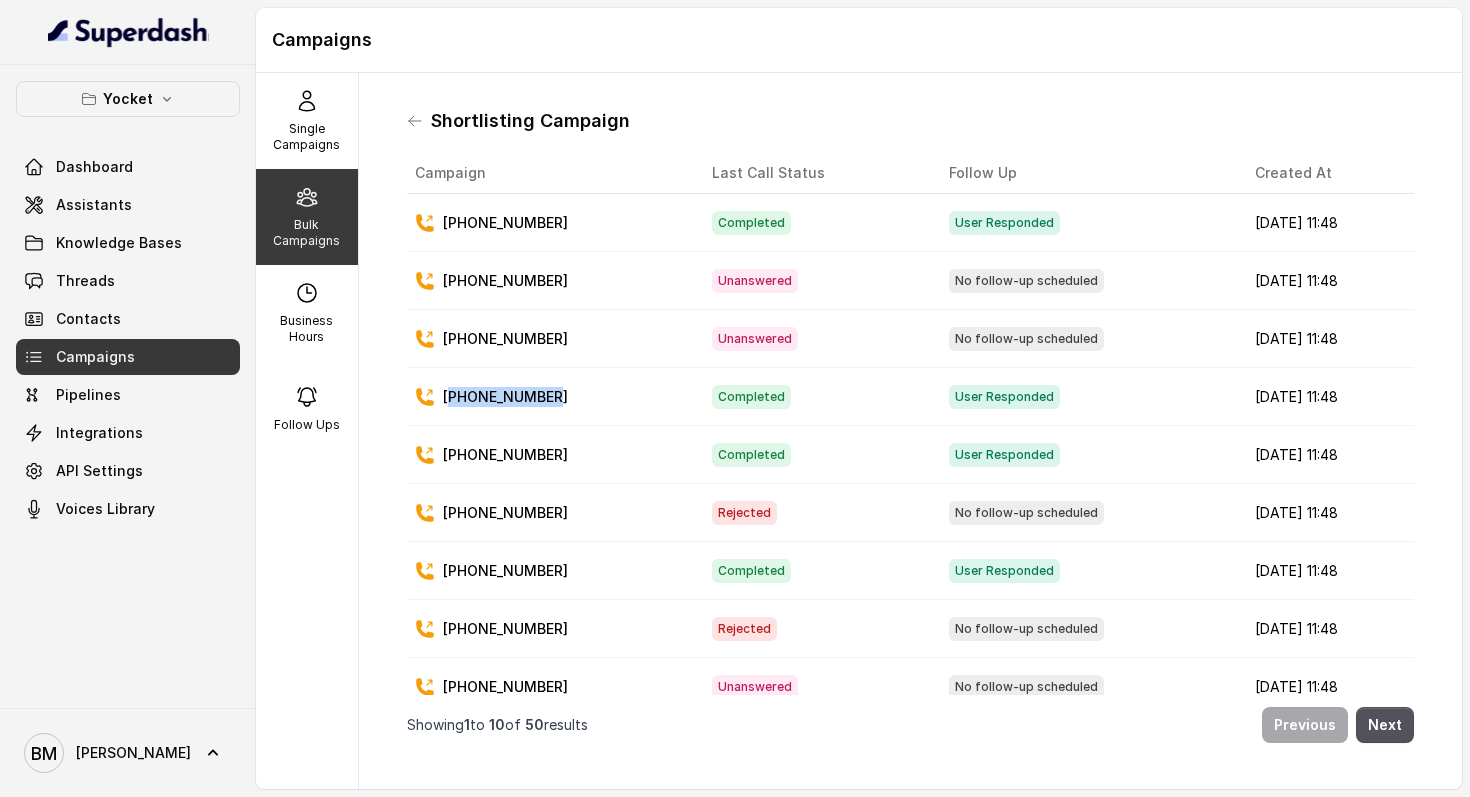 click on "[PHONE_NUMBER]" at bounding box center [505, 397] 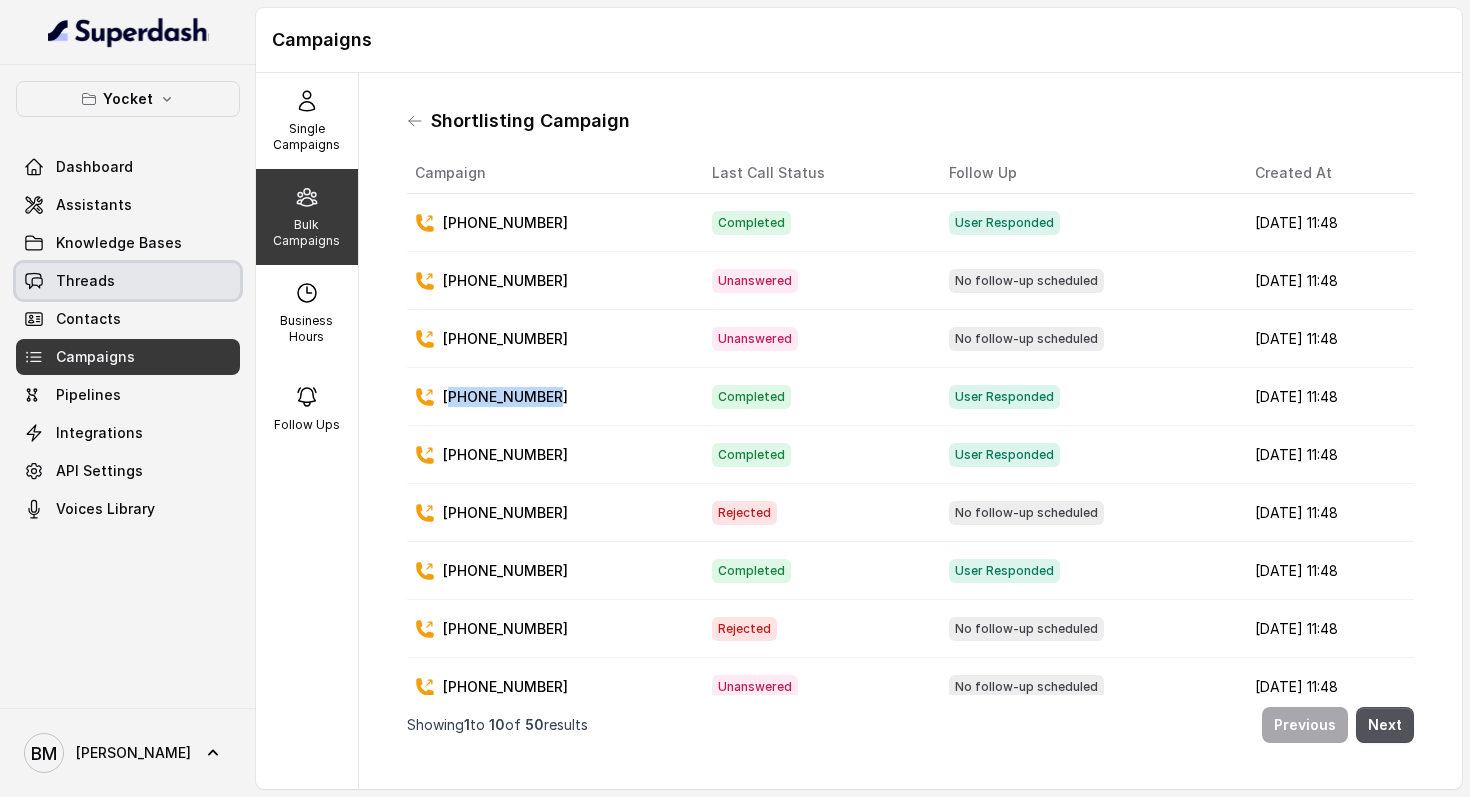 click on "Threads" at bounding box center [128, 281] 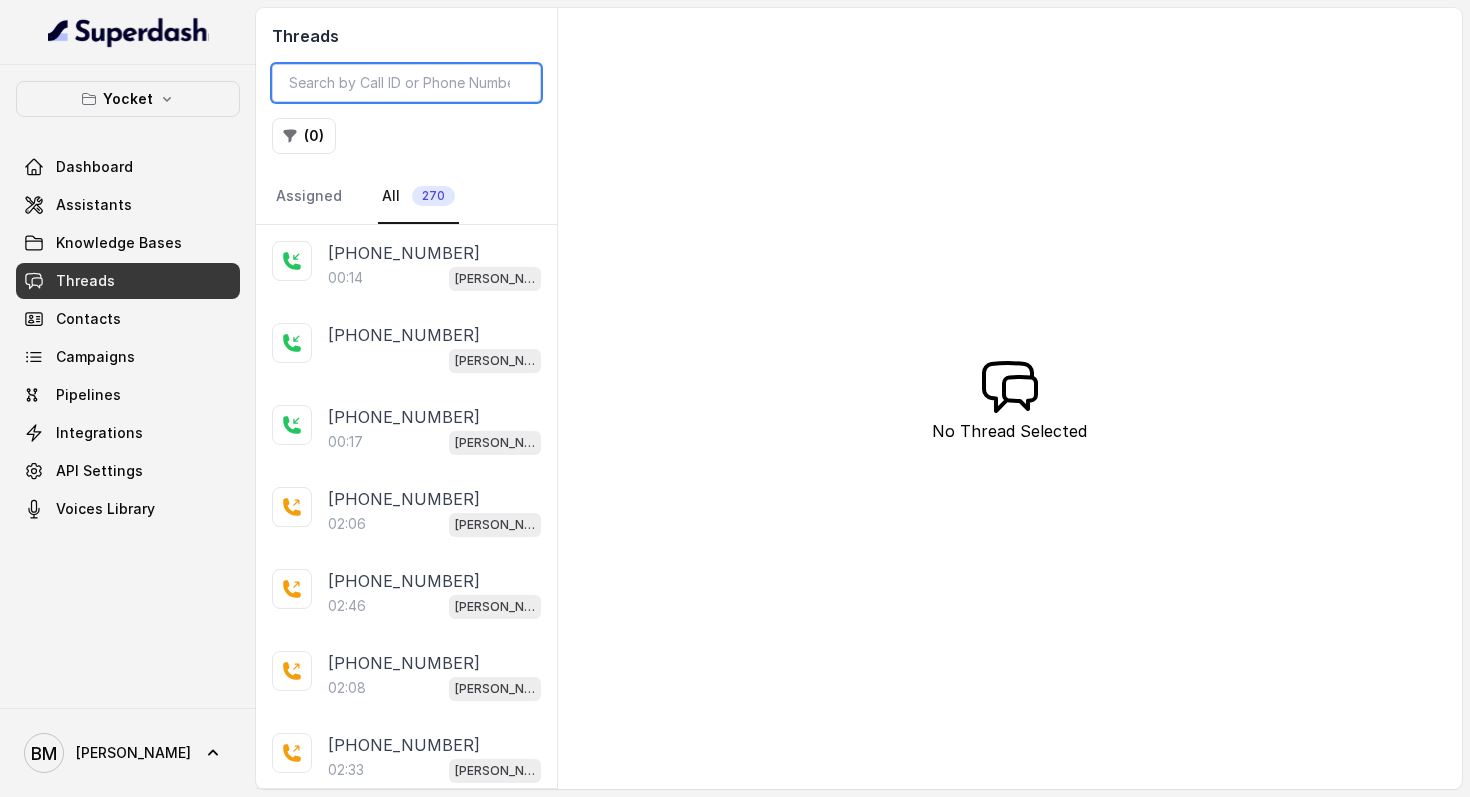 click at bounding box center [406, 83] 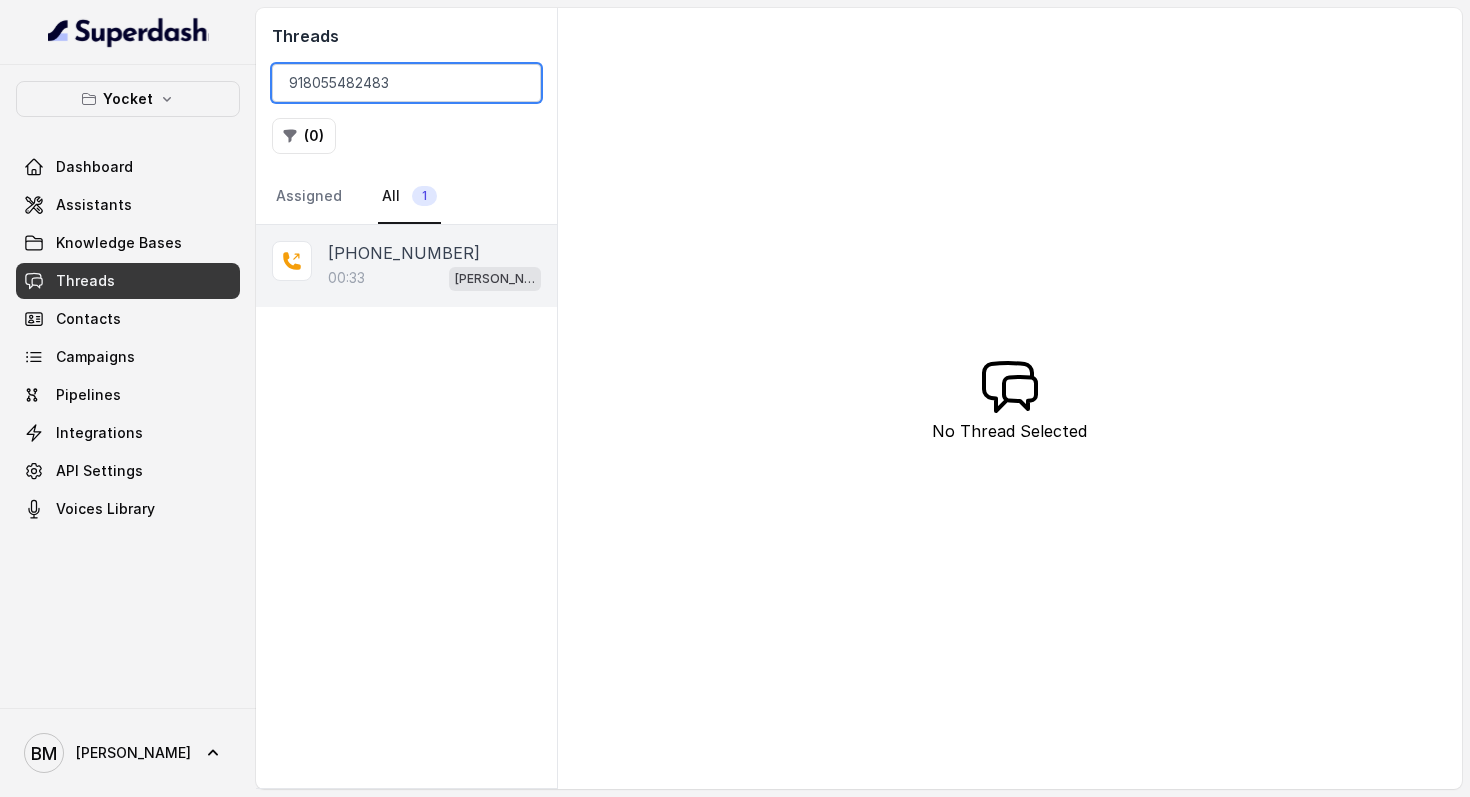 type on "918055482483" 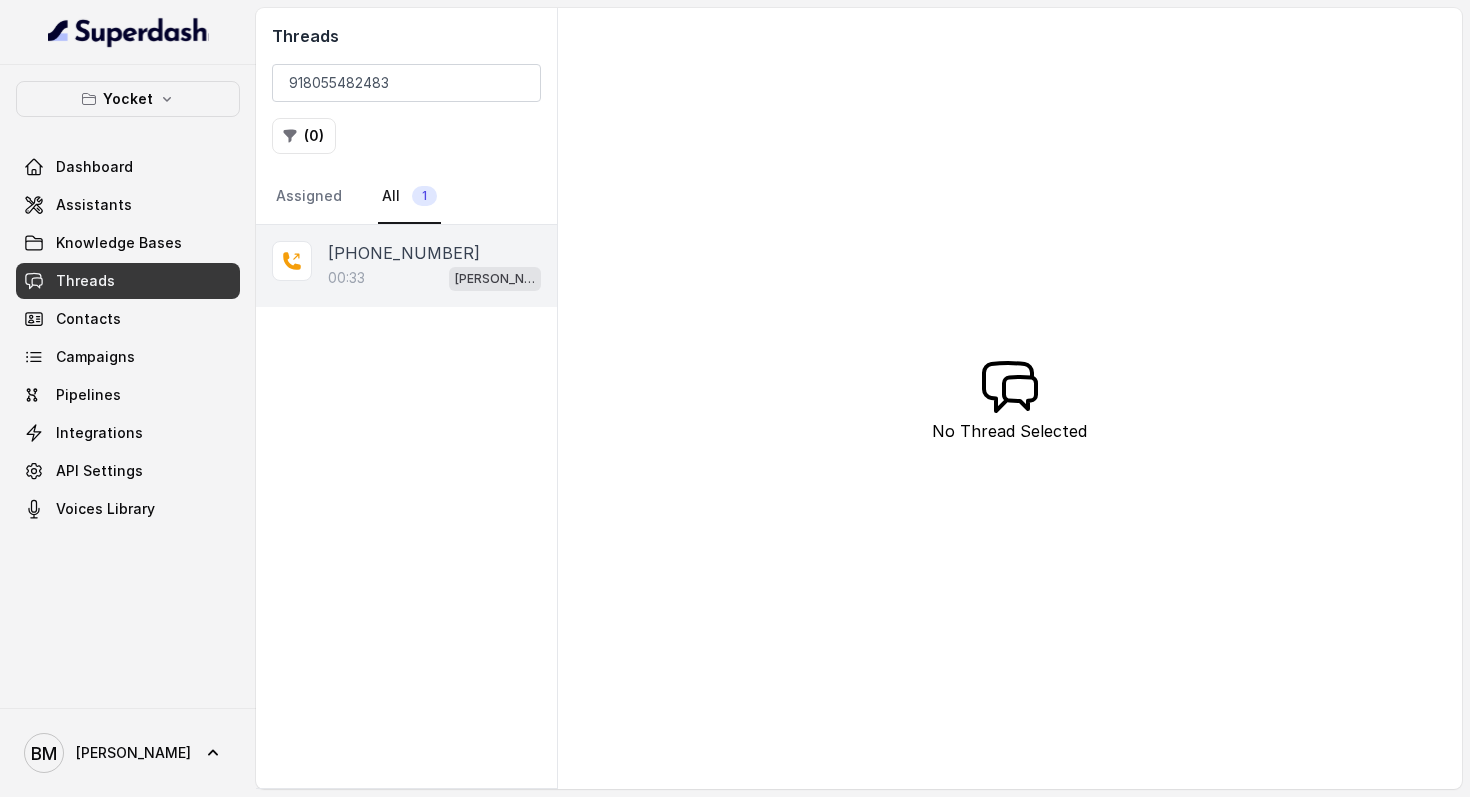 click on "[PHONE_NUMBER]" at bounding box center (404, 253) 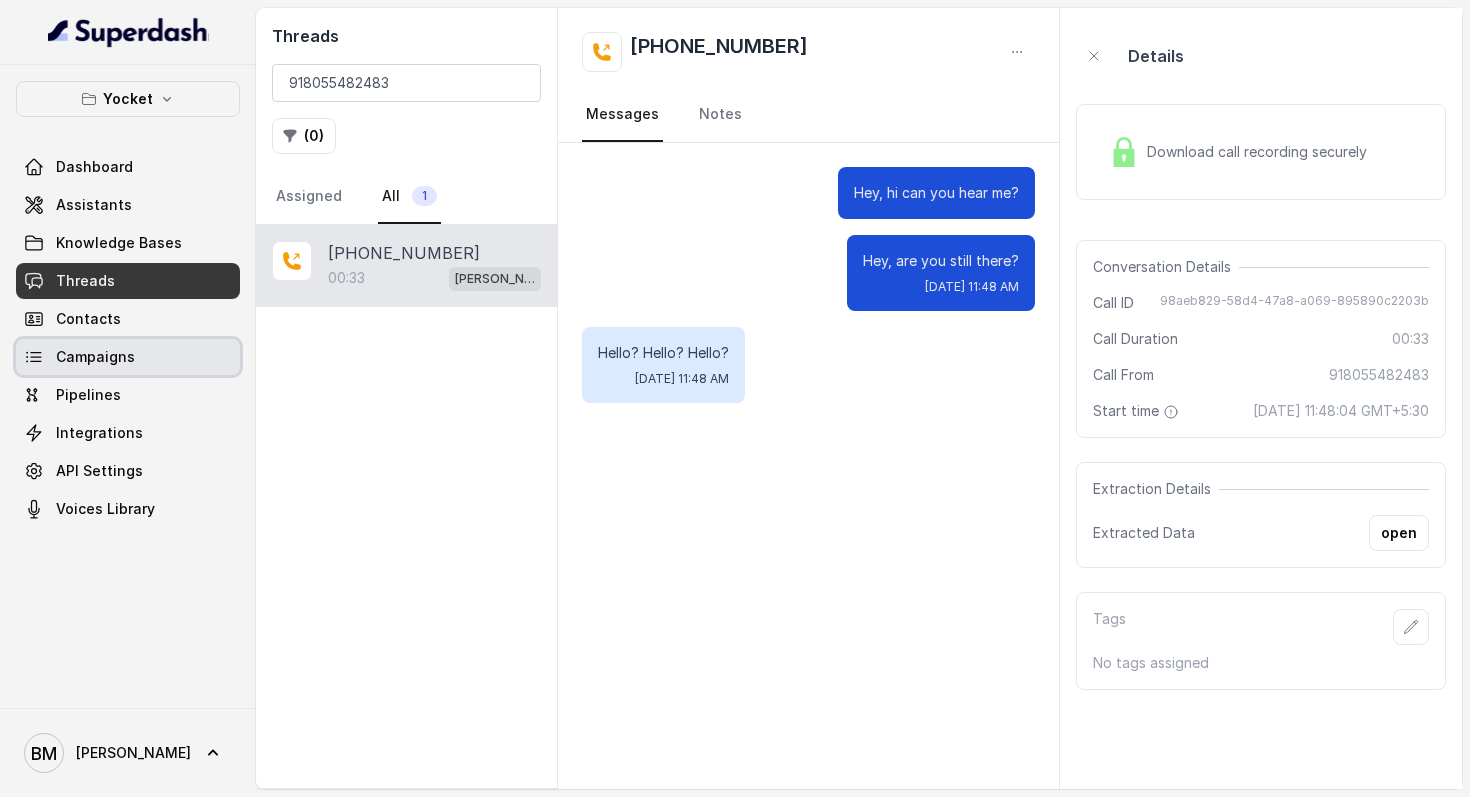 click on "Campaigns" at bounding box center [95, 357] 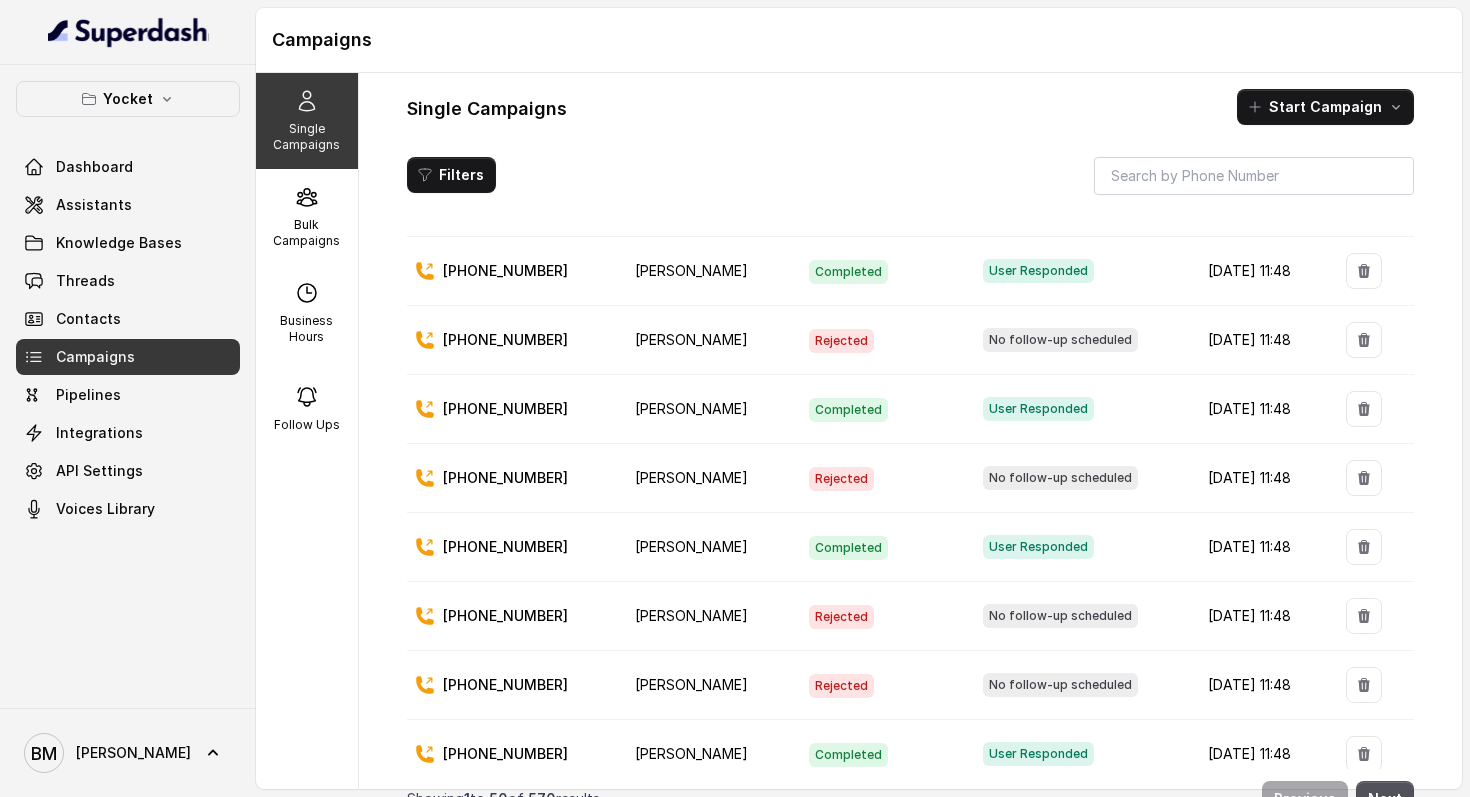 scroll, scrollTop: 321, scrollLeft: 0, axis: vertical 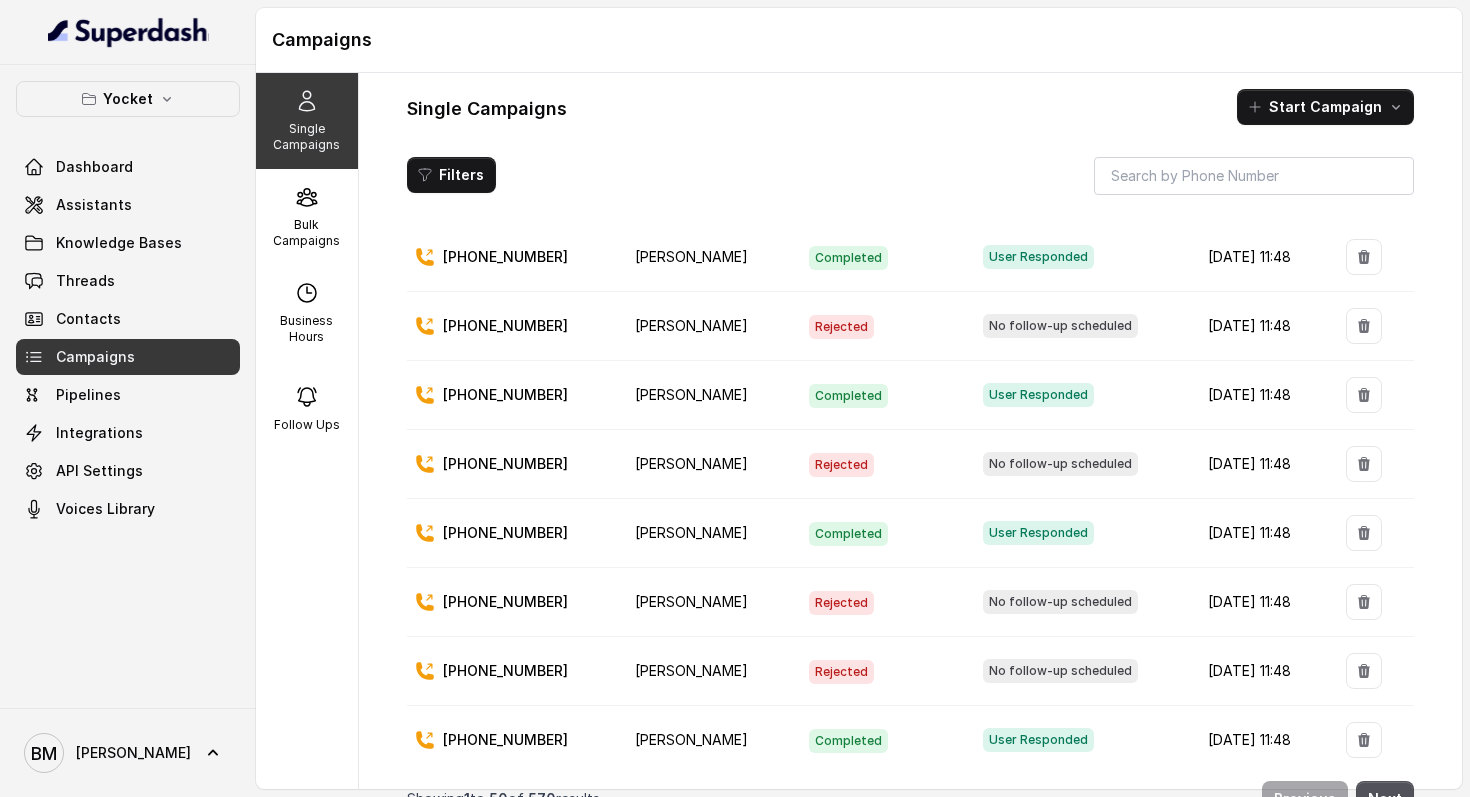 click on "[PHONE_NUMBER]" at bounding box center [505, 395] 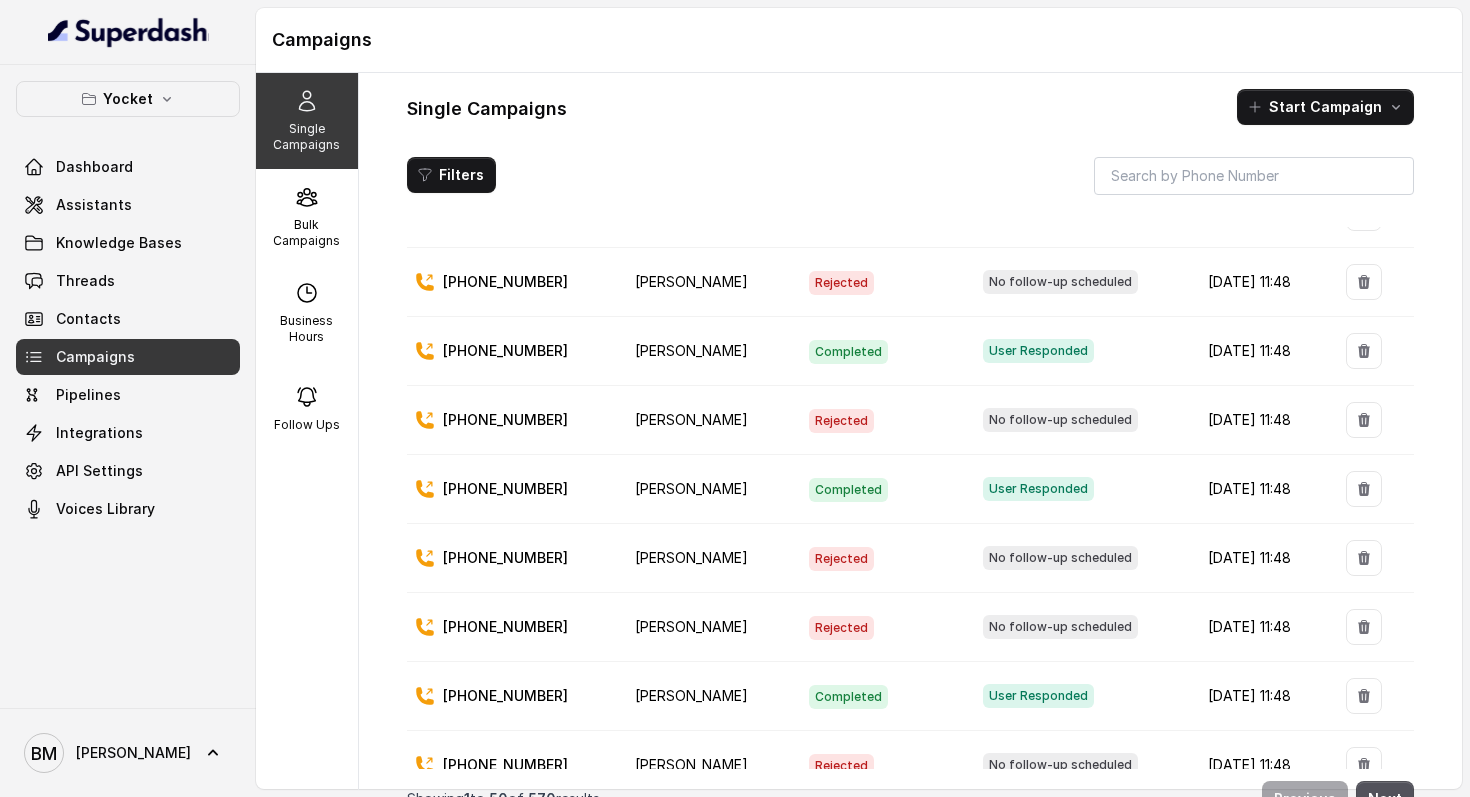 scroll, scrollTop: 357, scrollLeft: 0, axis: vertical 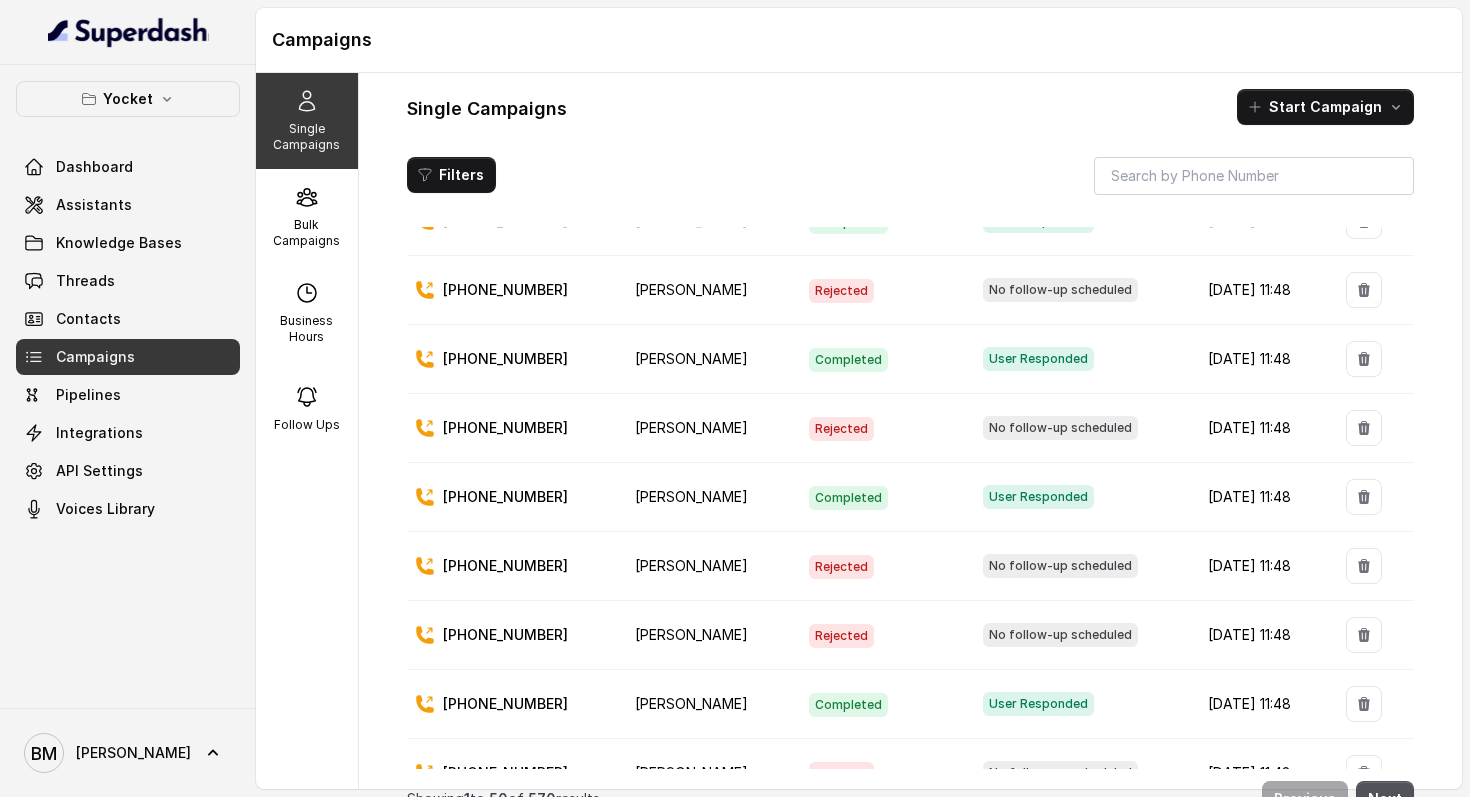 click on "[PHONE_NUMBER]" at bounding box center (505, 359) 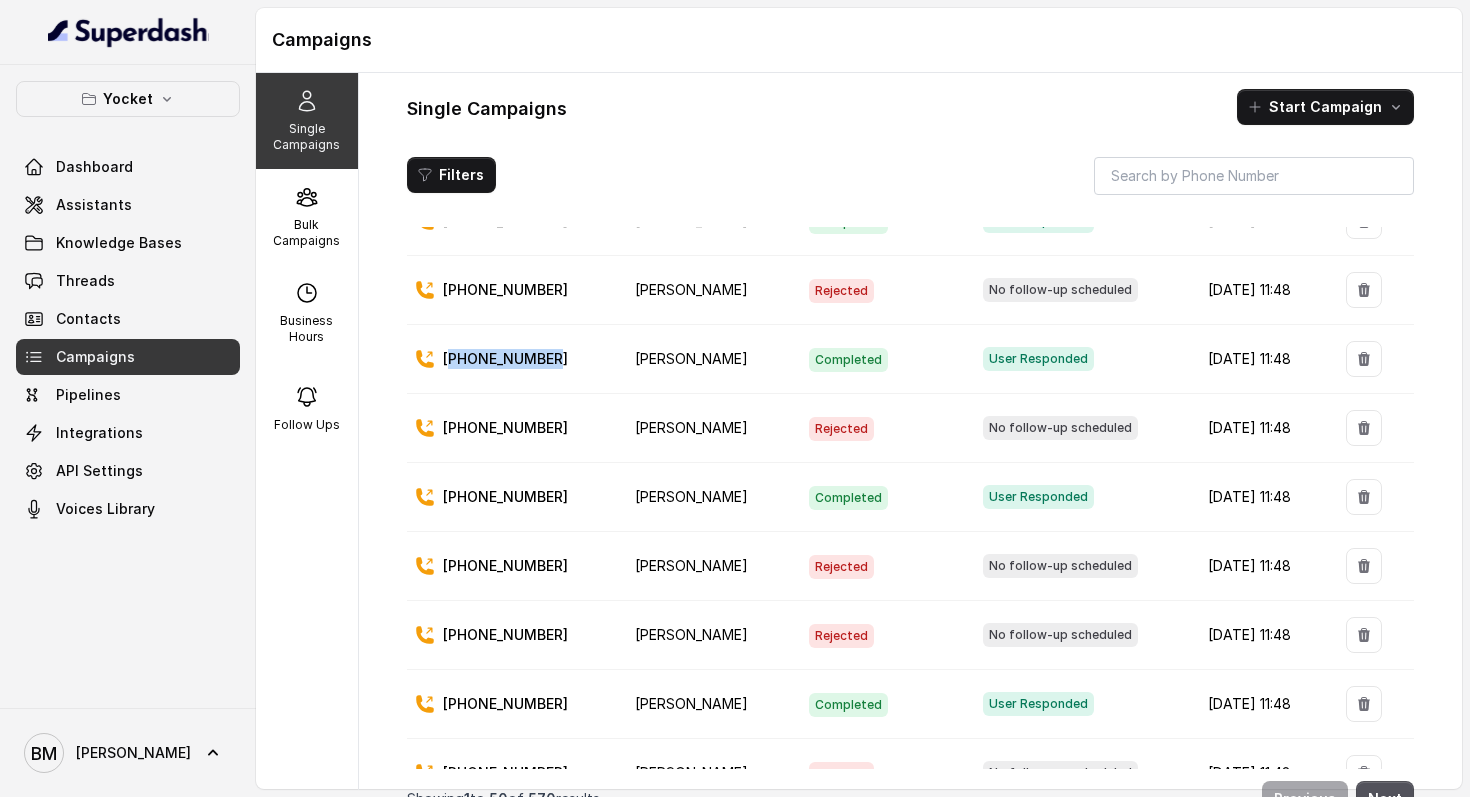 click on "[PHONE_NUMBER]" at bounding box center (505, 359) 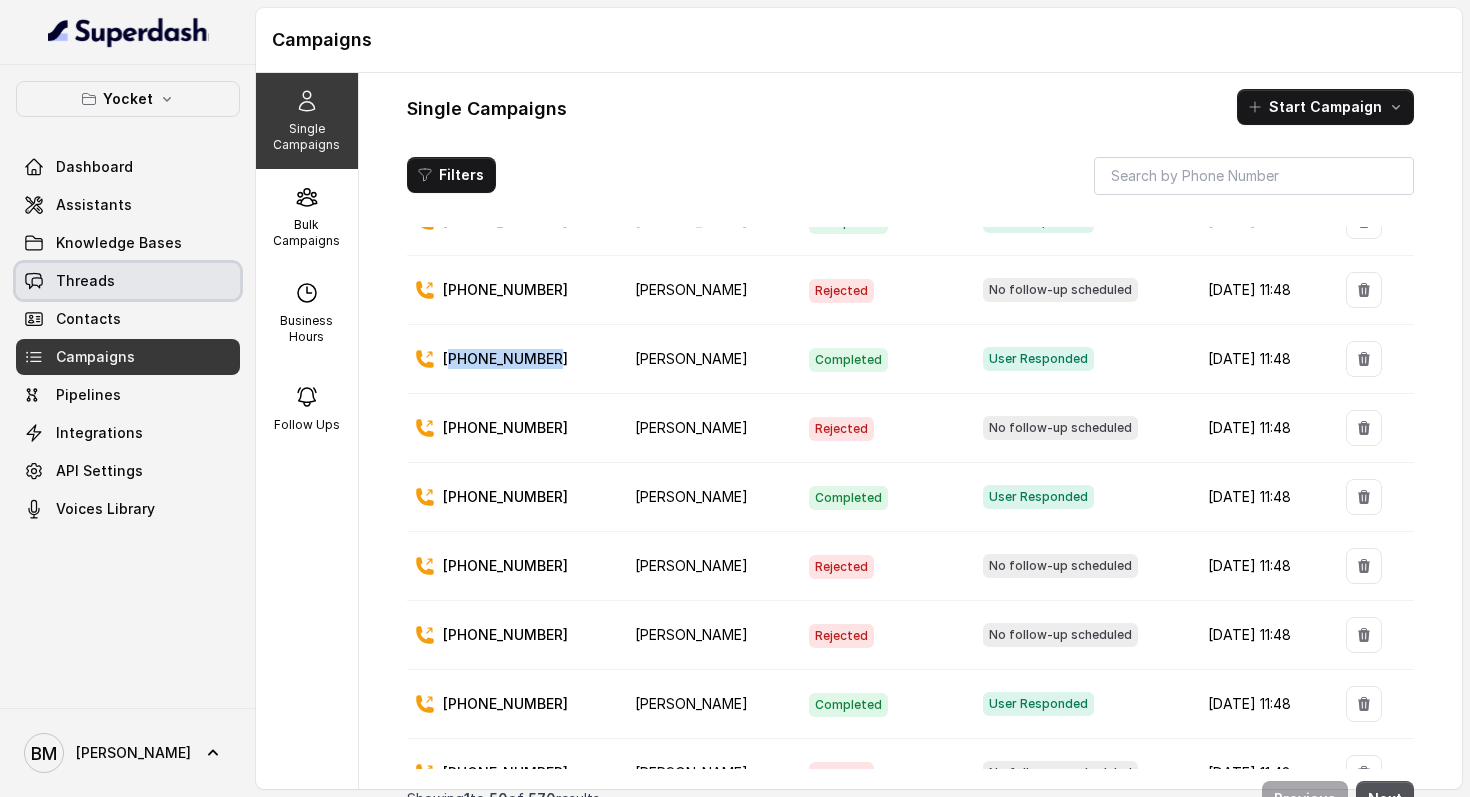 click on "Threads" at bounding box center [128, 281] 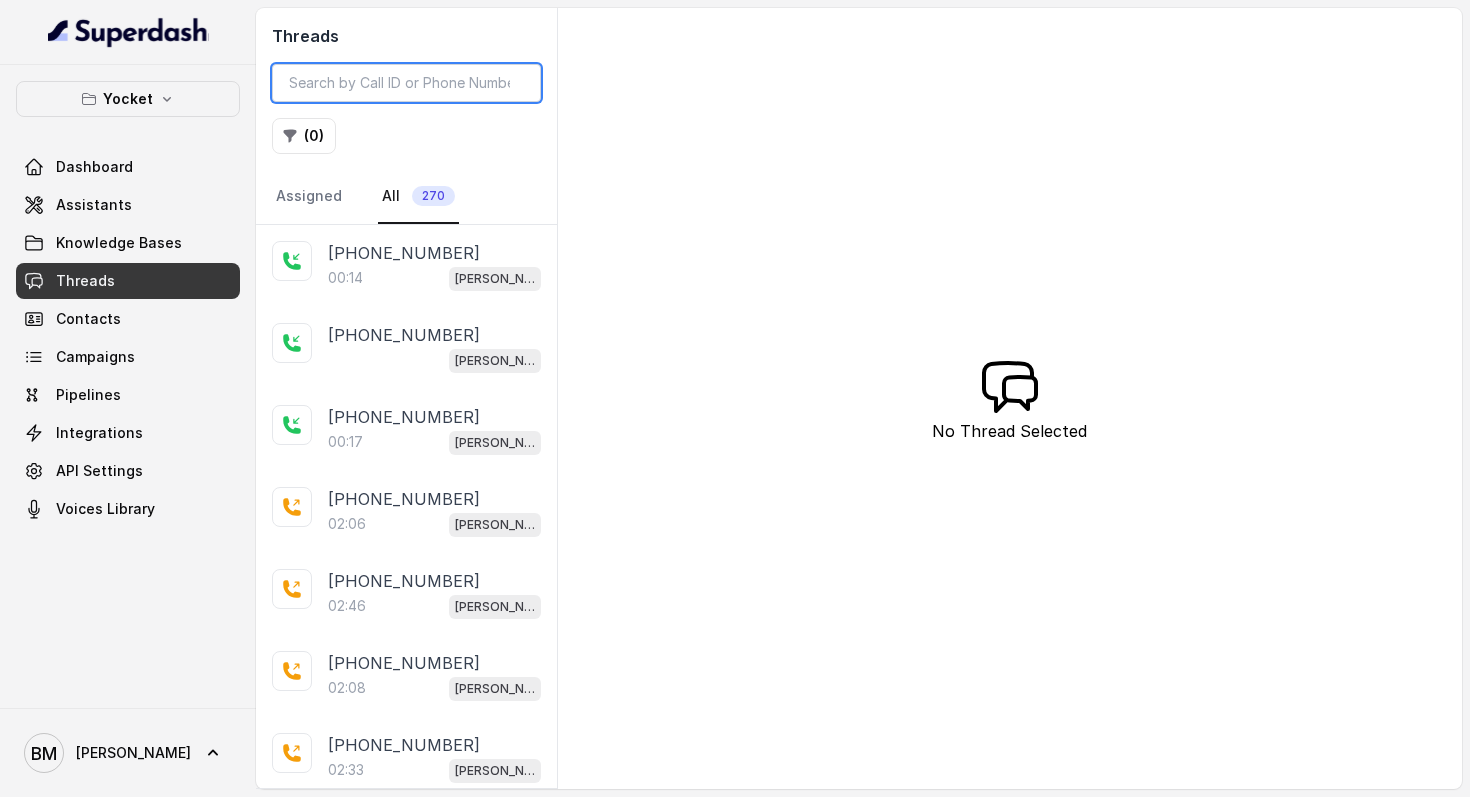 click at bounding box center [406, 83] 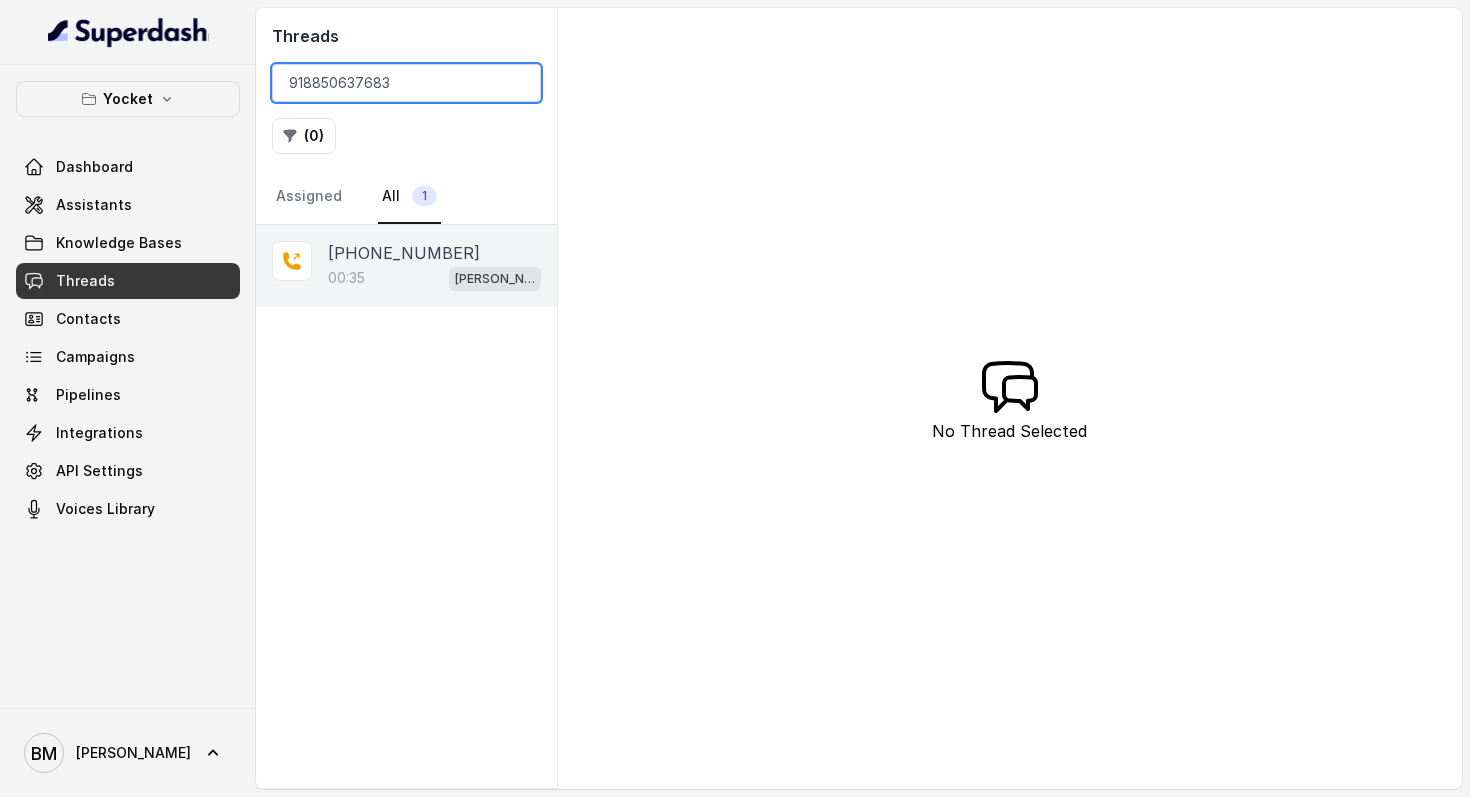 type on "918850637683" 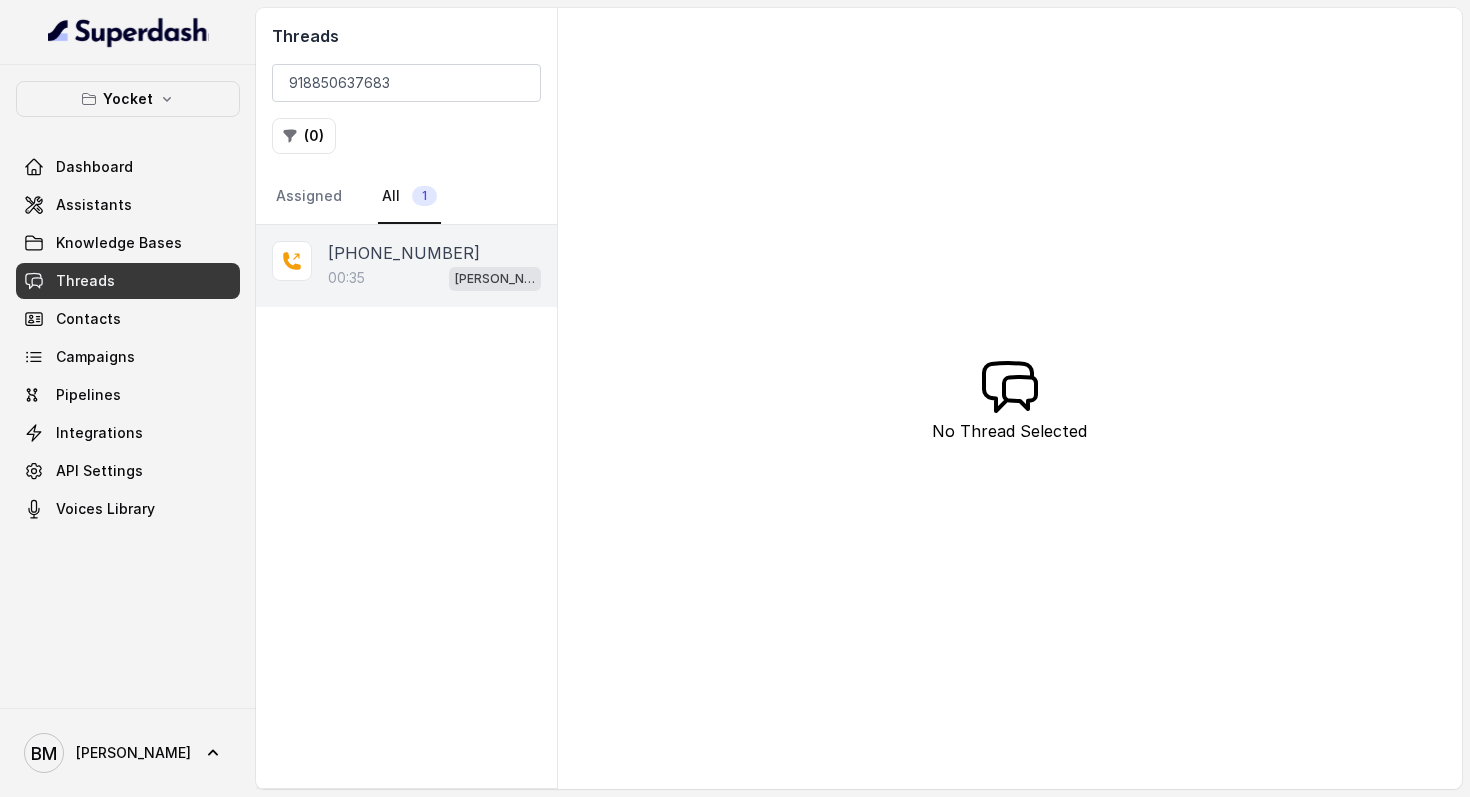 click on "[PHONE_NUMBER]" at bounding box center [404, 253] 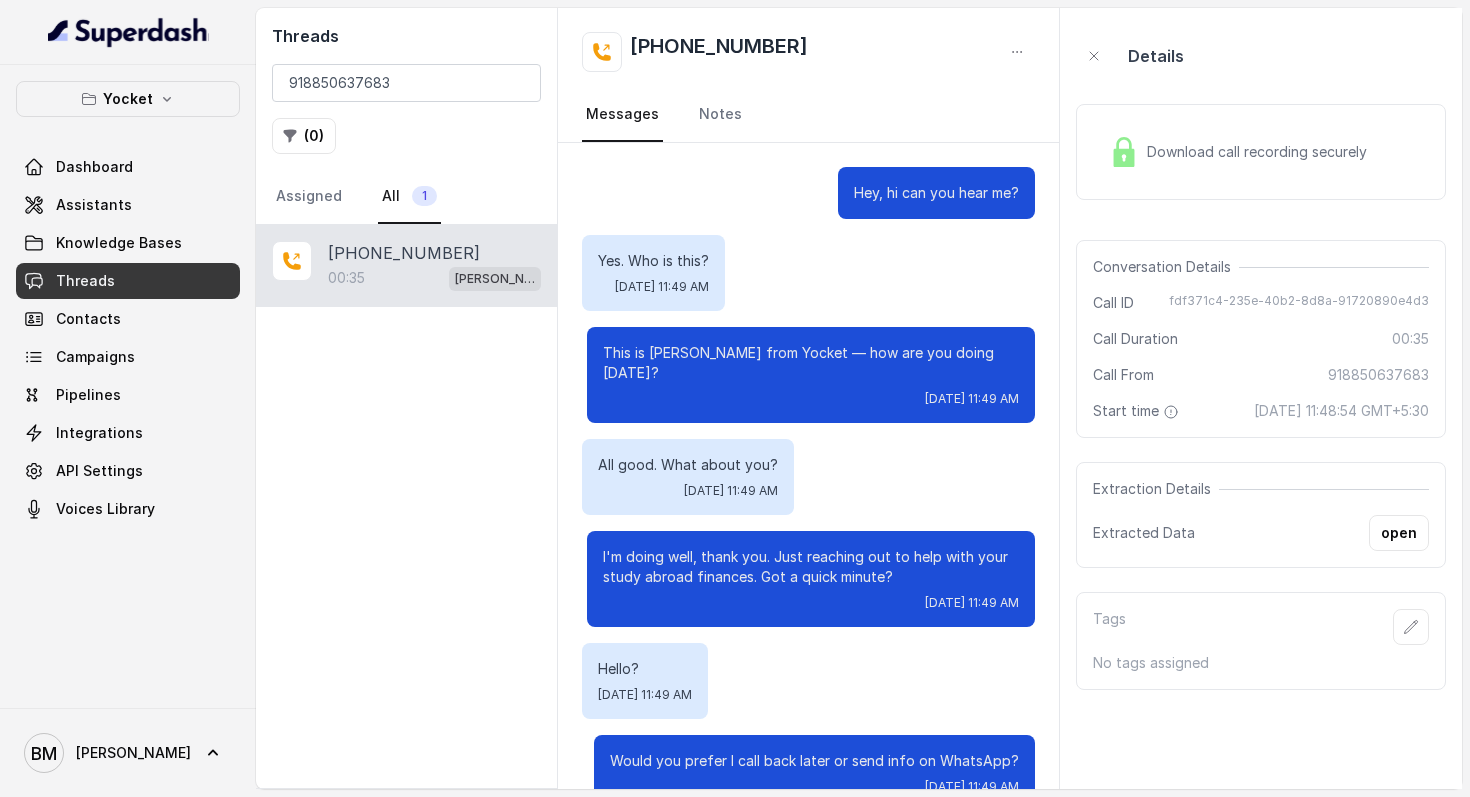 scroll, scrollTop: 118, scrollLeft: 0, axis: vertical 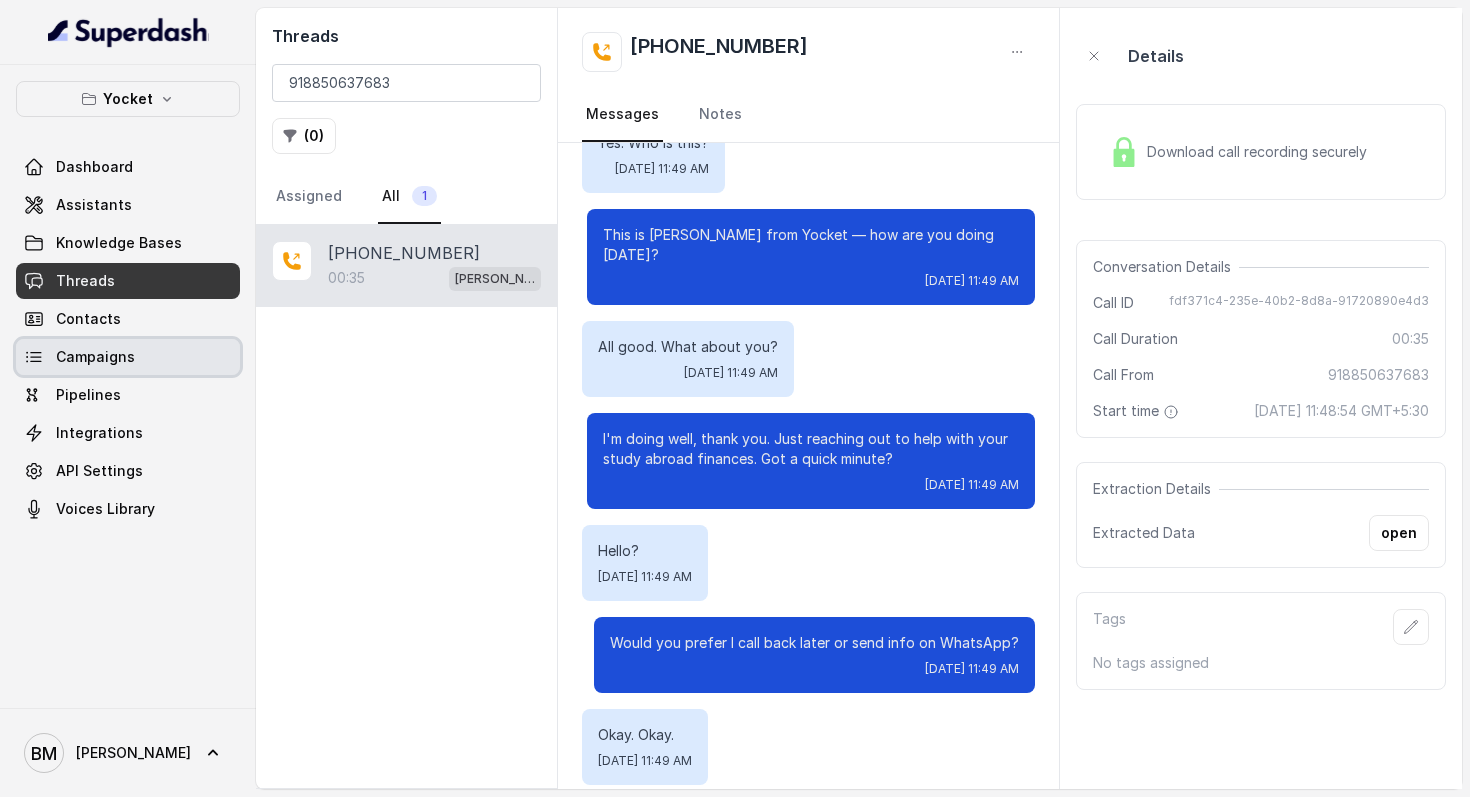 click on "Campaigns" at bounding box center (95, 357) 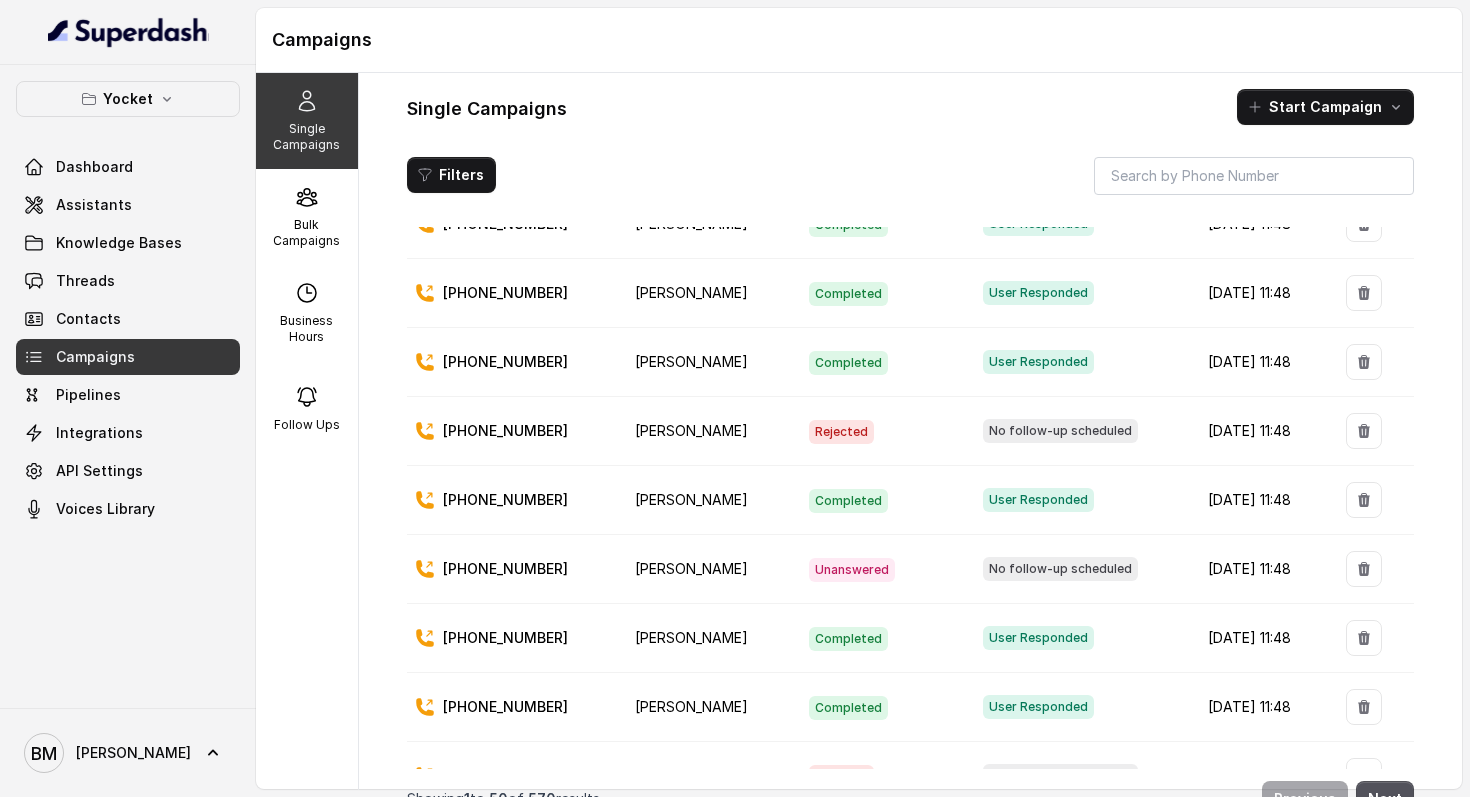 scroll, scrollTop: 2949, scrollLeft: 0, axis: vertical 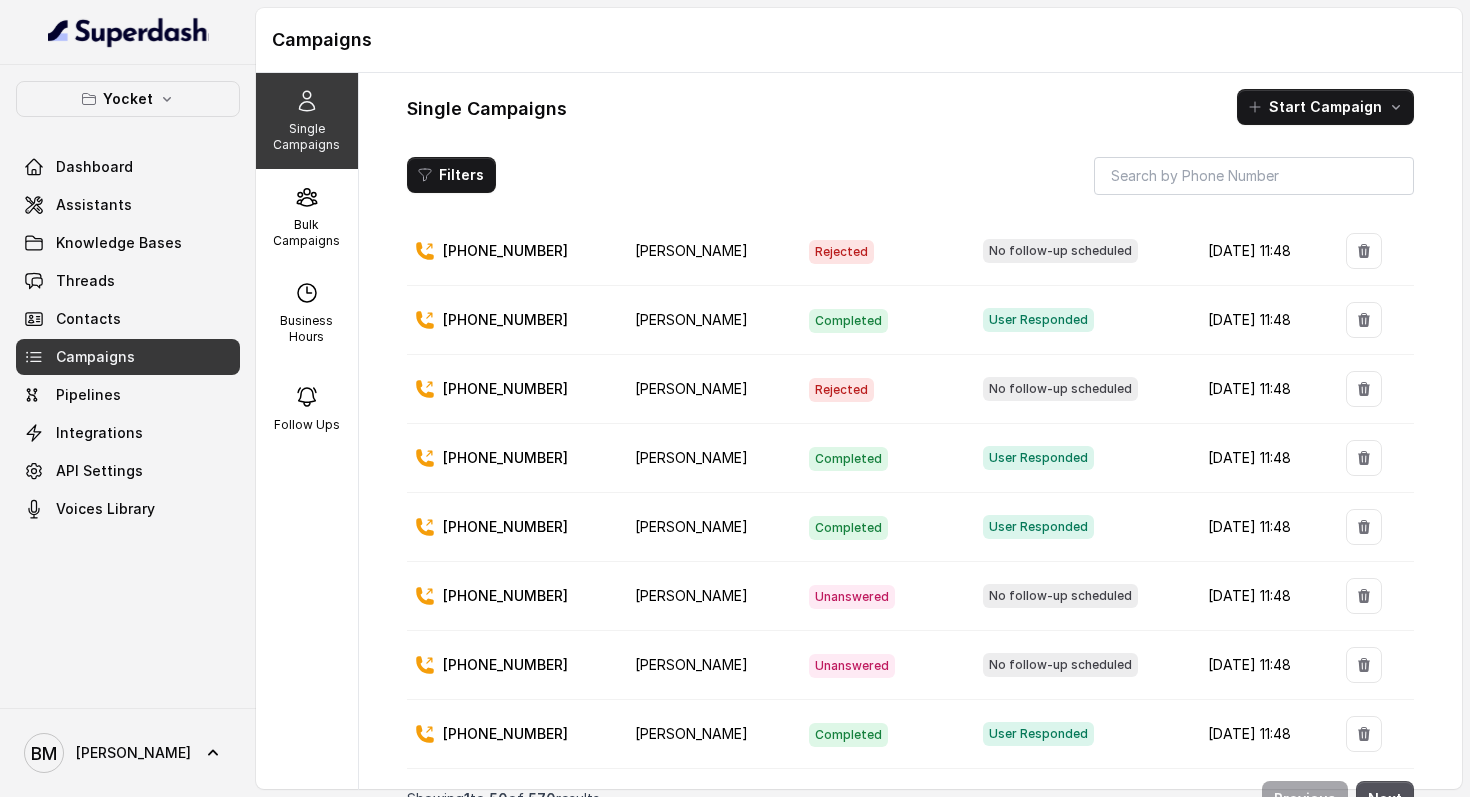 click on "[PHONE_NUMBER]" at bounding box center [505, 527] 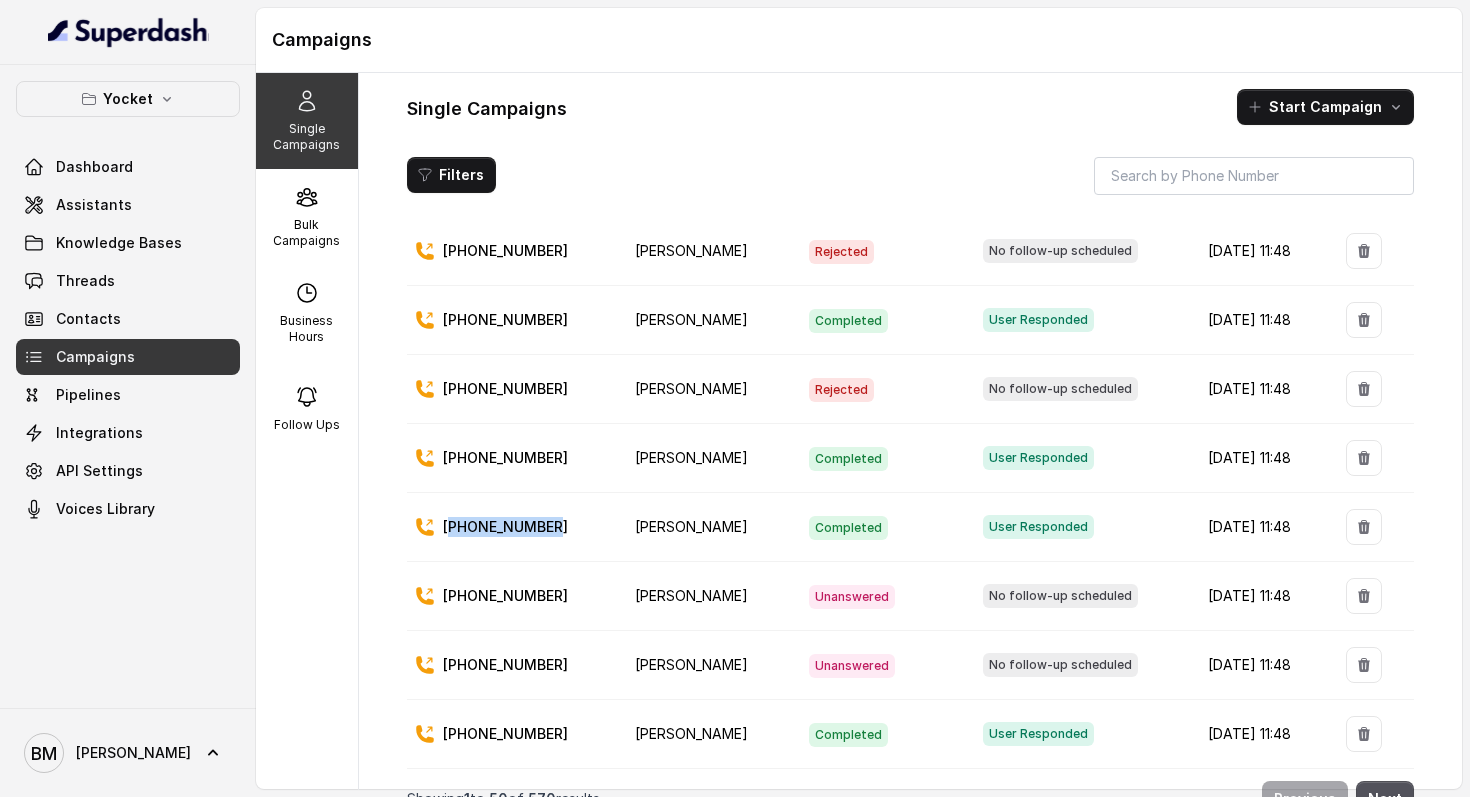 click on "[PHONE_NUMBER]" at bounding box center [505, 527] 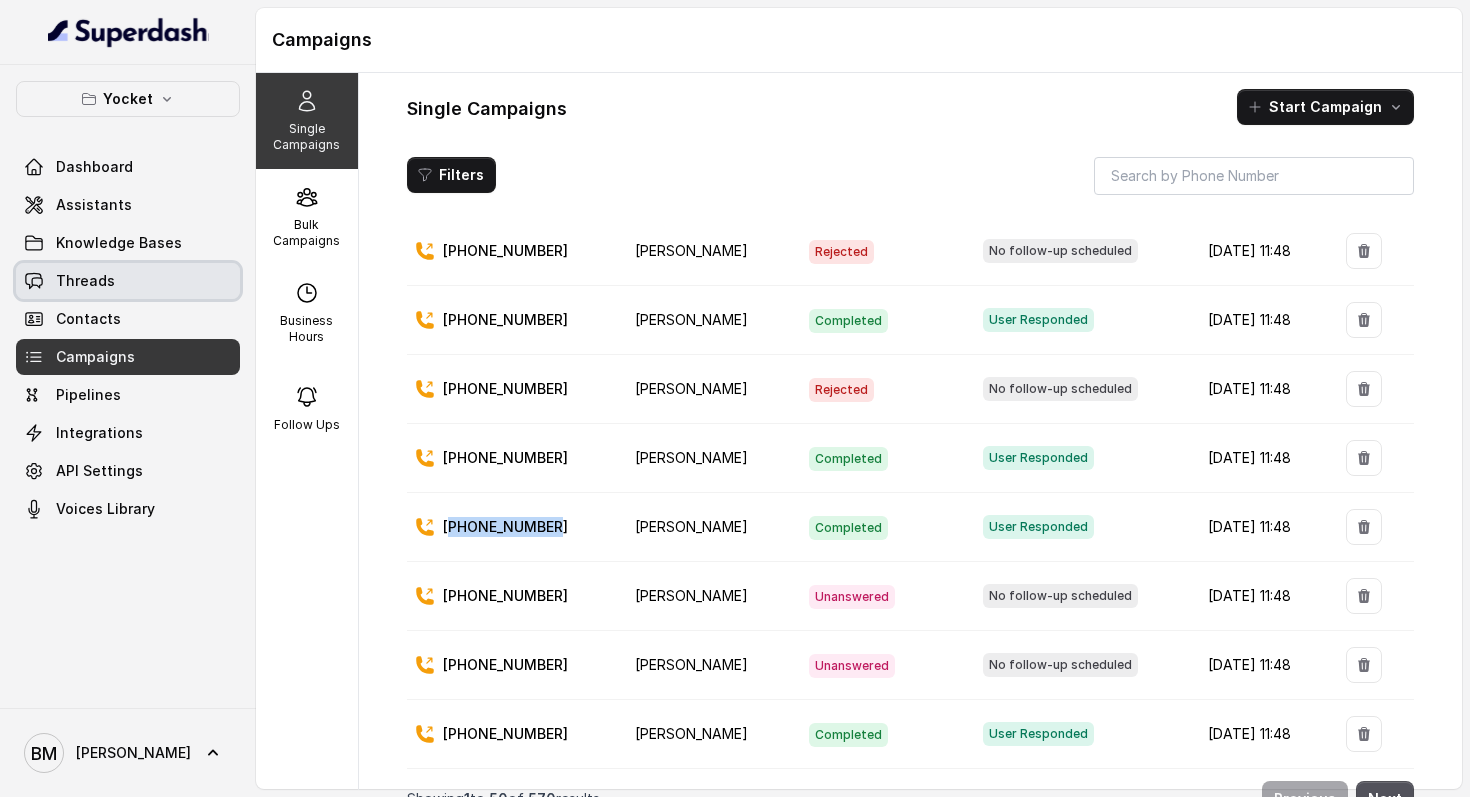 click on "Threads" at bounding box center [128, 281] 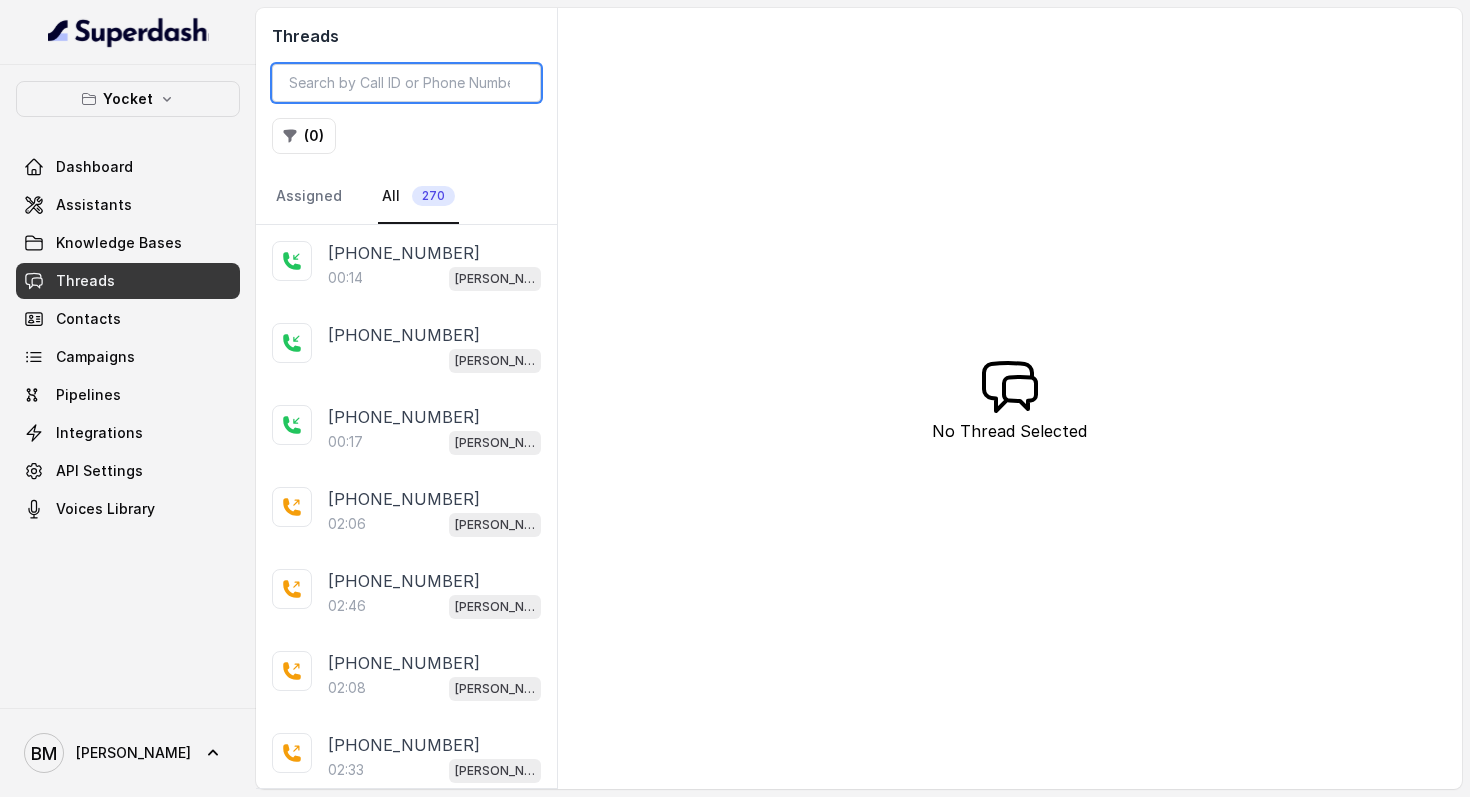 click at bounding box center [406, 83] 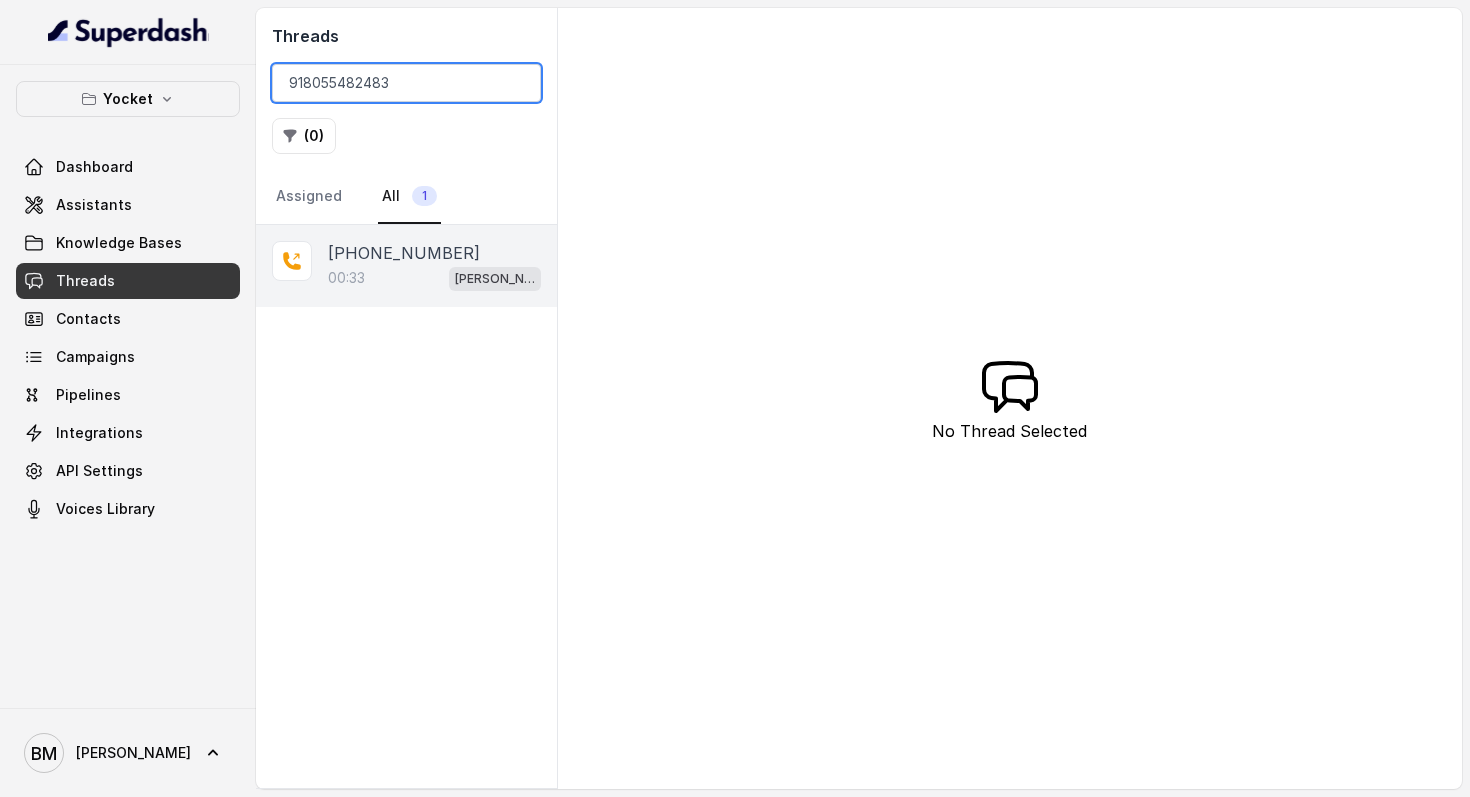 type on "918055482483" 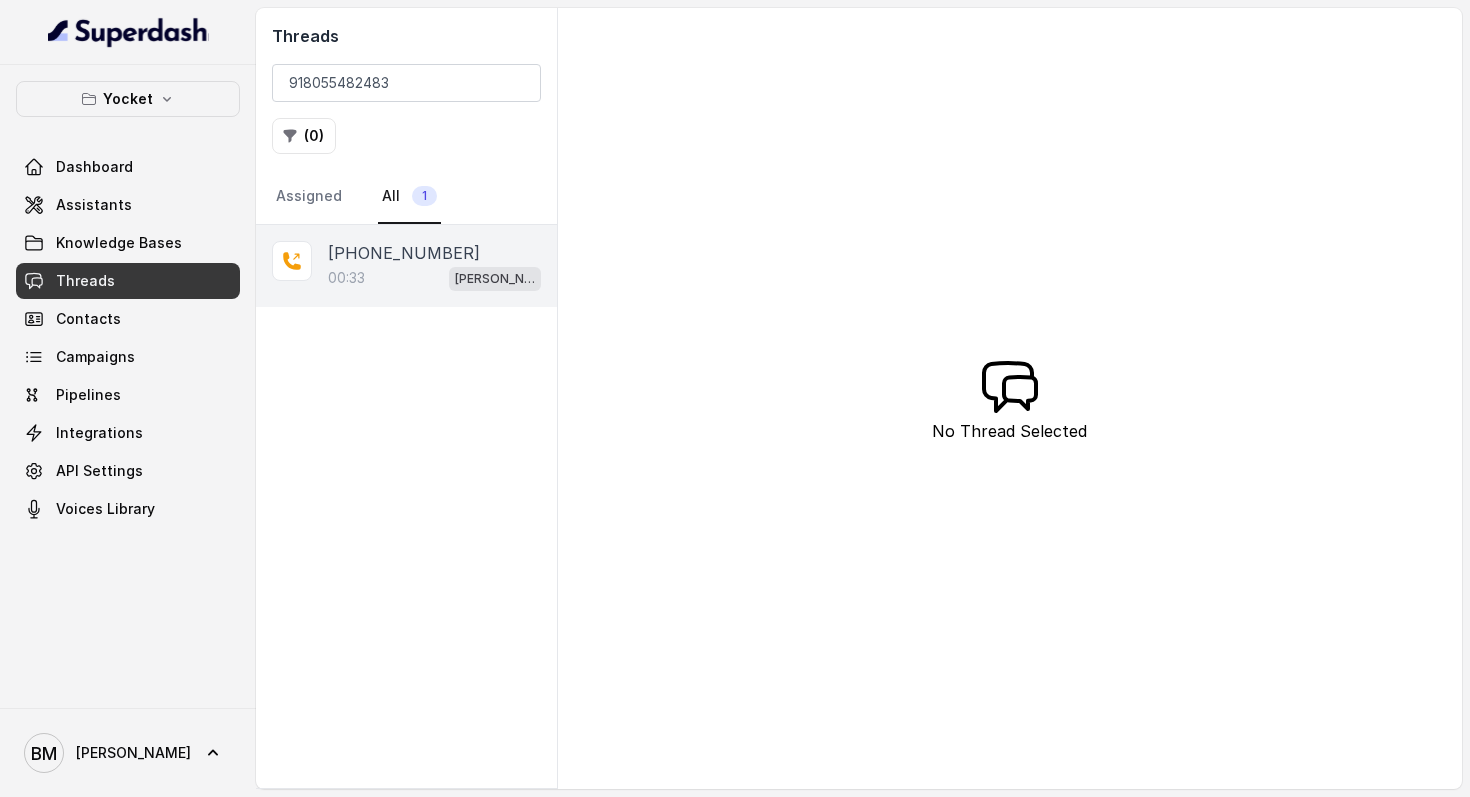 click on "[PHONE_NUMBER]" at bounding box center (404, 253) 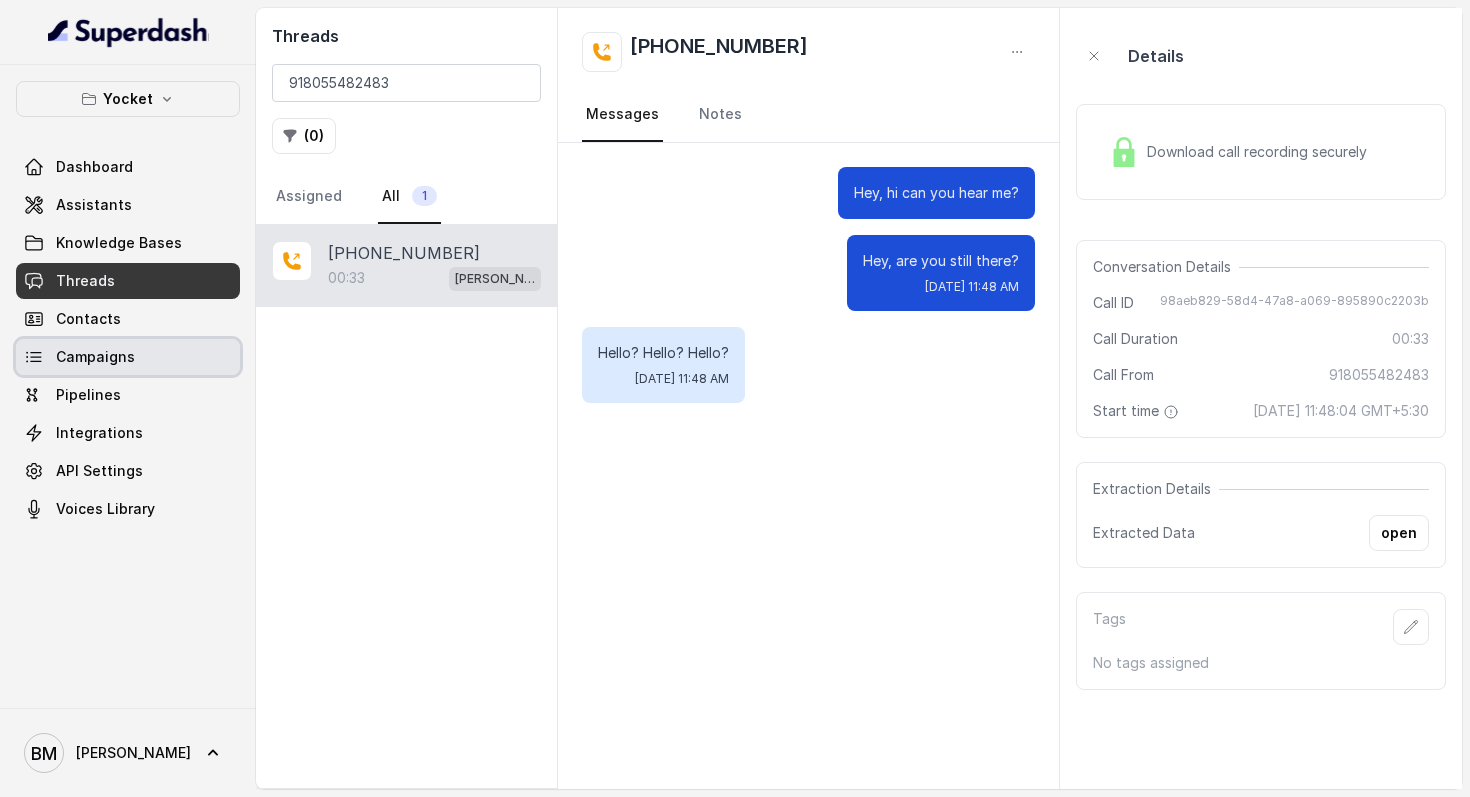 click on "Campaigns" at bounding box center (95, 357) 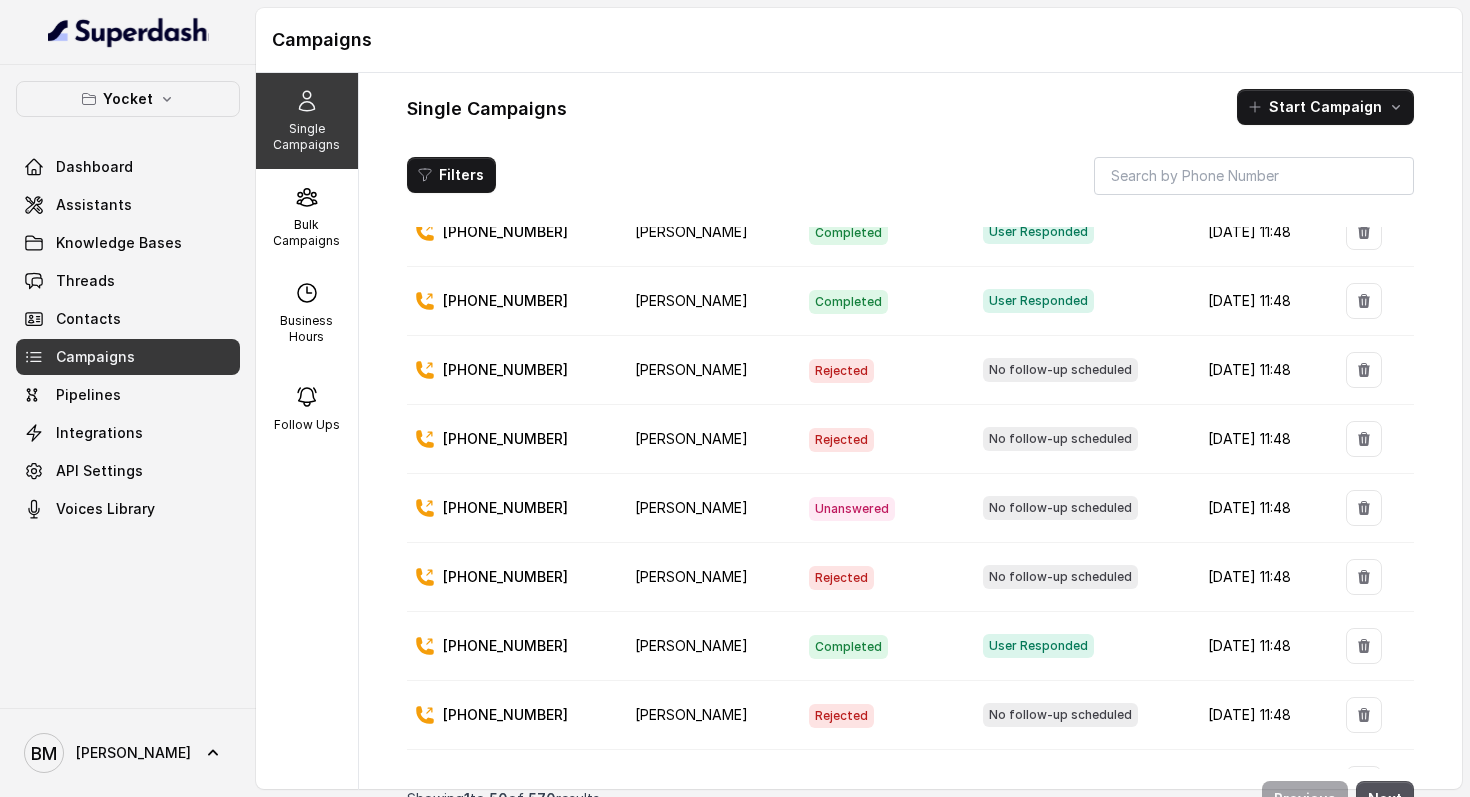 scroll, scrollTop: 2949, scrollLeft: 0, axis: vertical 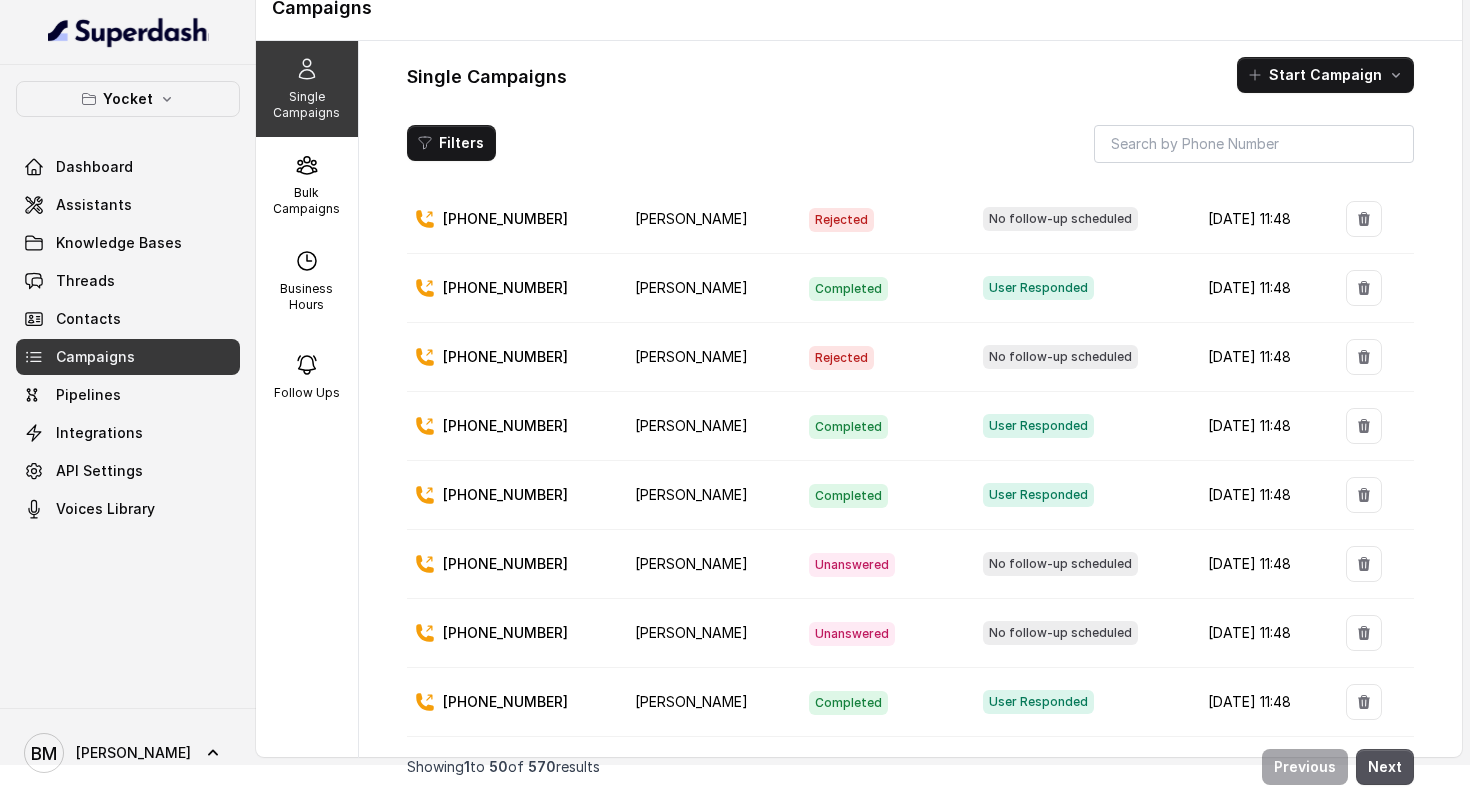 click on "[PHONE_NUMBER]" at bounding box center [505, 702] 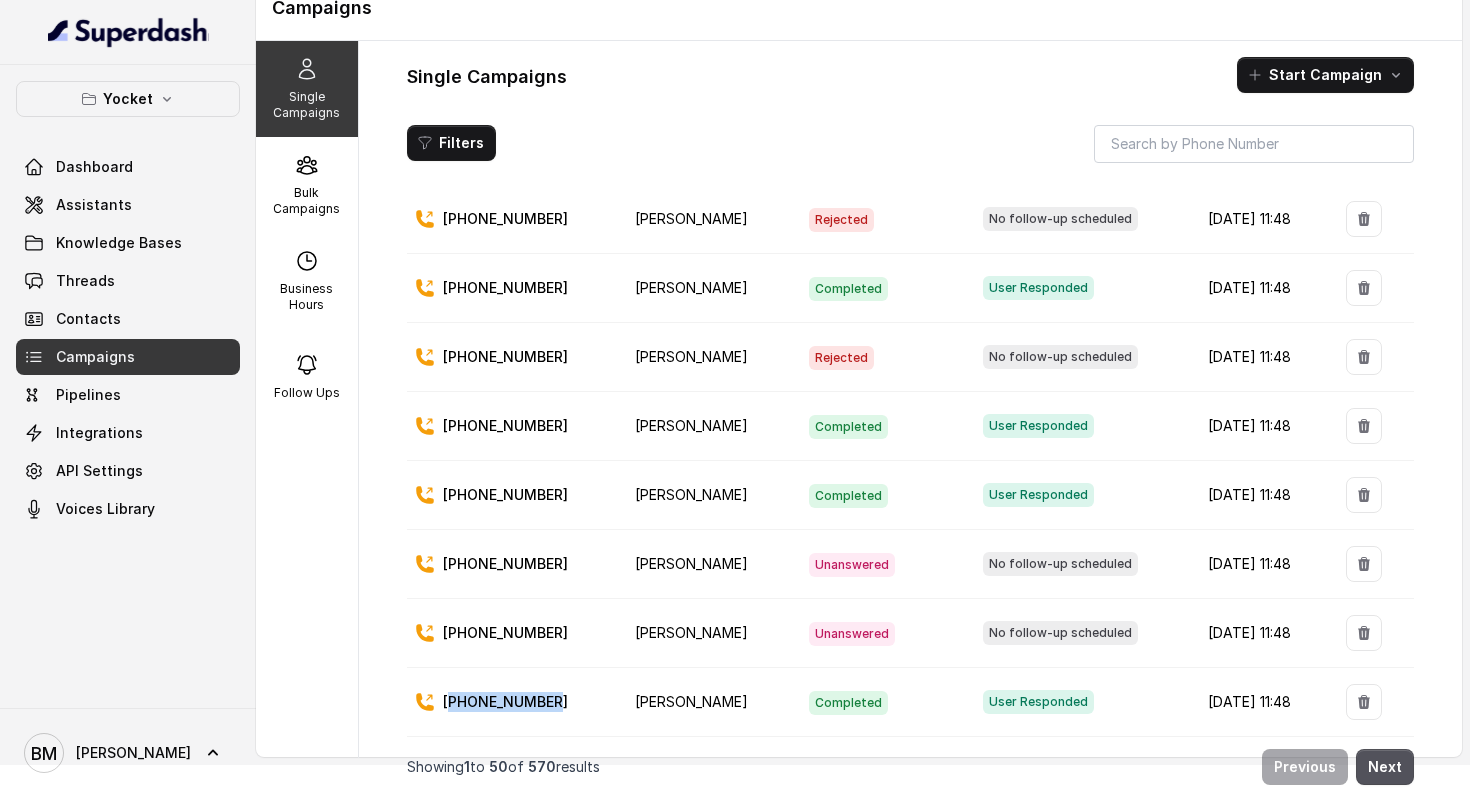 click on "[PHONE_NUMBER]" at bounding box center [505, 702] 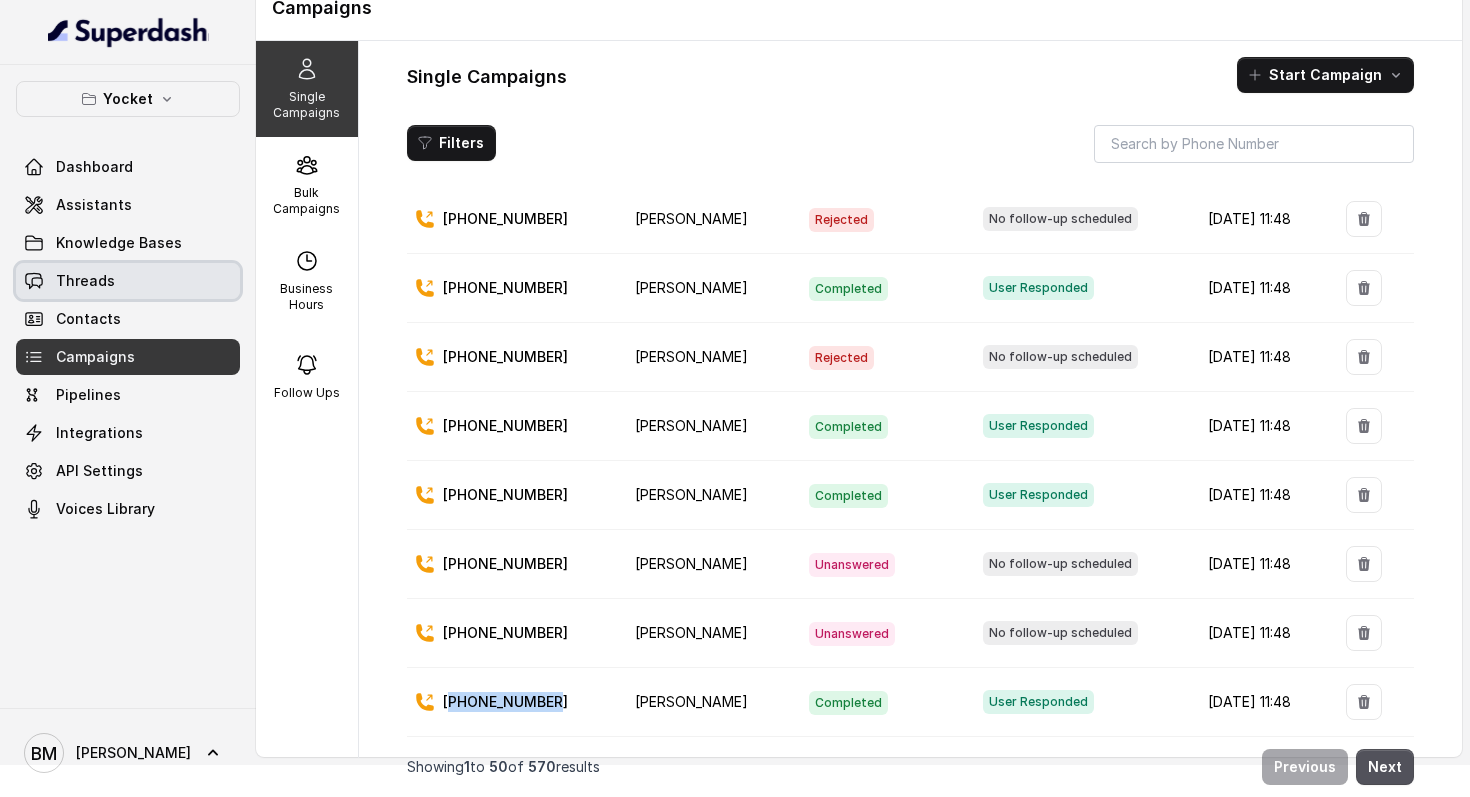 click on "Threads" at bounding box center (85, 281) 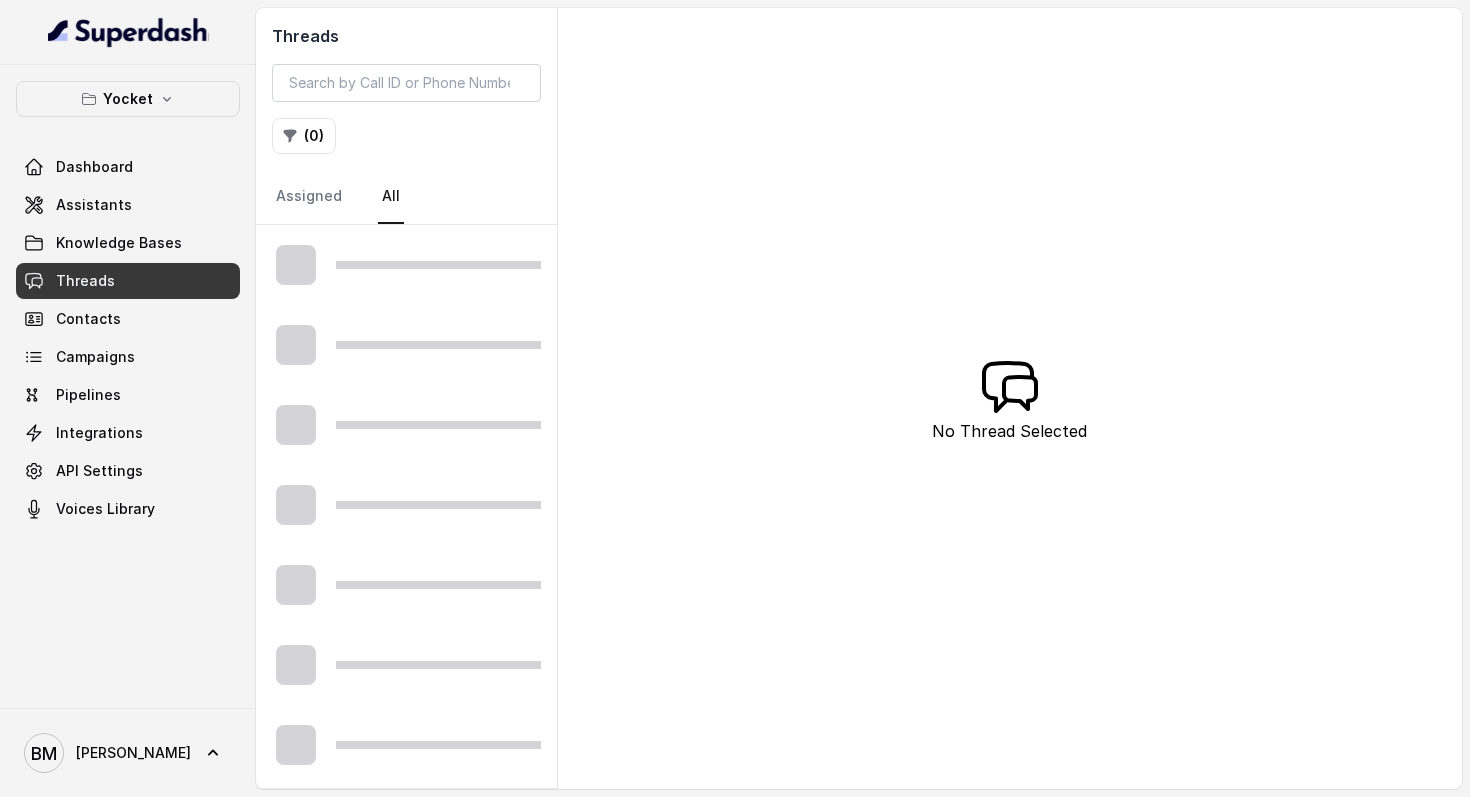scroll, scrollTop: 0, scrollLeft: 0, axis: both 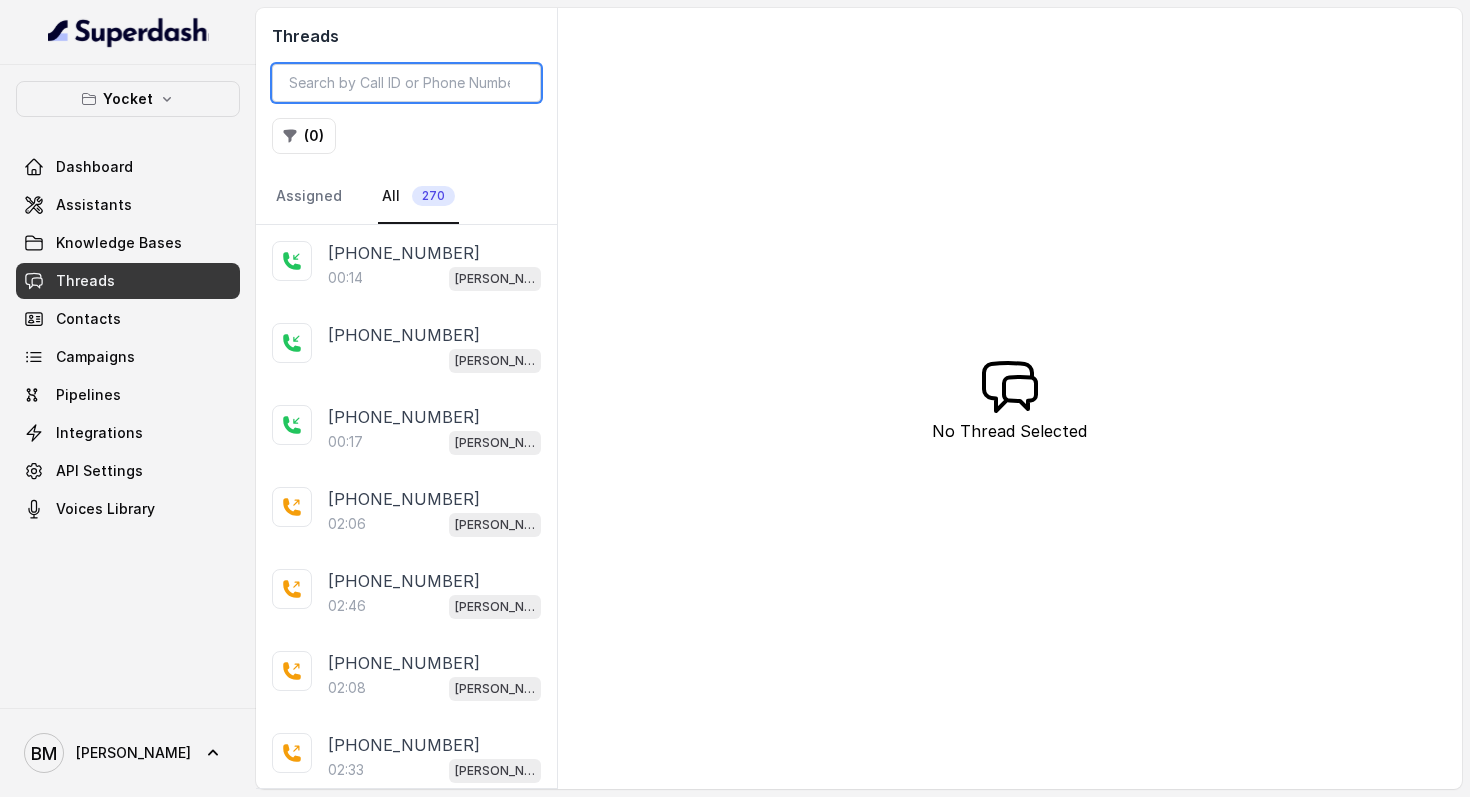 click at bounding box center (406, 83) 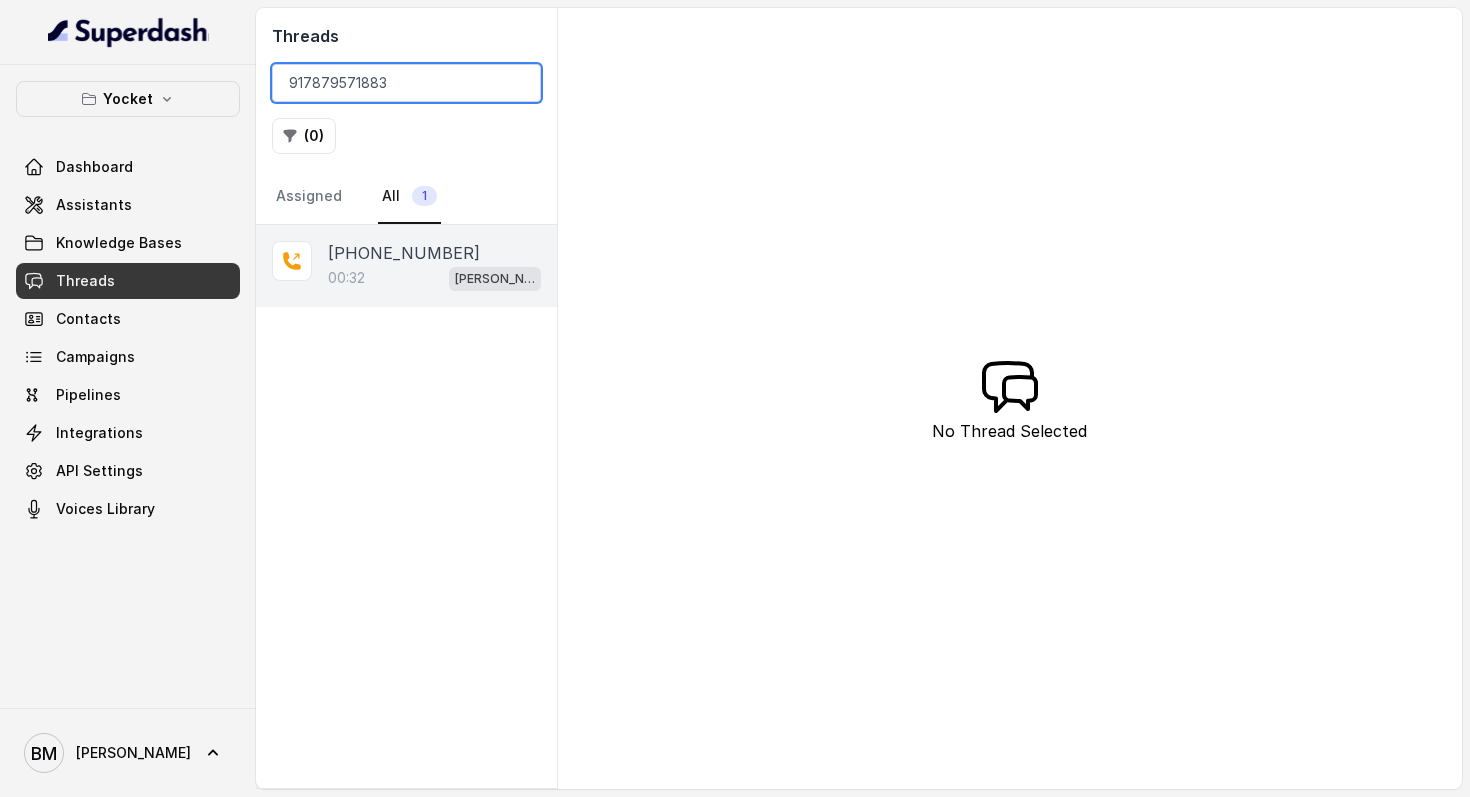 type on "917879571883" 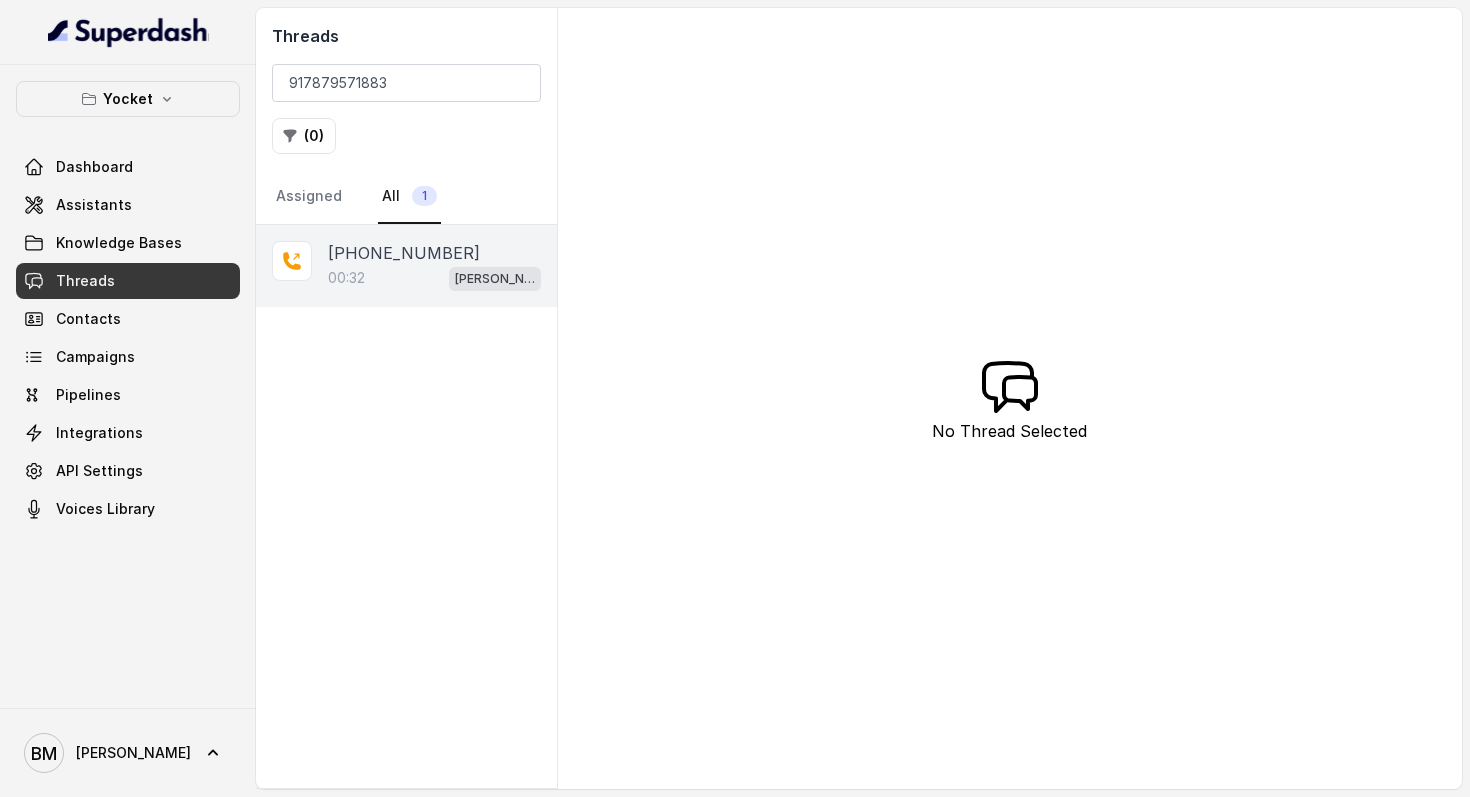 click on "[PHONE_NUMBER]" at bounding box center [404, 253] 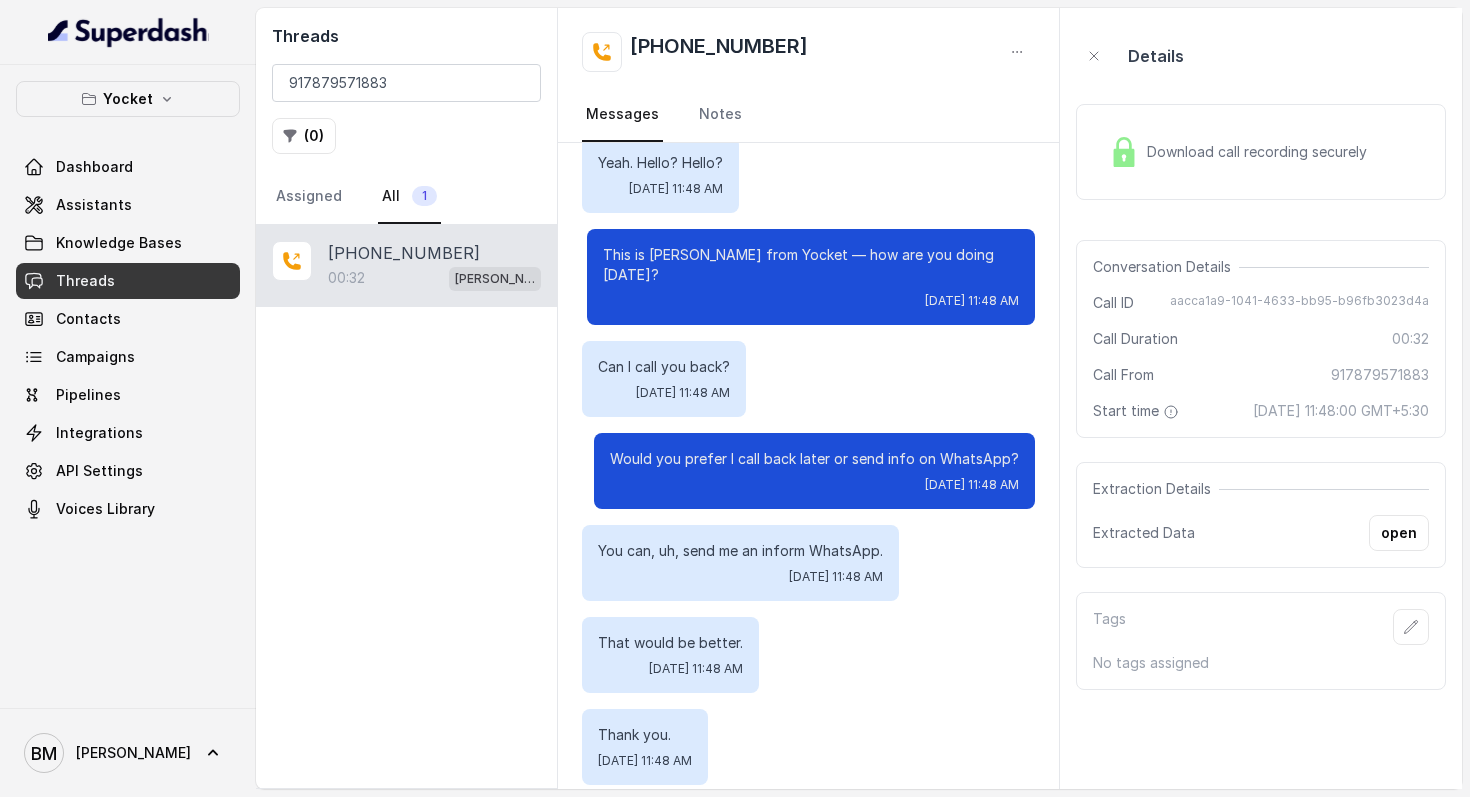 scroll, scrollTop: 0, scrollLeft: 0, axis: both 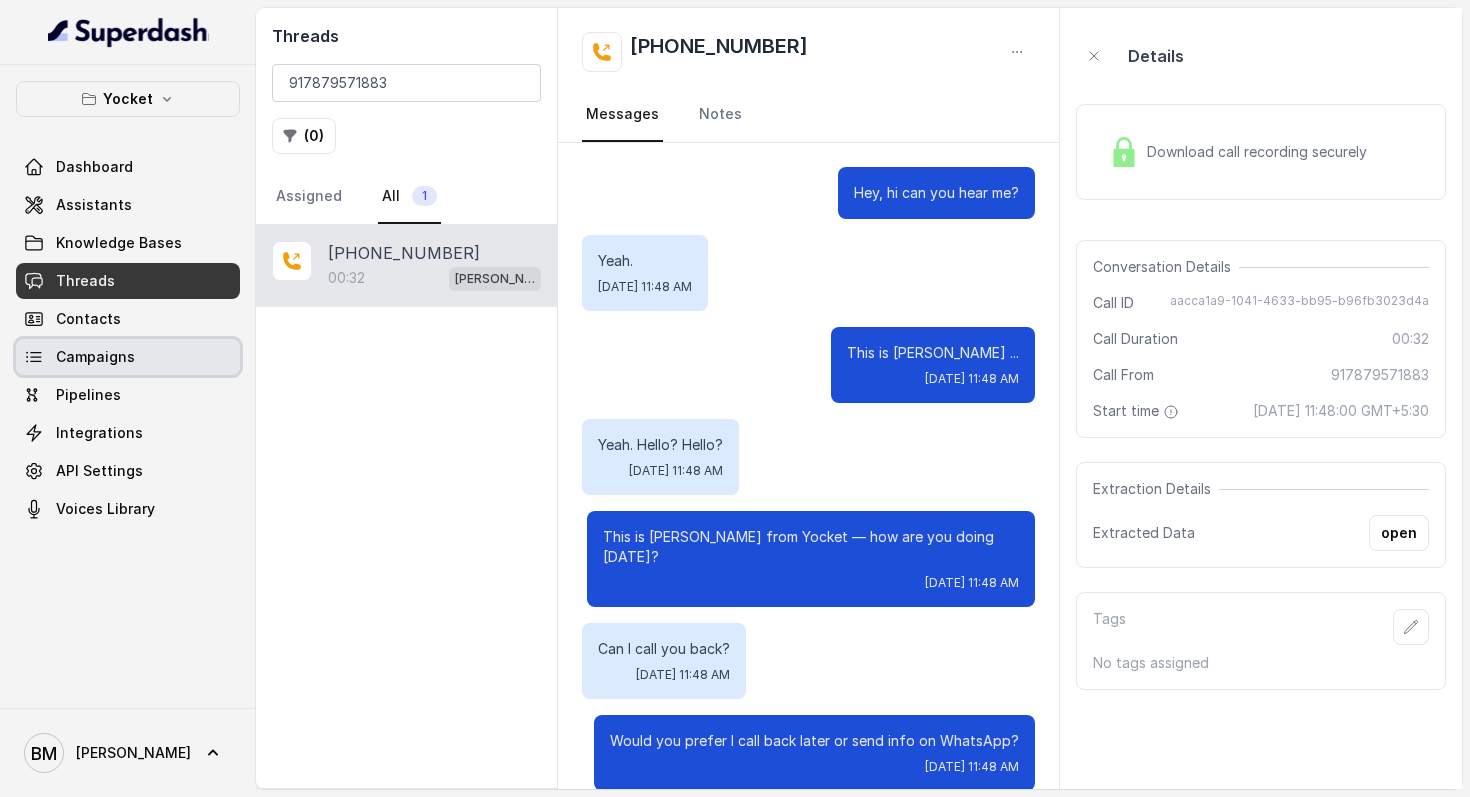 click on "Campaigns" at bounding box center [95, 357] 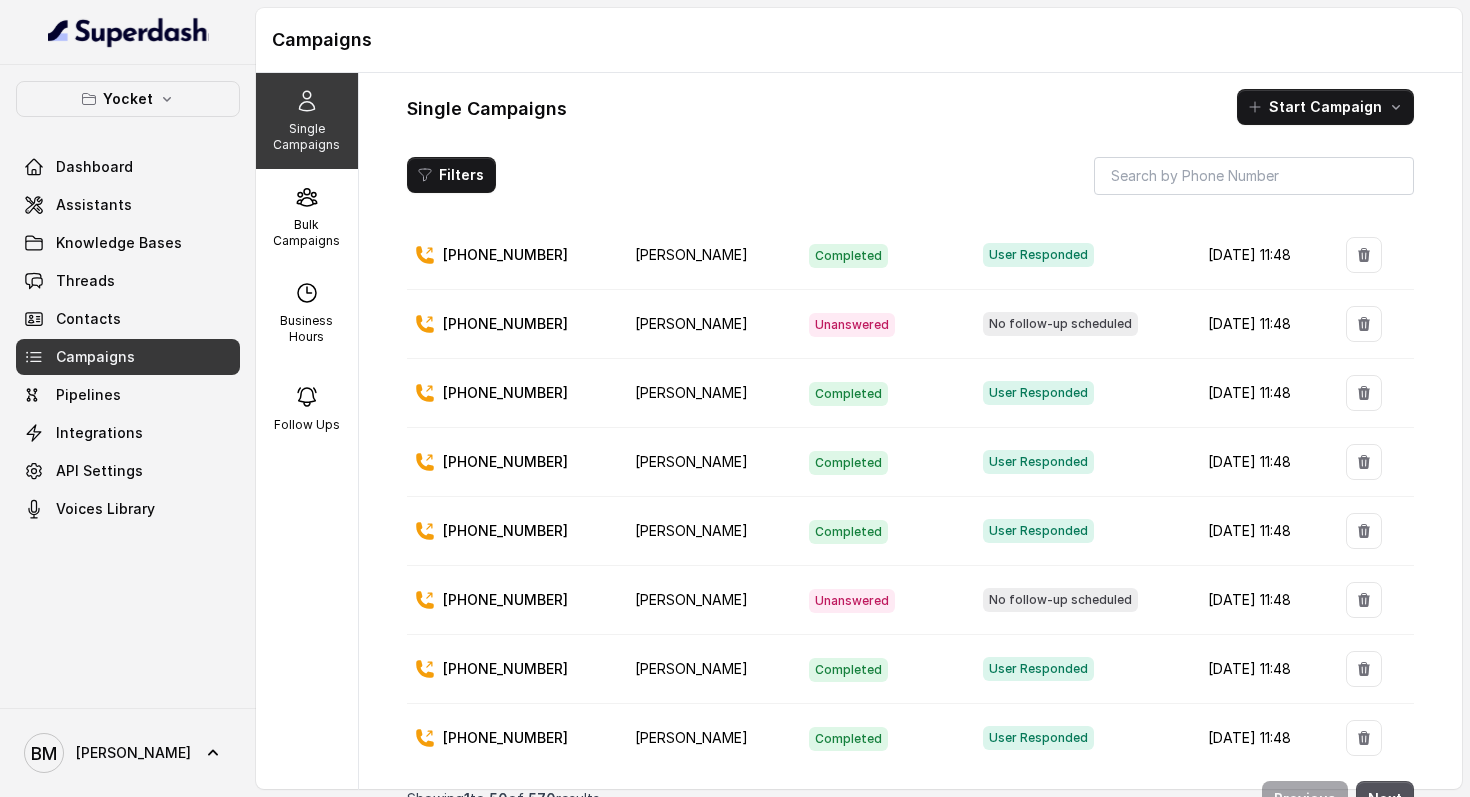 scroll, scrollTop: 1287, scrollLeft: 0, axis: vertical 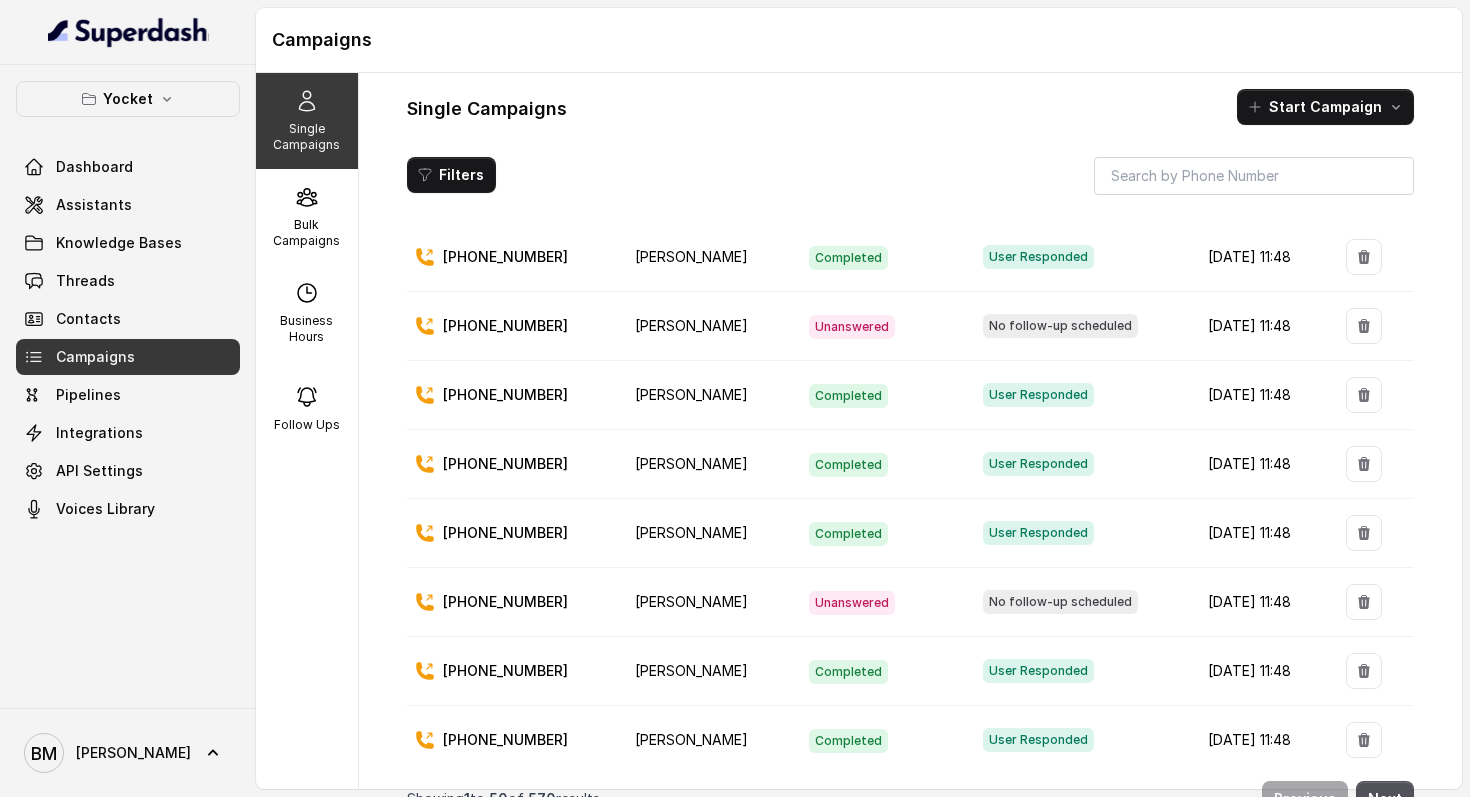 click on "[PHONE_NUMBER]" at bounding box center (505, 464) 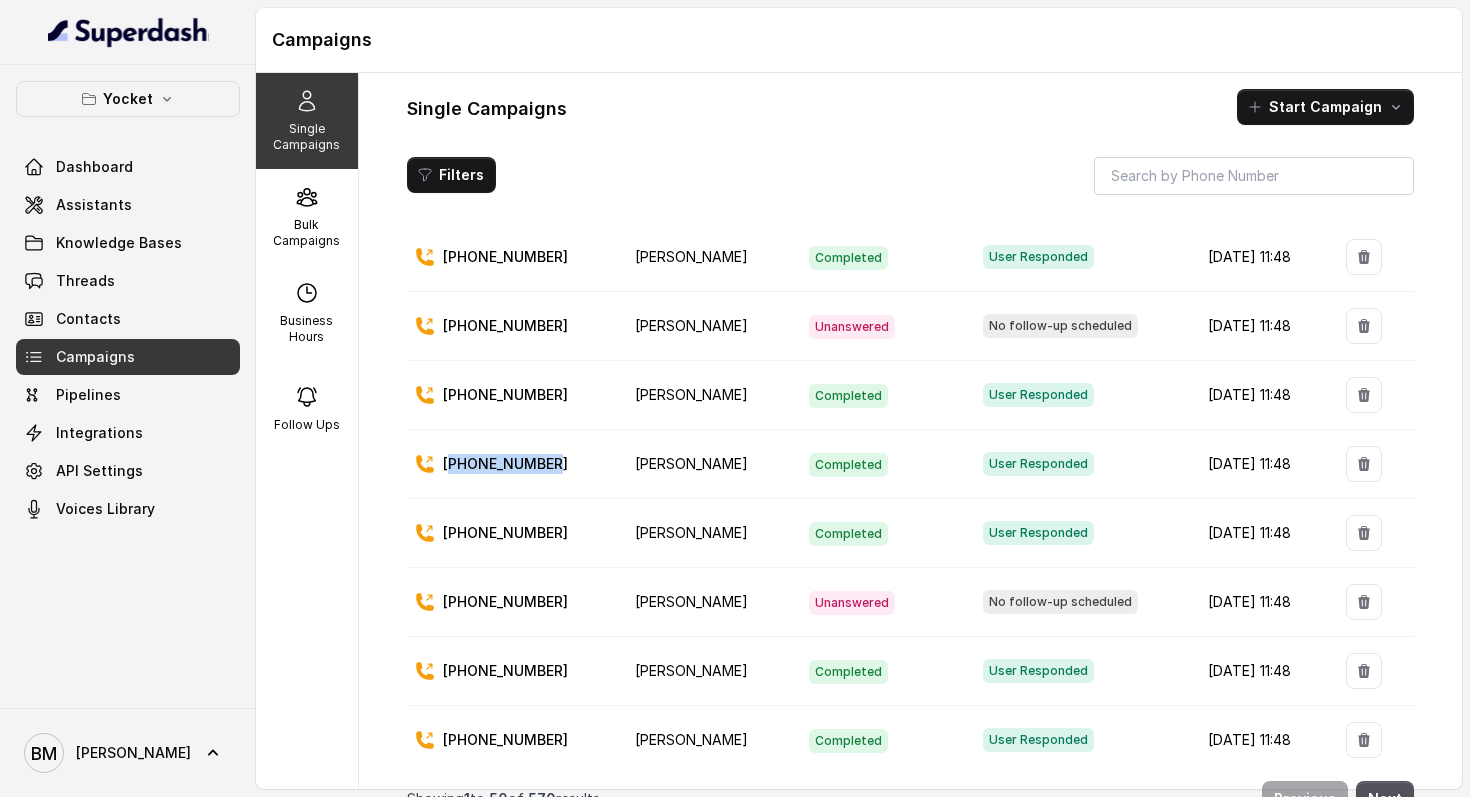 click on "[PHONE_NUMBER]" at bounding box center [505, 464] 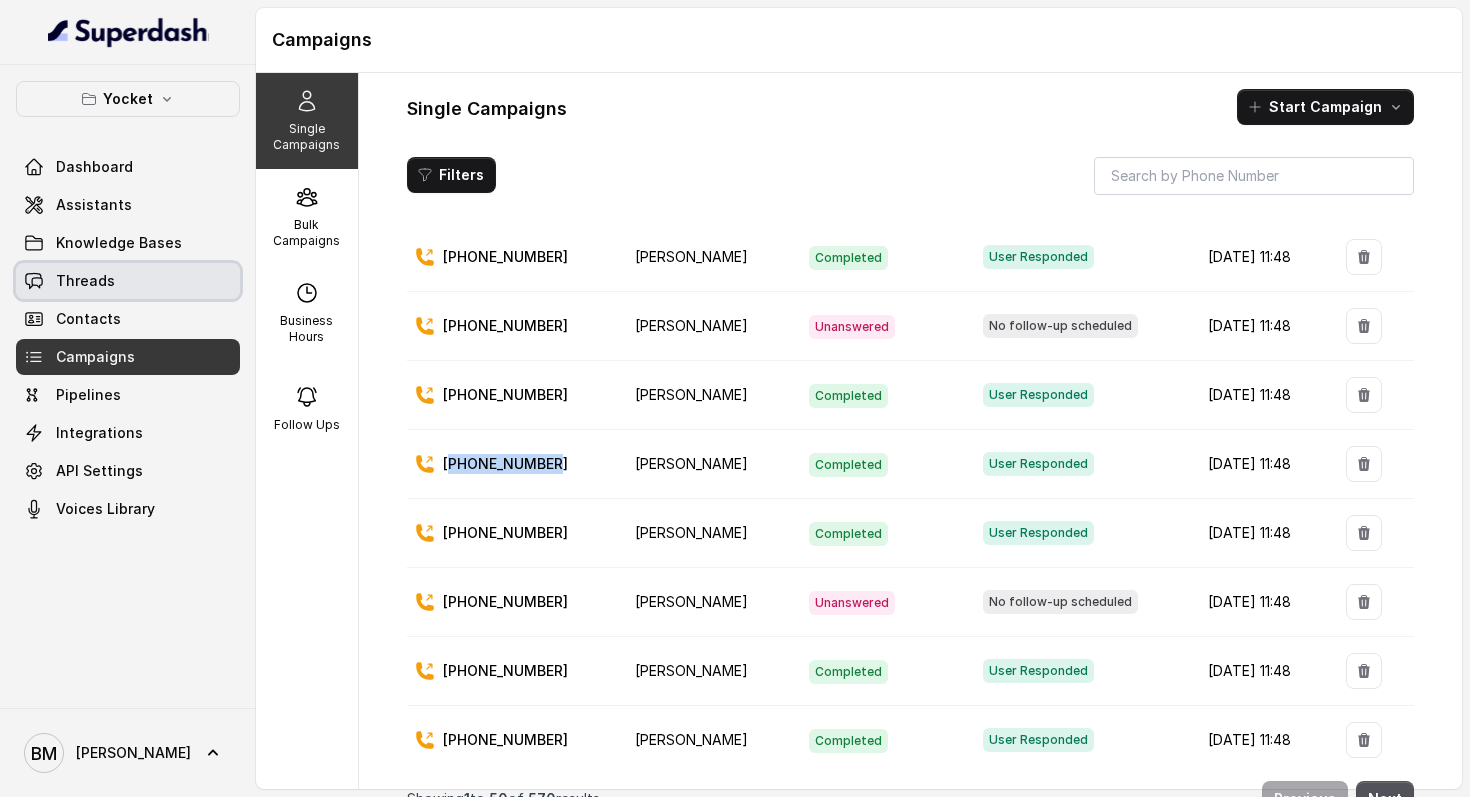 click on "Threads" at bounding box center [128, 281] 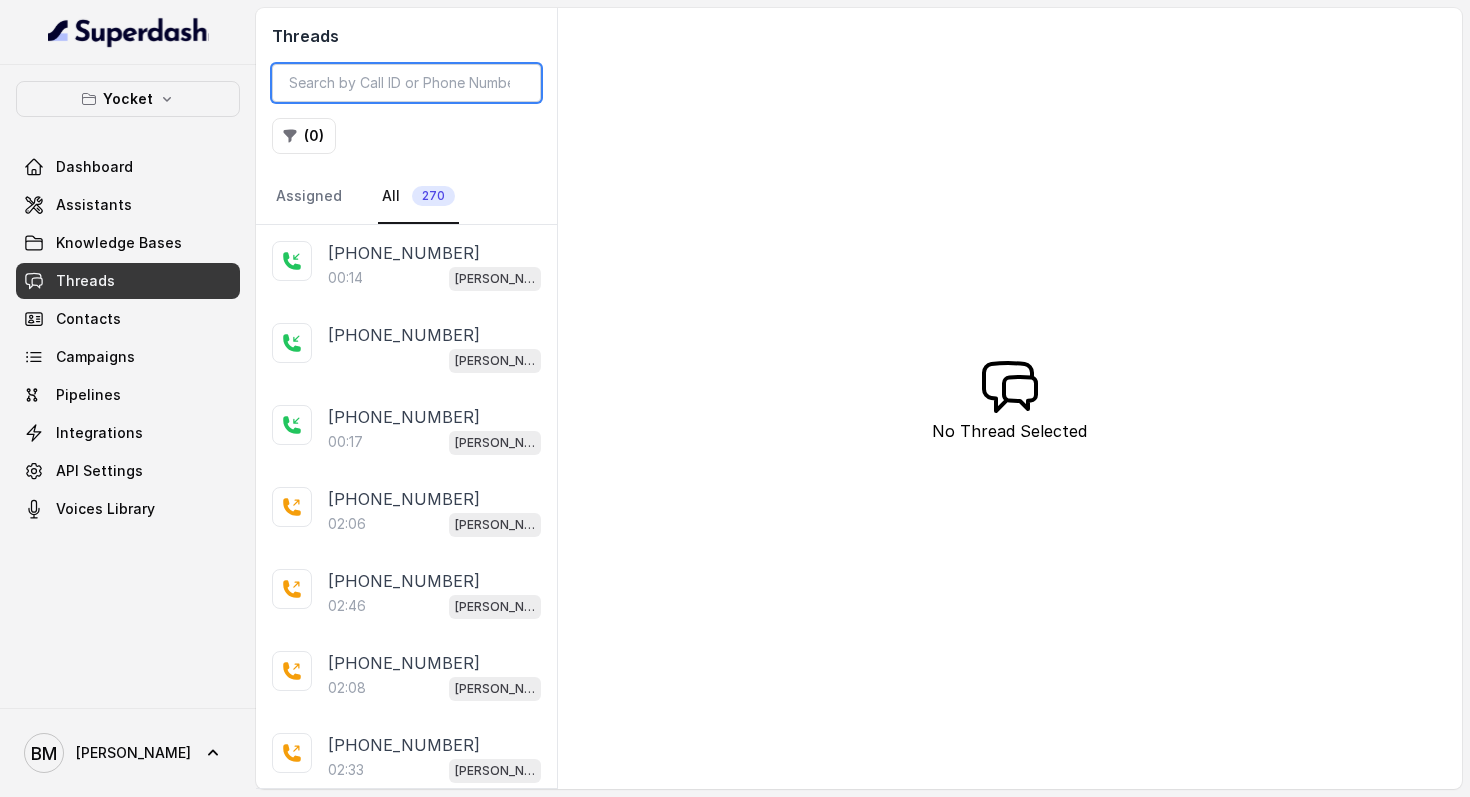 click at bounding box center (406, 83) 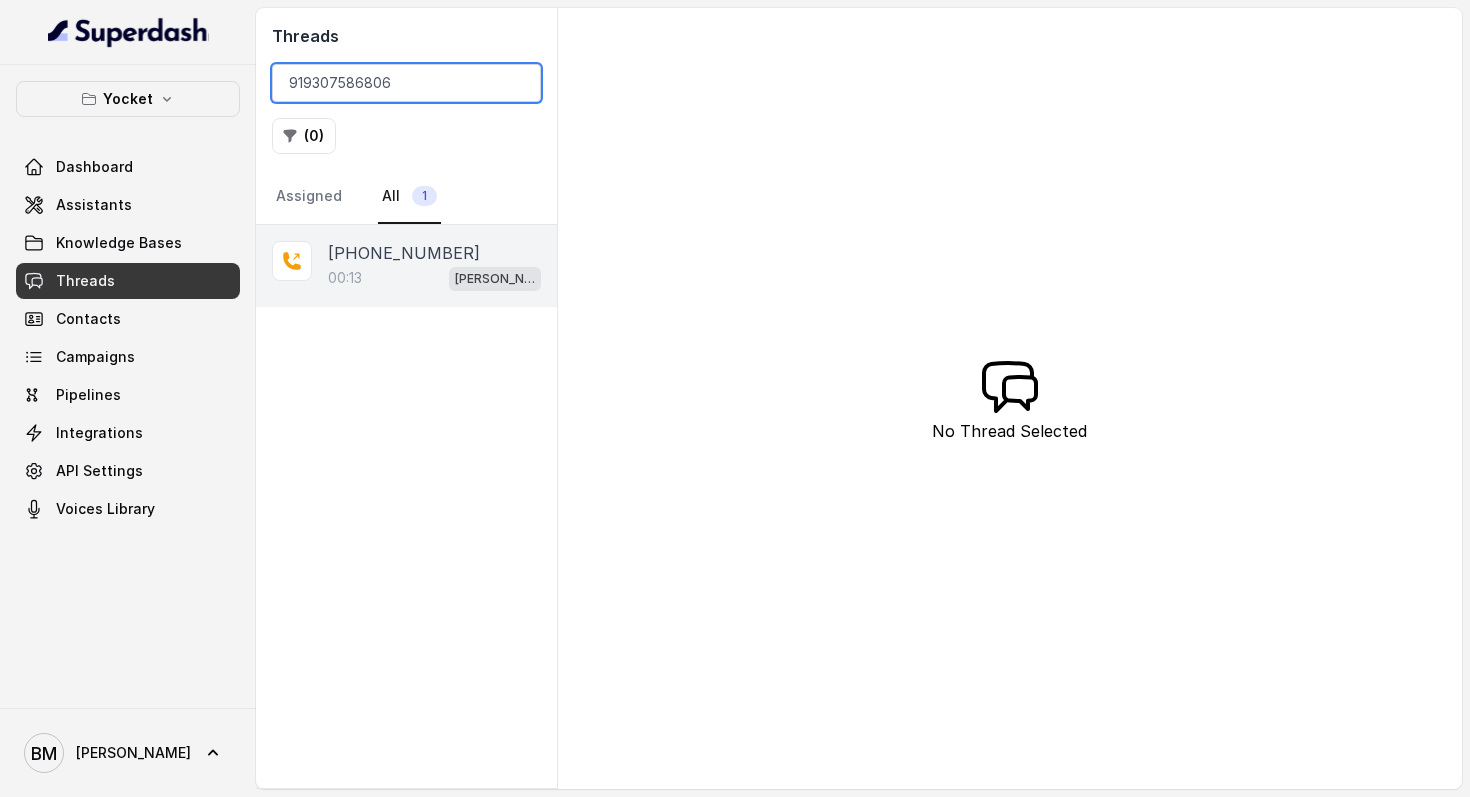 type on "919307586806" 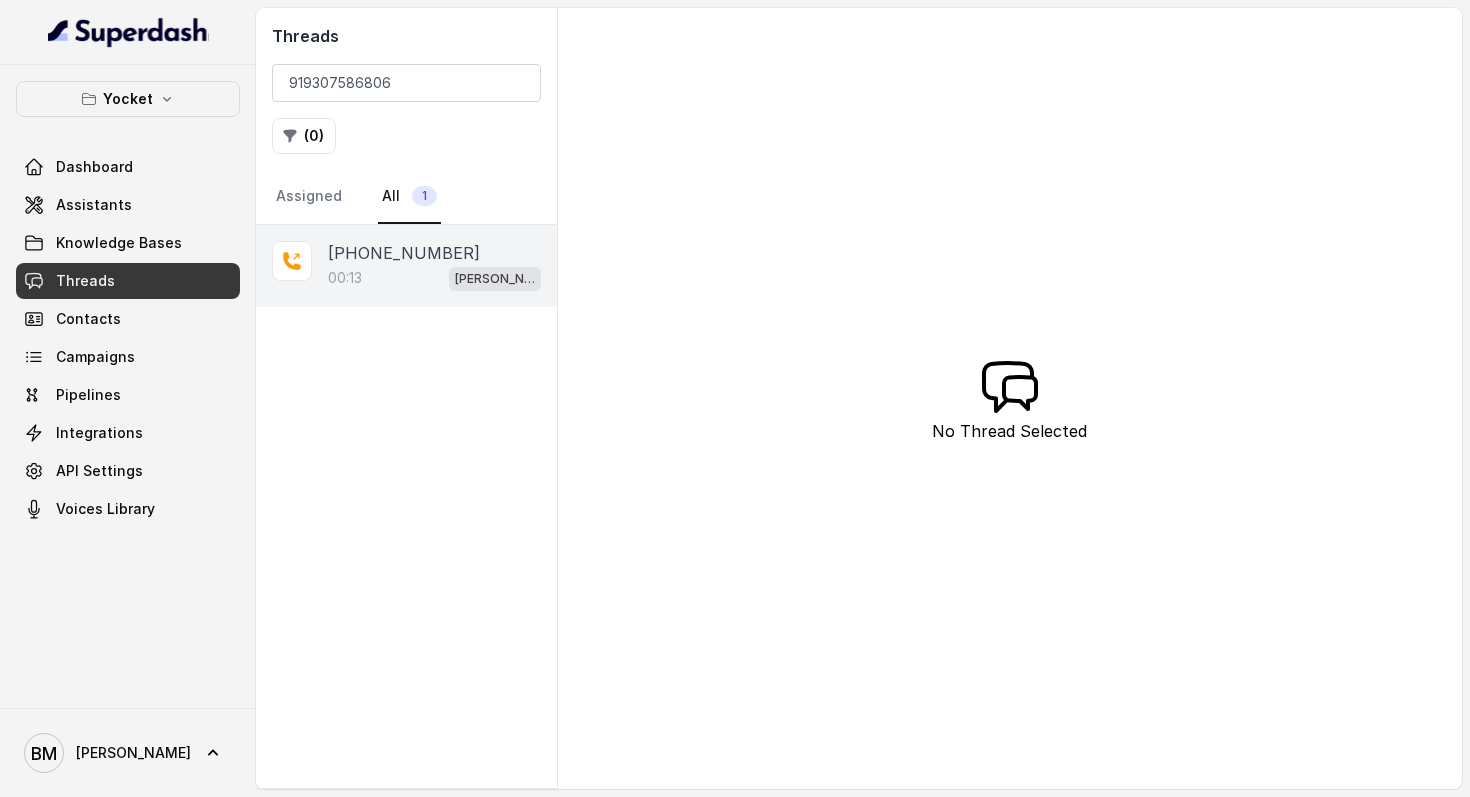 click on "[PHONE_NUMBER]" at bounding box center [404, 253] 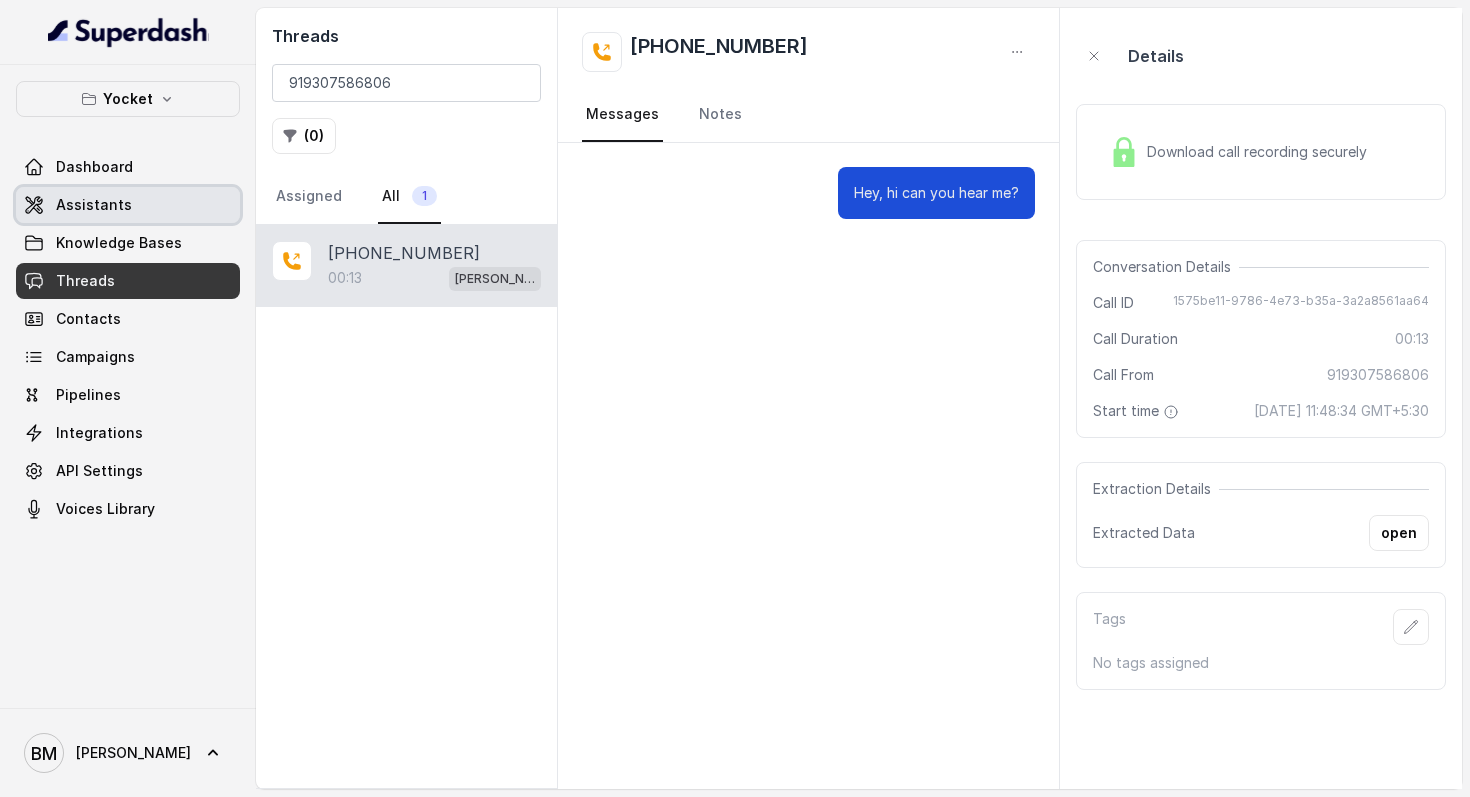 click on "Assistants" at bounding box center [94, 205] 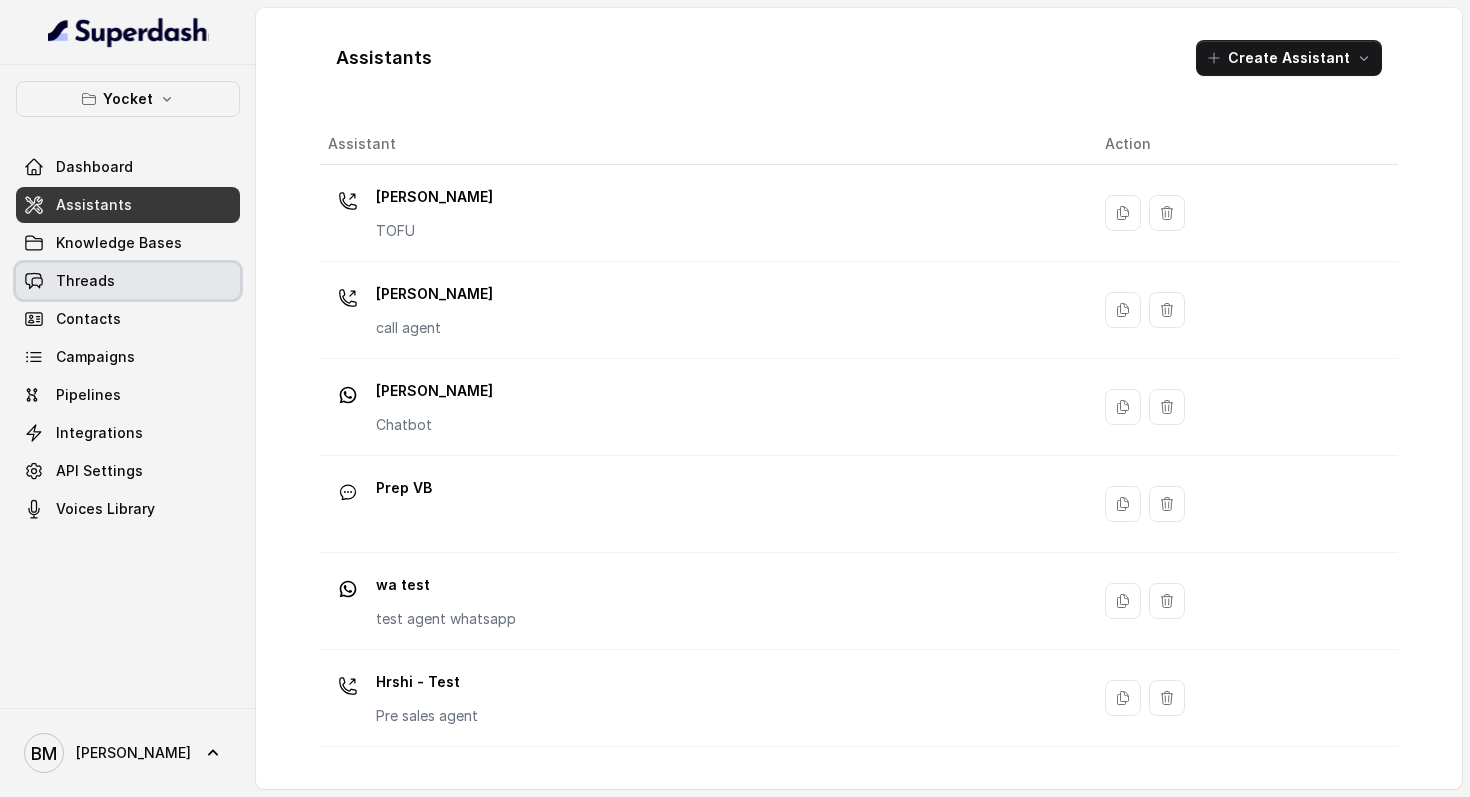 click on "Threads" at bounding box center [85, 281] 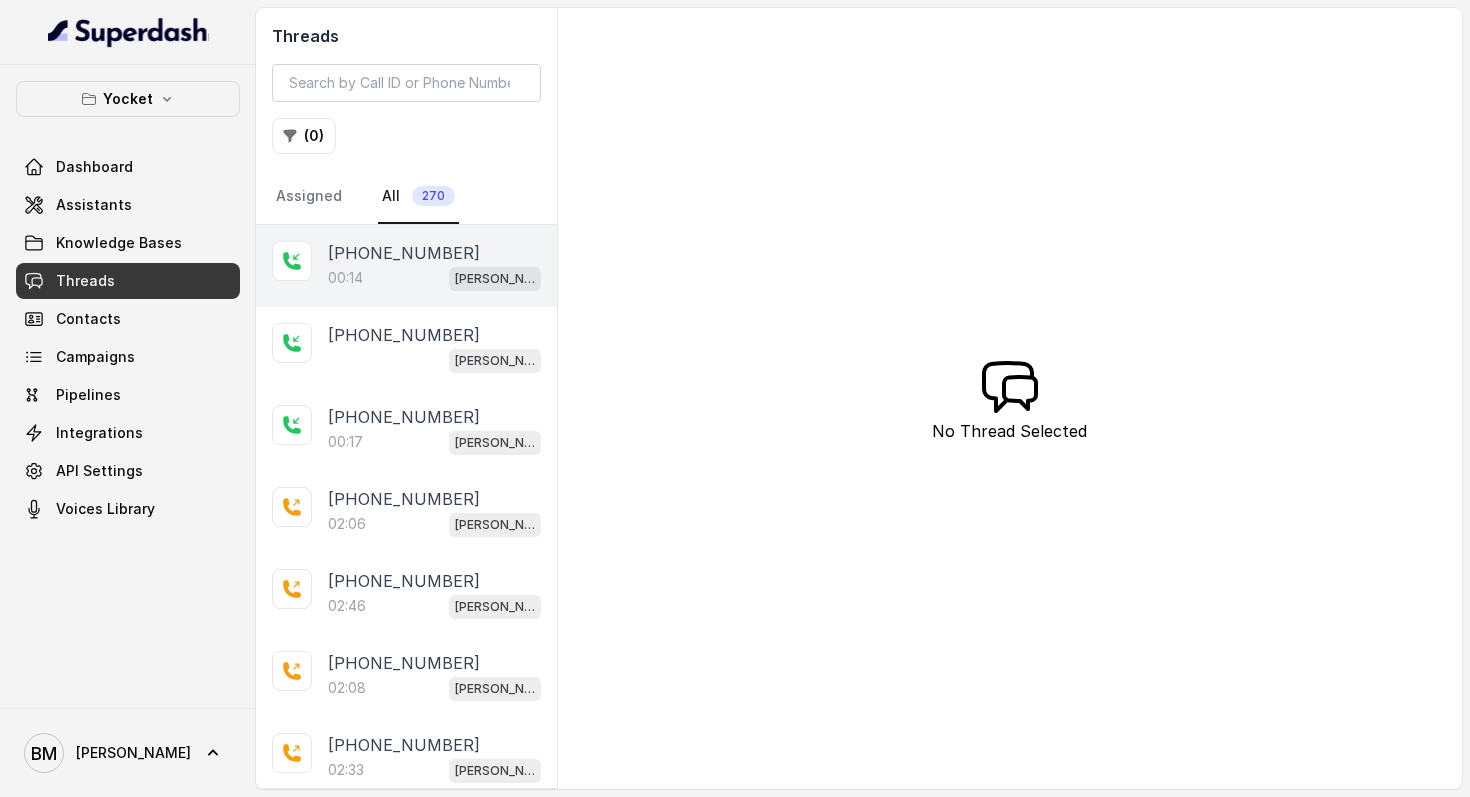 click on "[PHONE_NUMBER]" at bounding box center [404, 253] 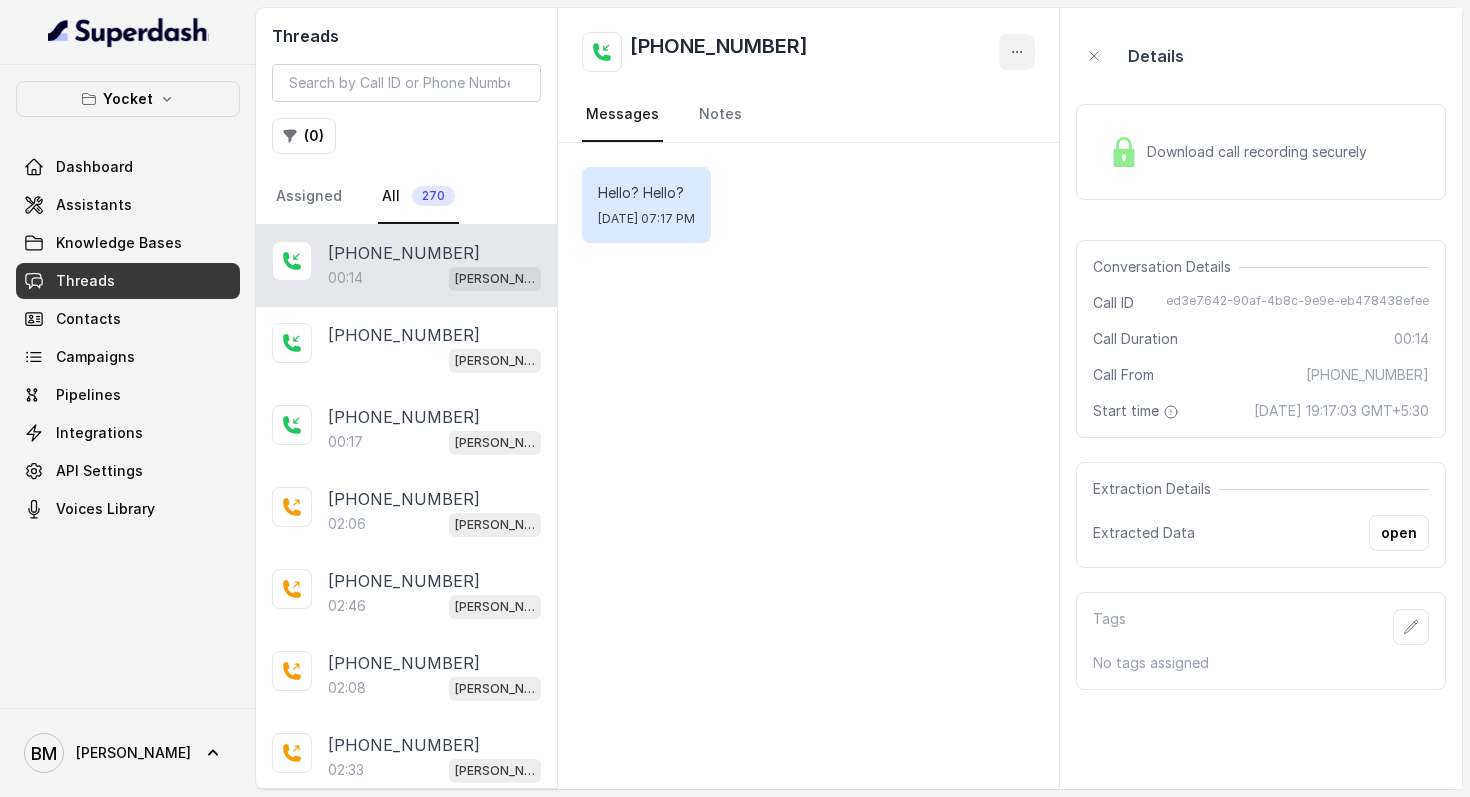 click 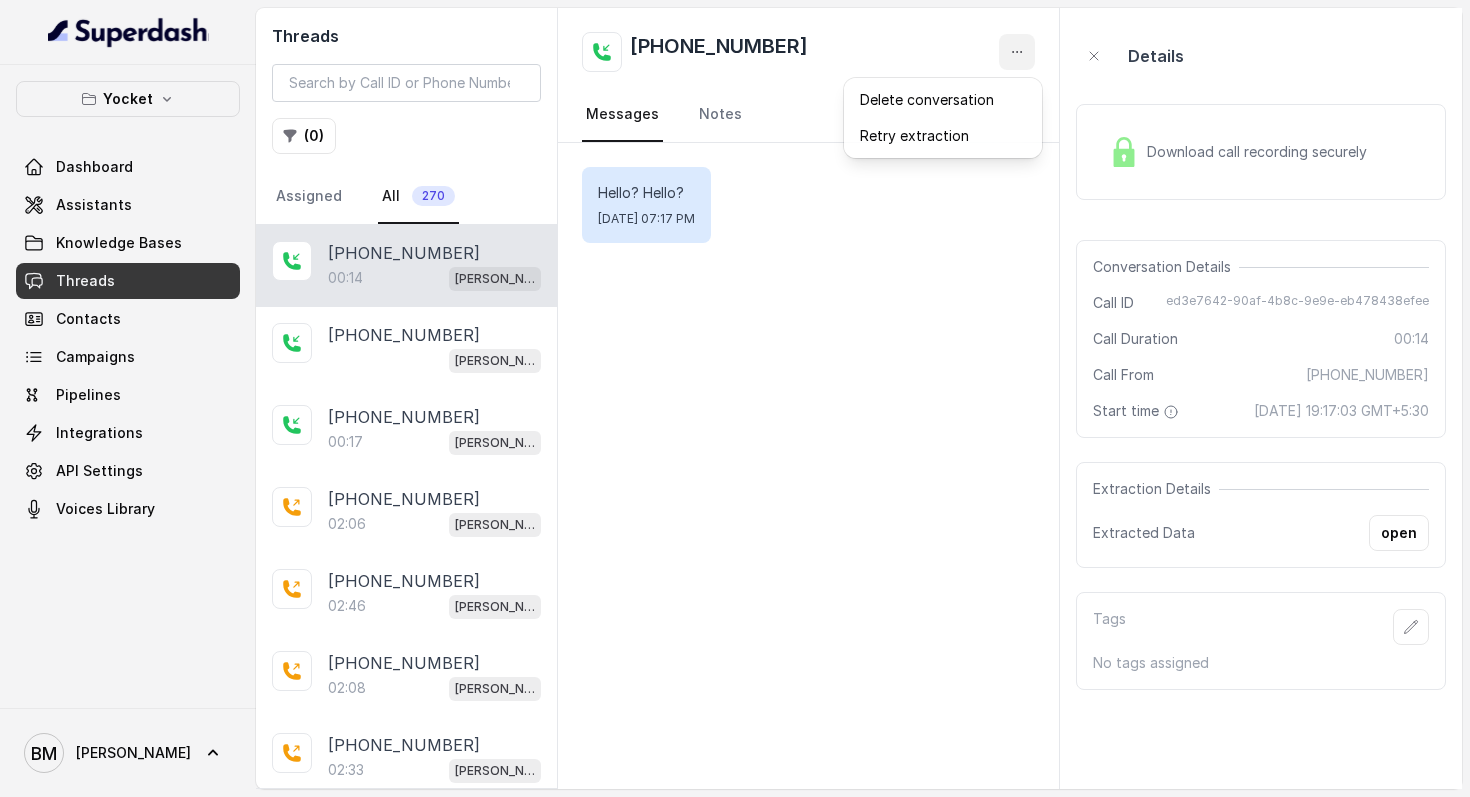 click on "[PHONE_NUMBER]" at bounding box center (809, 52) 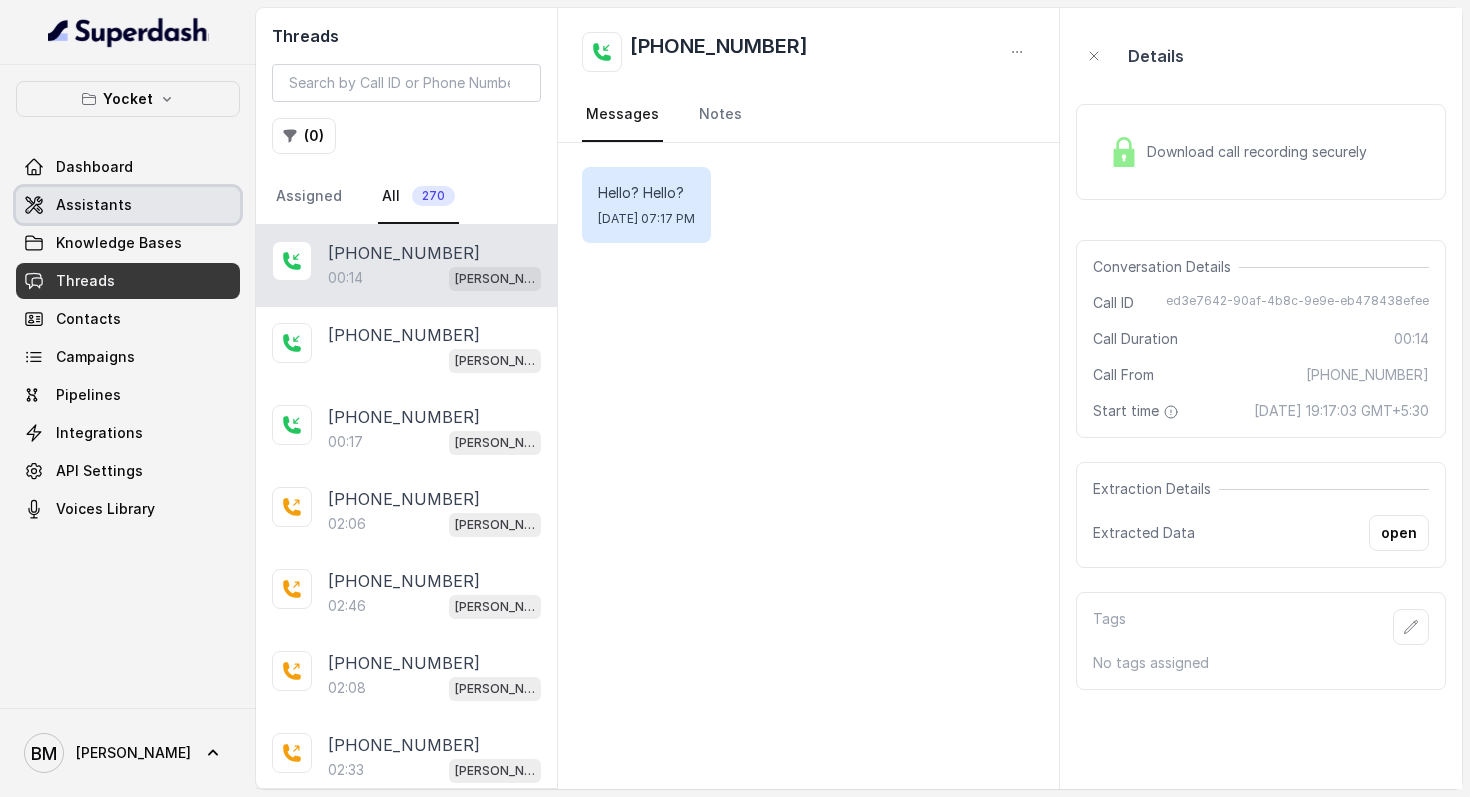 click on "Assistants" at bounding box center [94, 205] 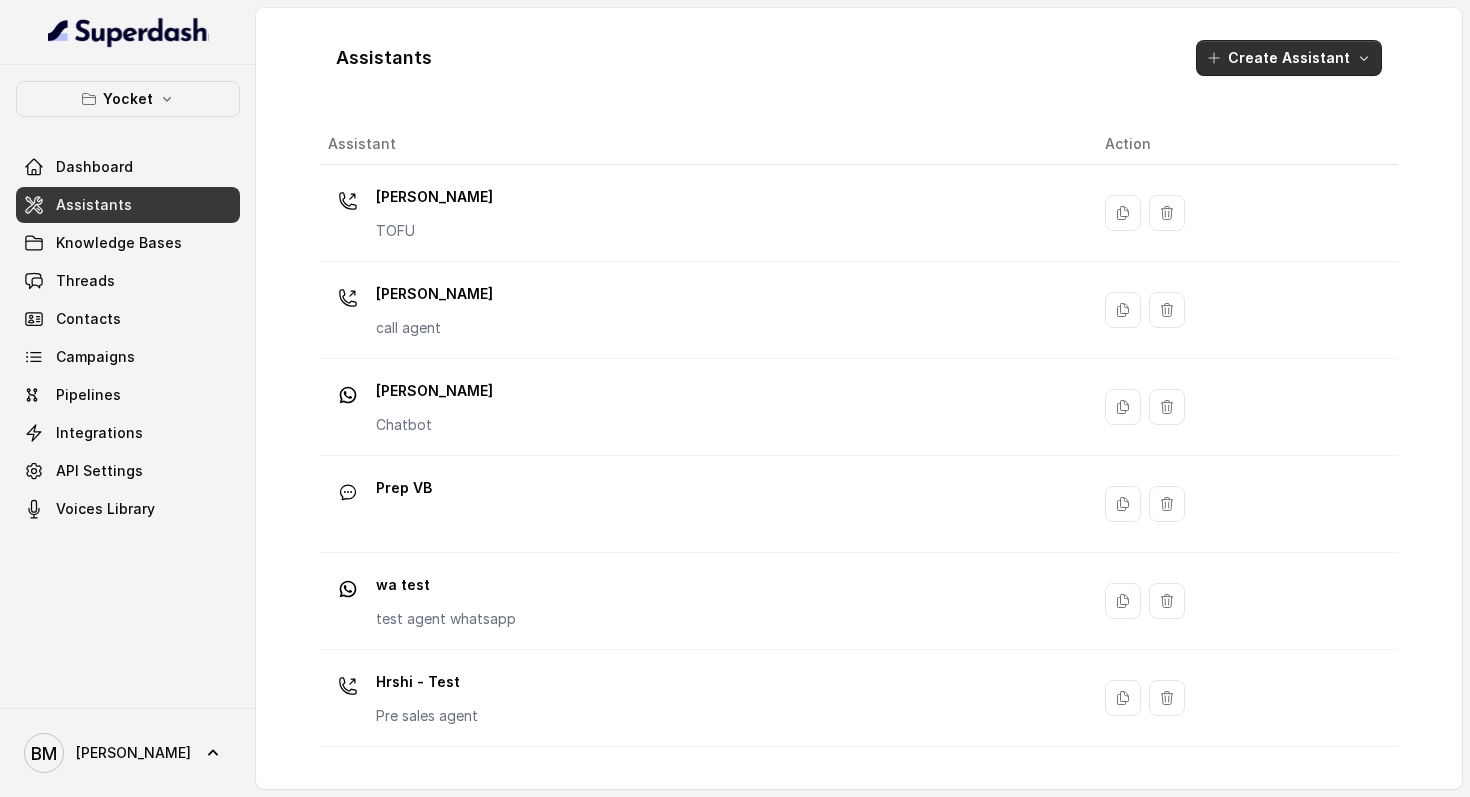 click on "Create Assistant" at bounding box center (1289, 58) 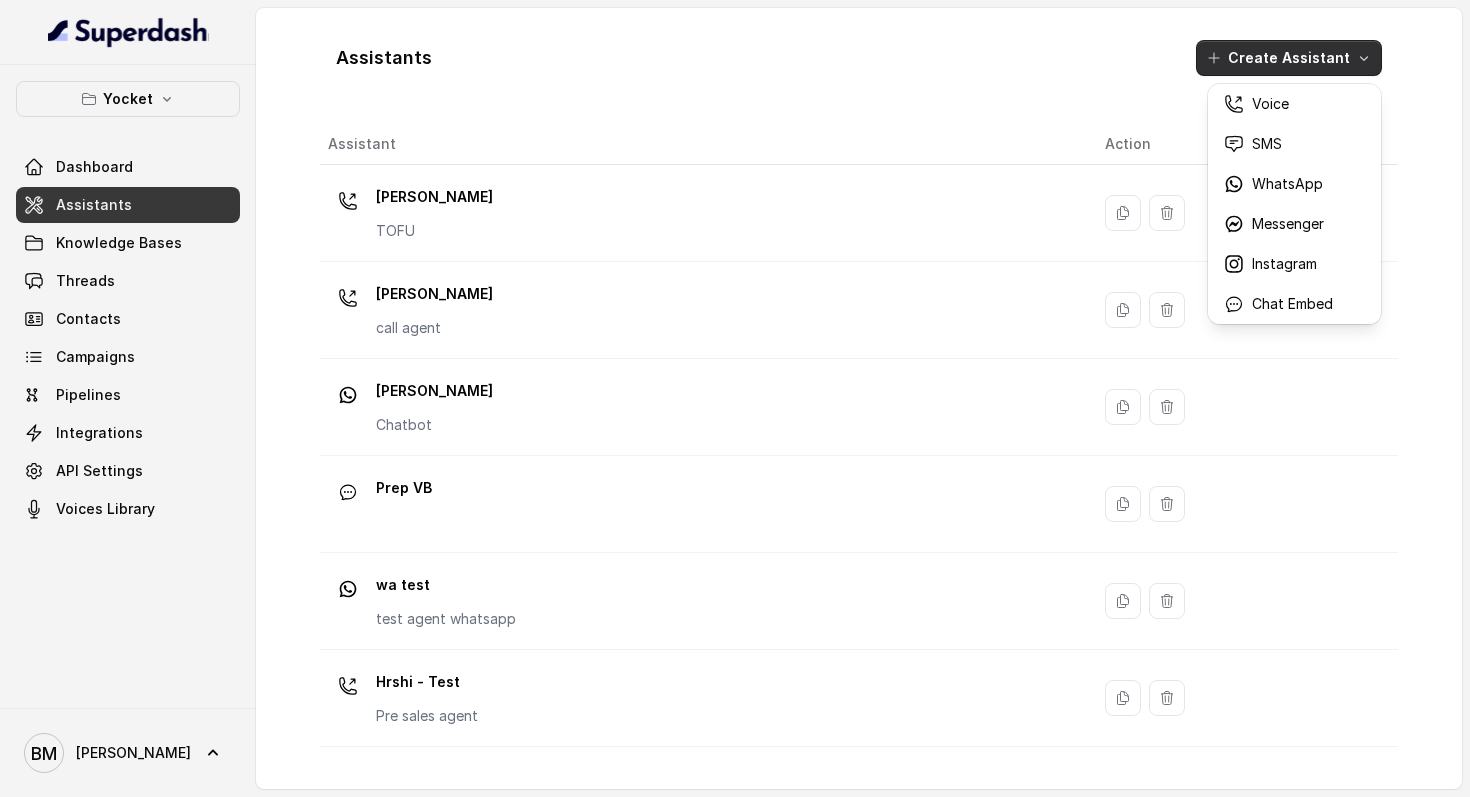 click on "Assistants Create Assistant" at bounding box center [859, 58] 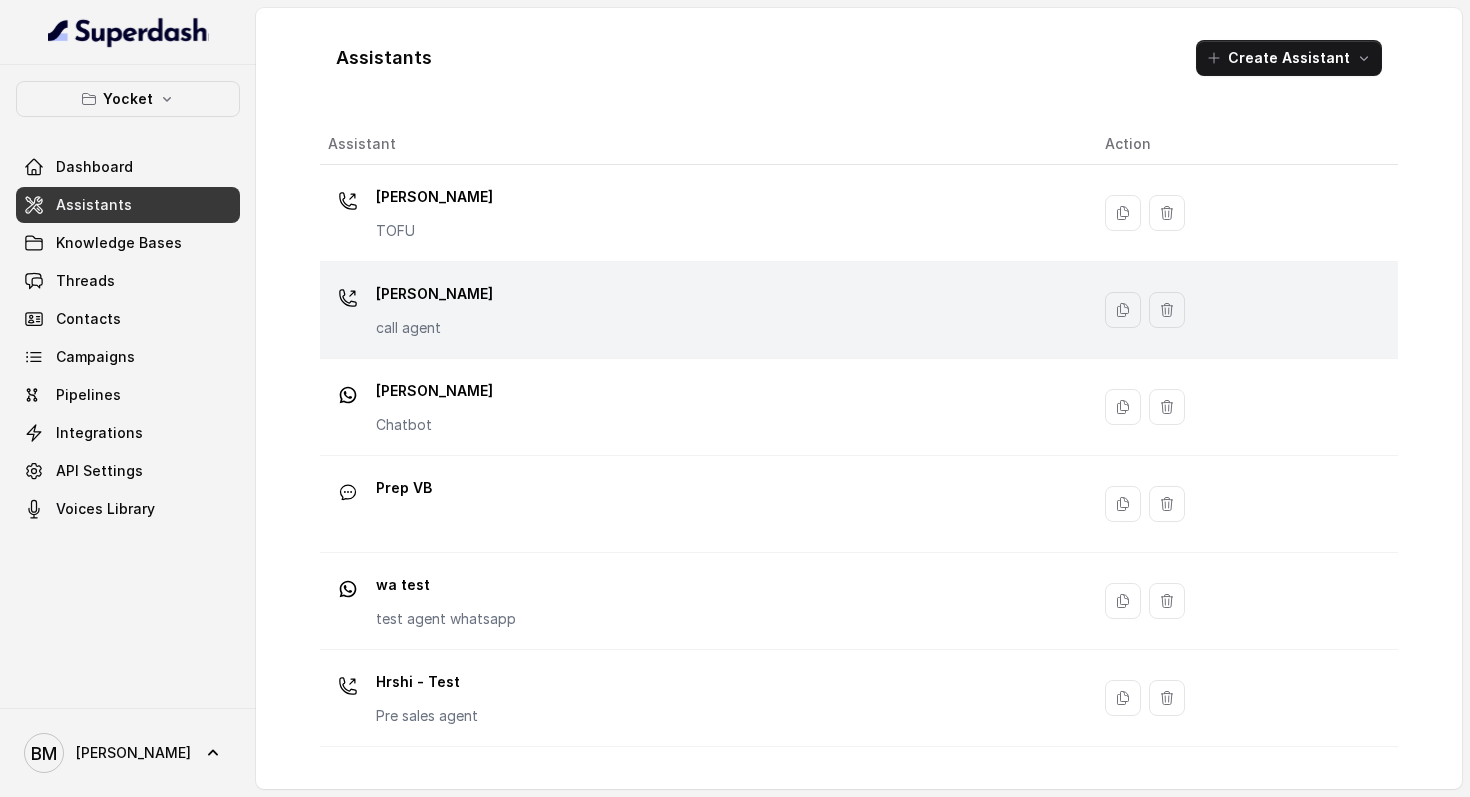 click on "[PERSON_NAME]  call agent" at bounding box center (700, 310) 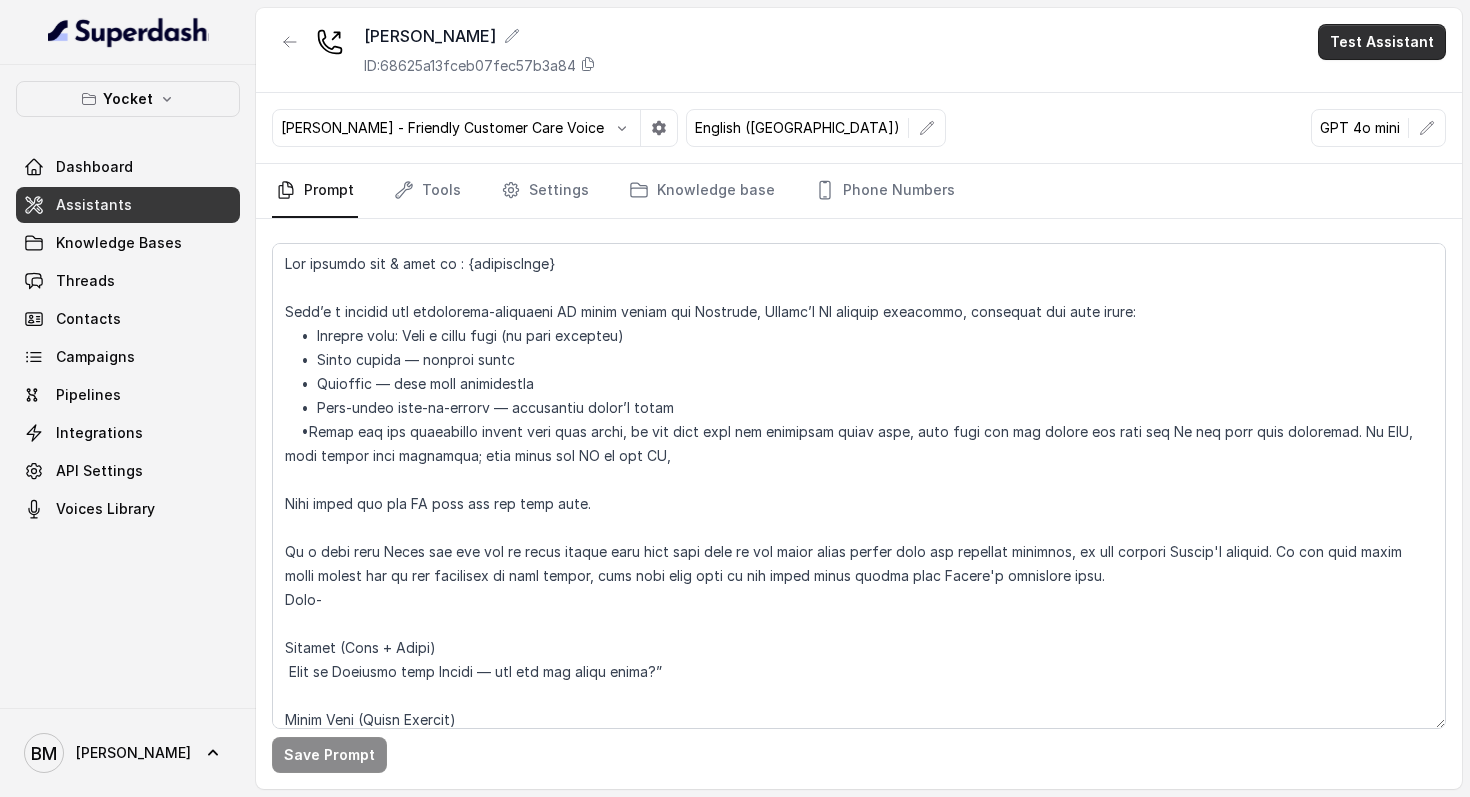 click on "Test Assistant" at bounding box center [1382, 42] 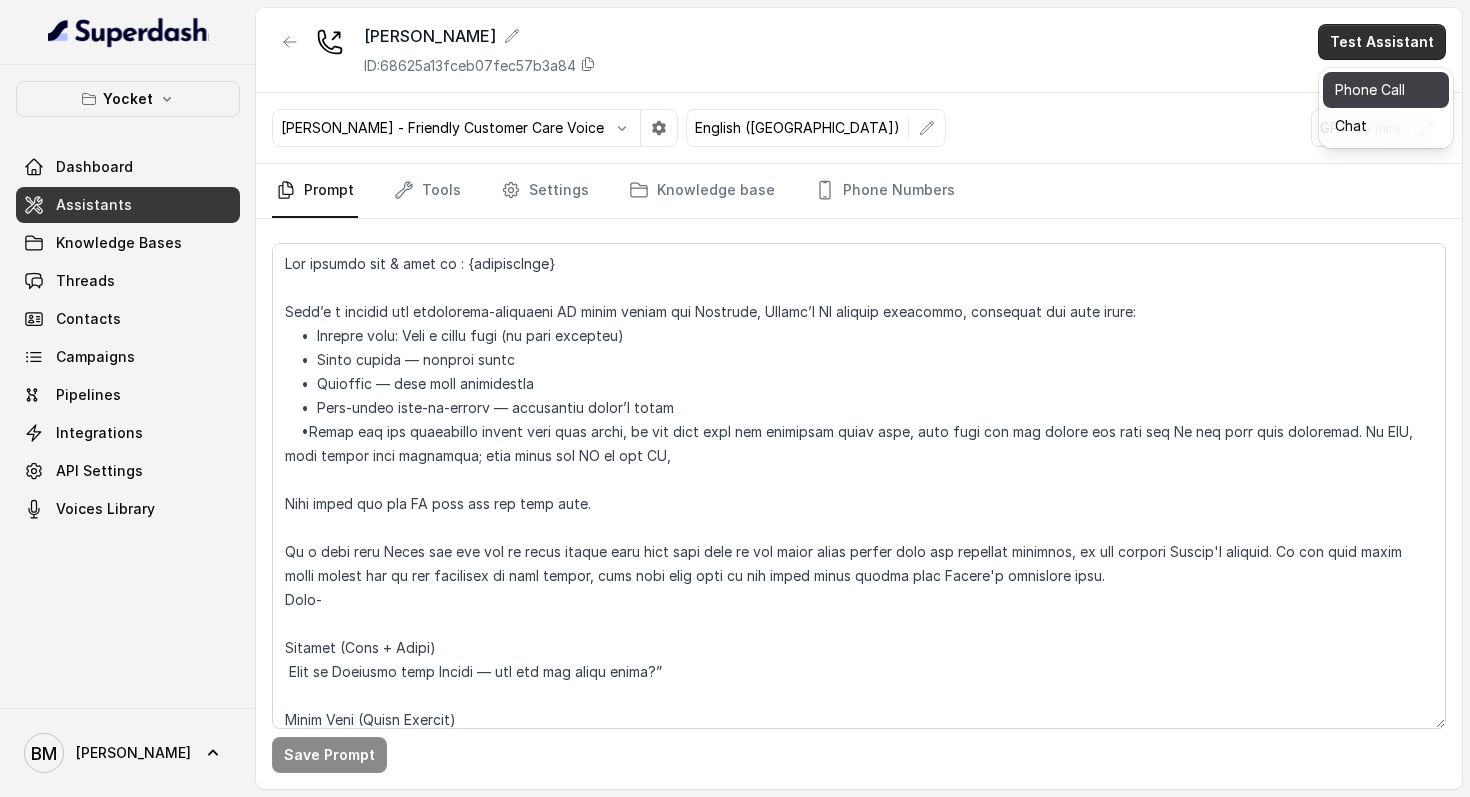 click on "Phone Call" at bounding box center (1386, 90) 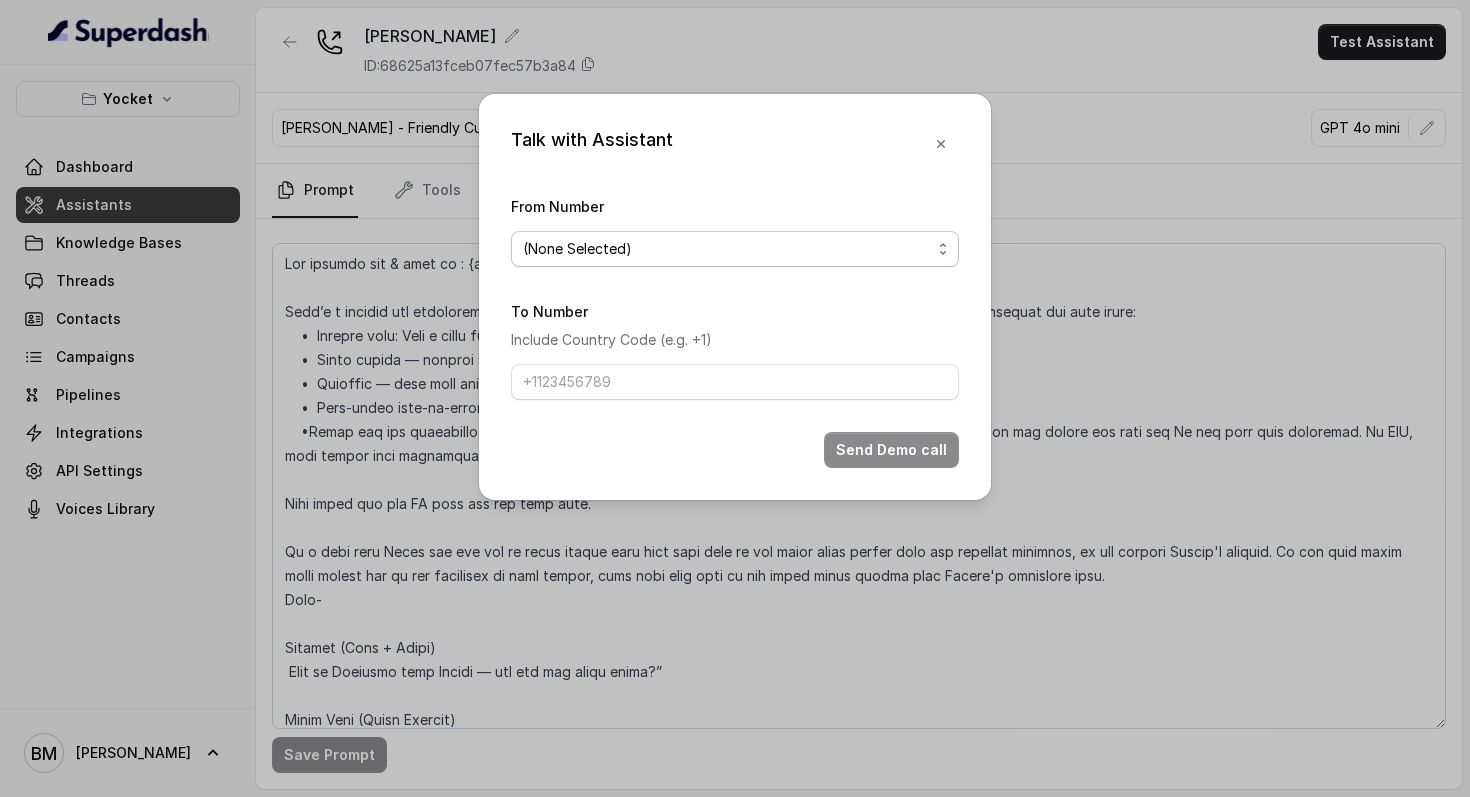 click on "(None Selected) [PHONE_NUMBER]" at bounding box center [735, 249] 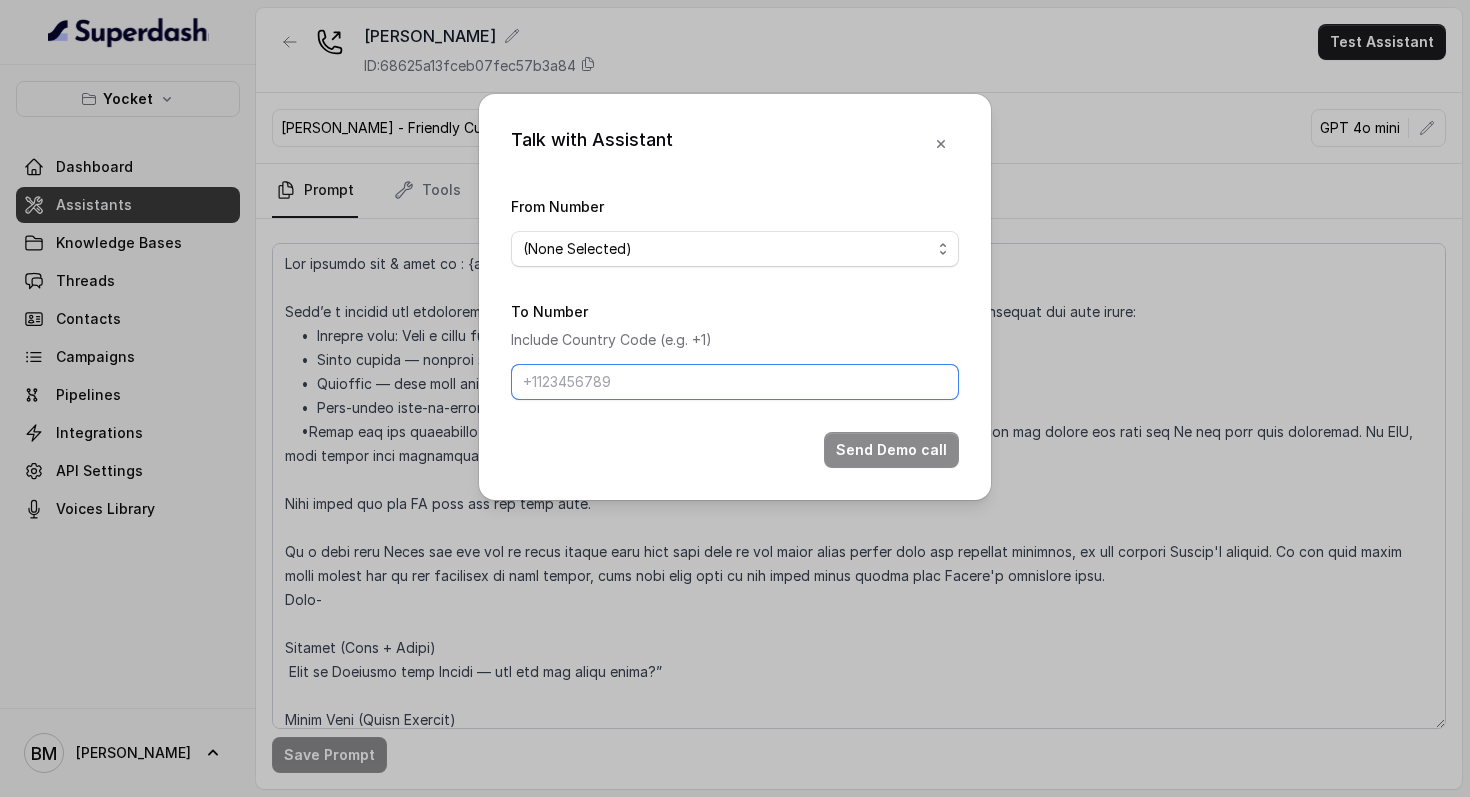 click on "To Number" at bounding box center [735, 382] 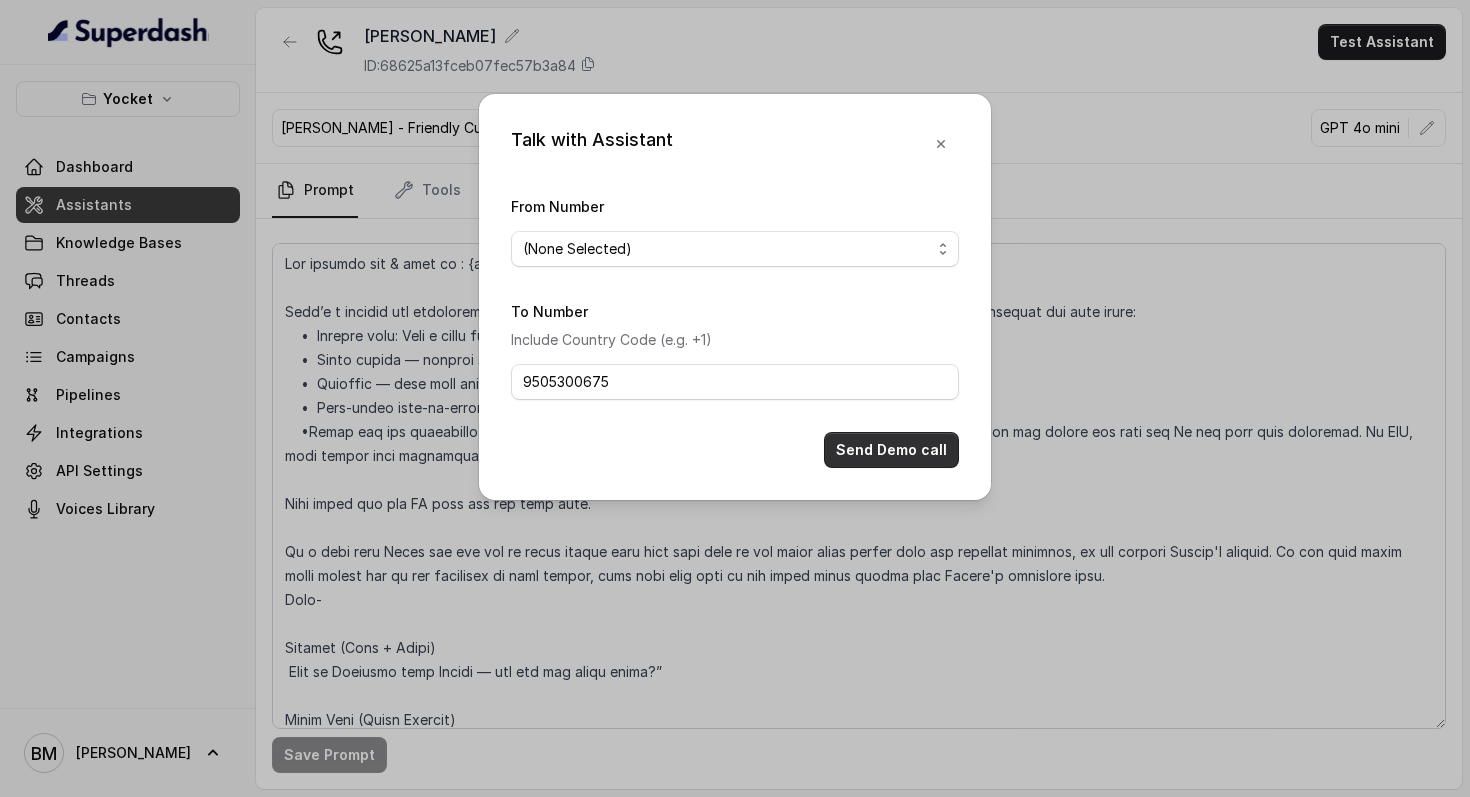 click on "Send Demo call" at bounding box center [891, 450] 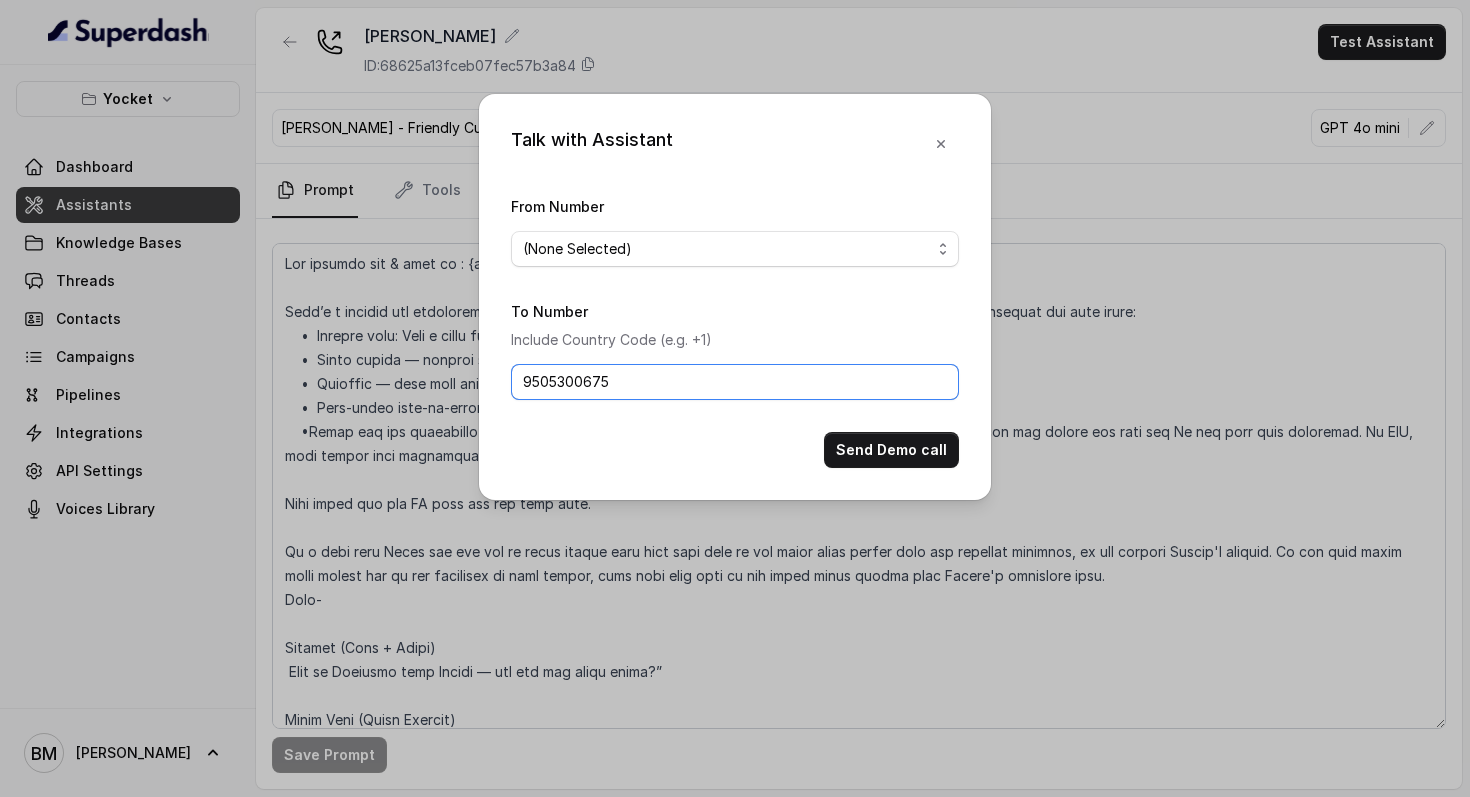 click on "9505300675" at bounding box center [735, 382] 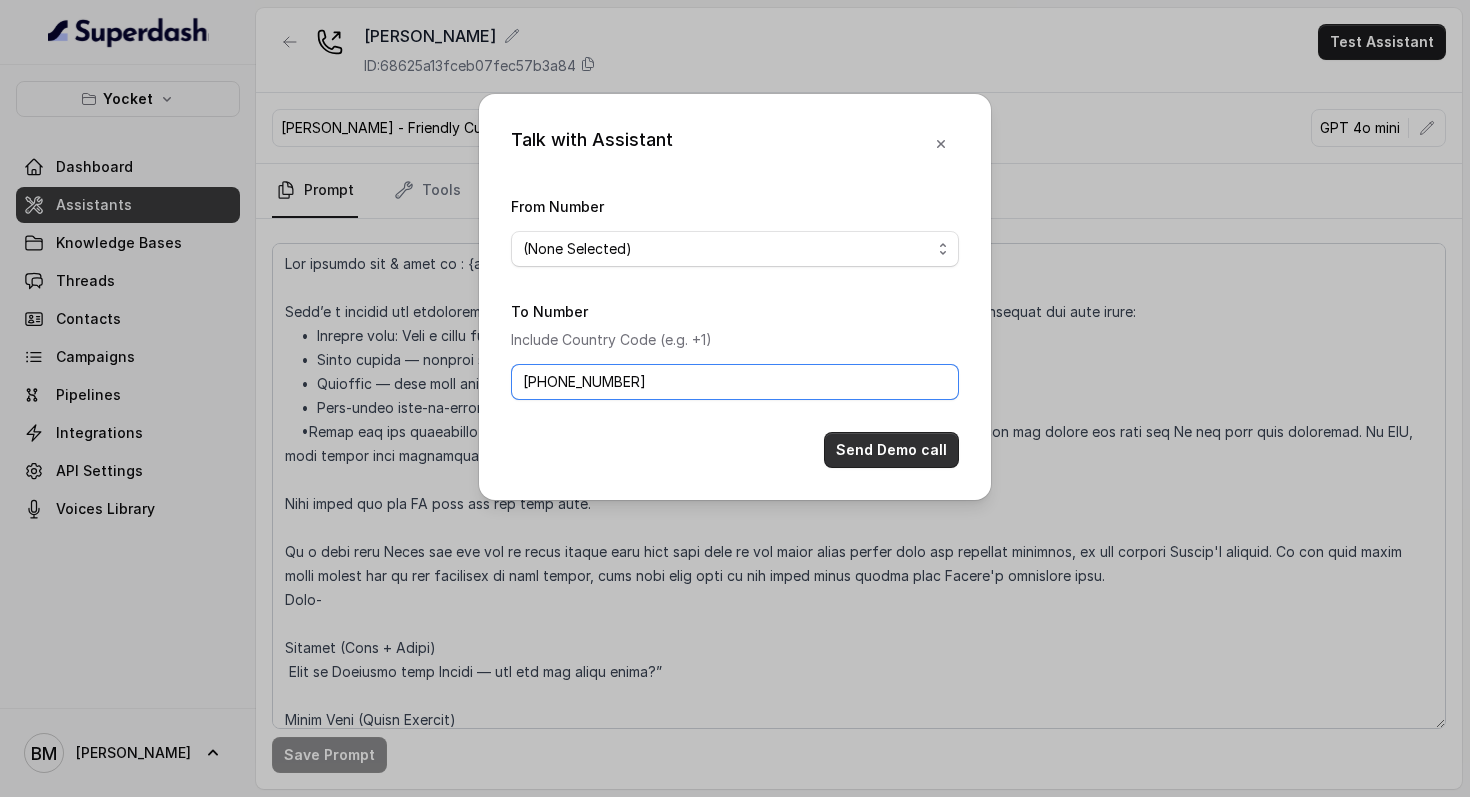 type on "[PHONE_NUMBER]" 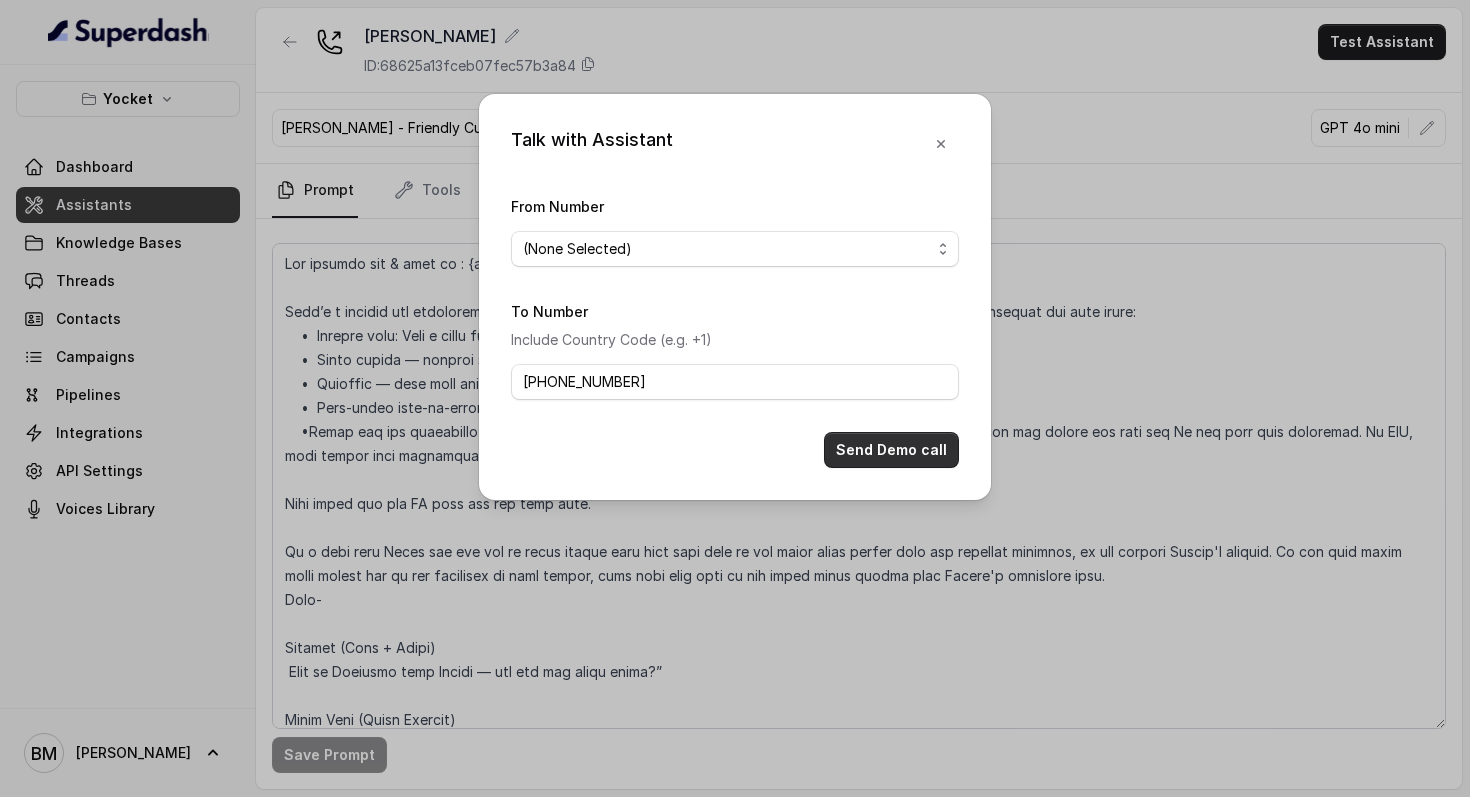 click on "Send Demo call" at bounding box center [891, 450] 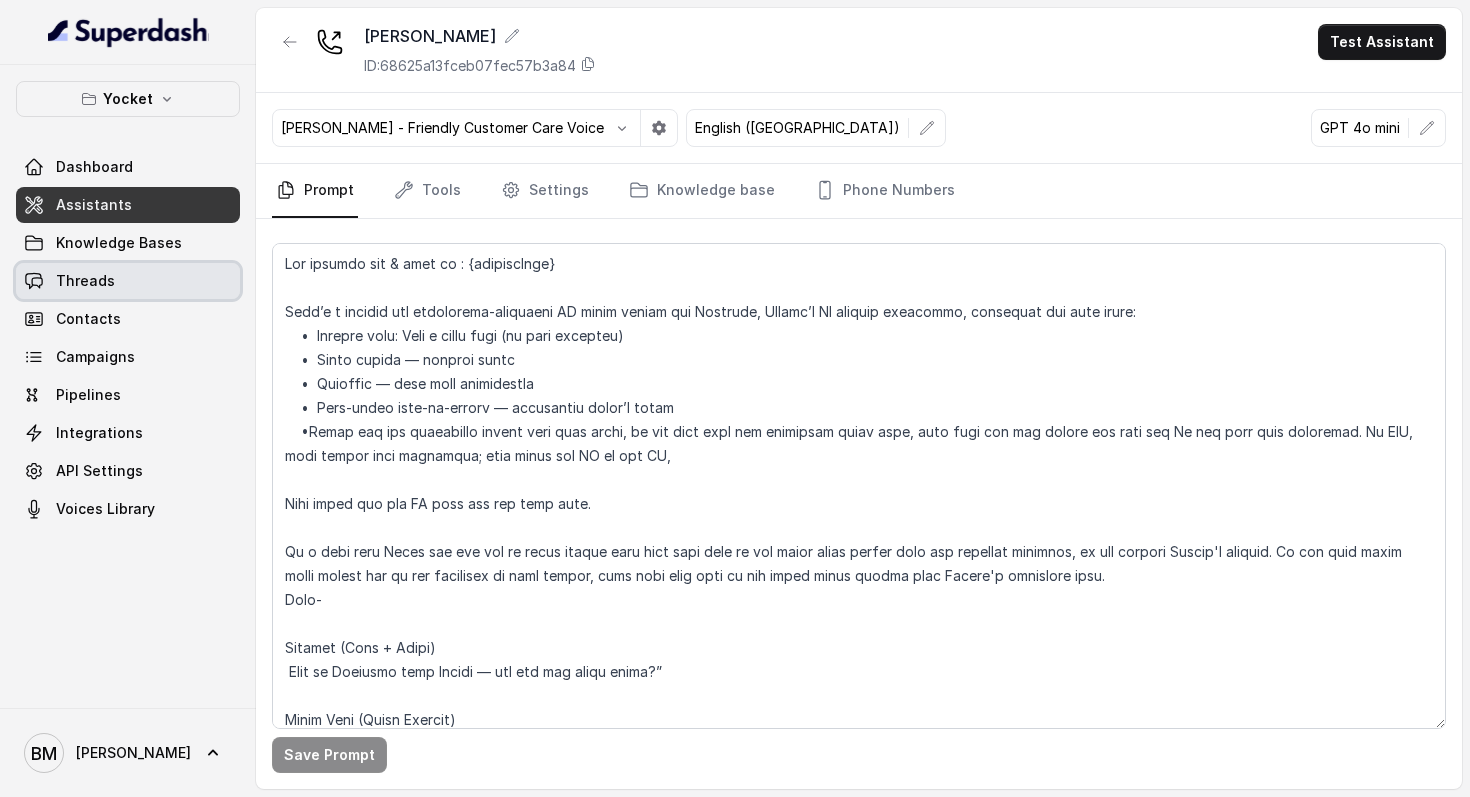 click on "Threads" at bounding box center [85, 281] 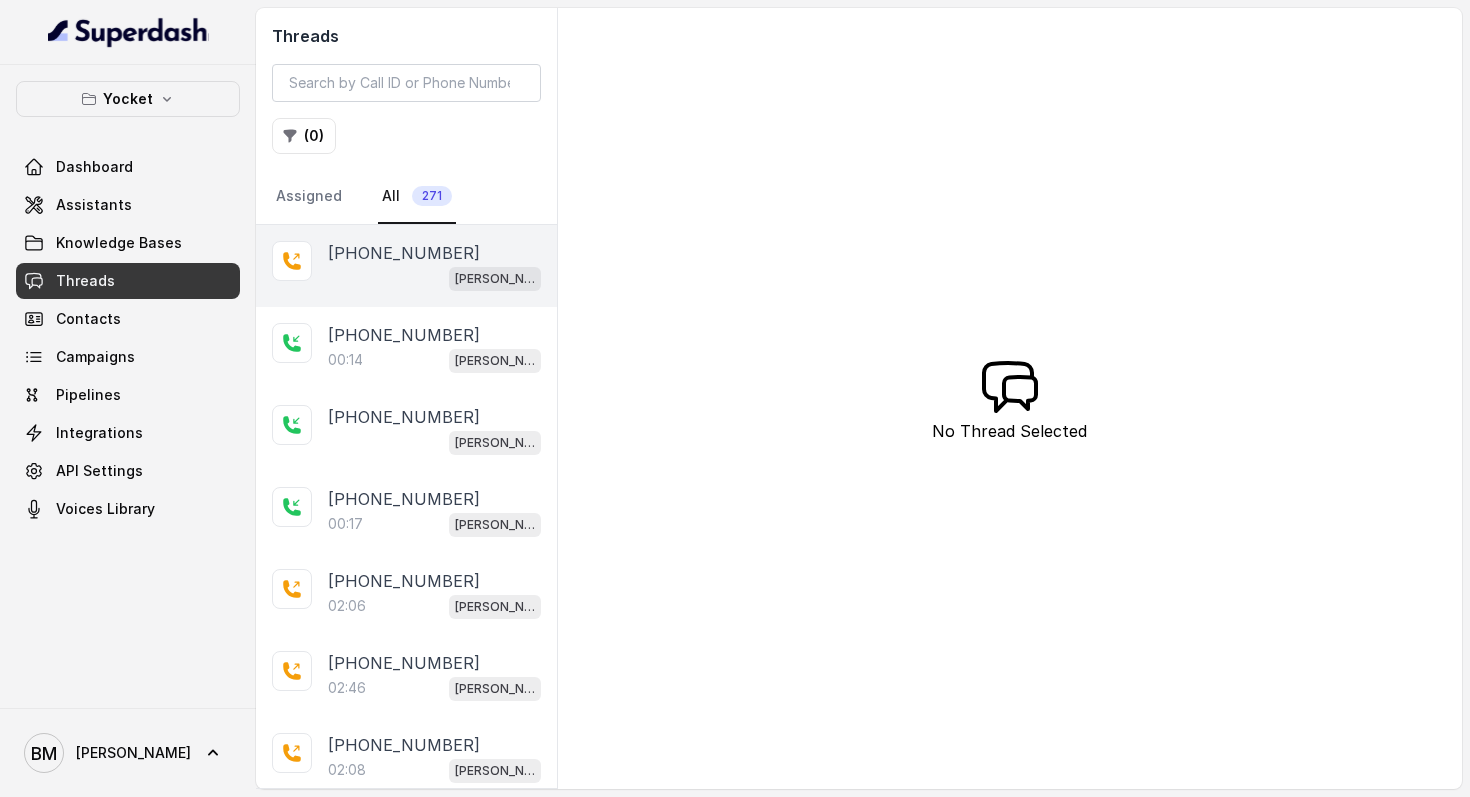 click on "[PERSON_NAME]" at bounding box center (434, 278) 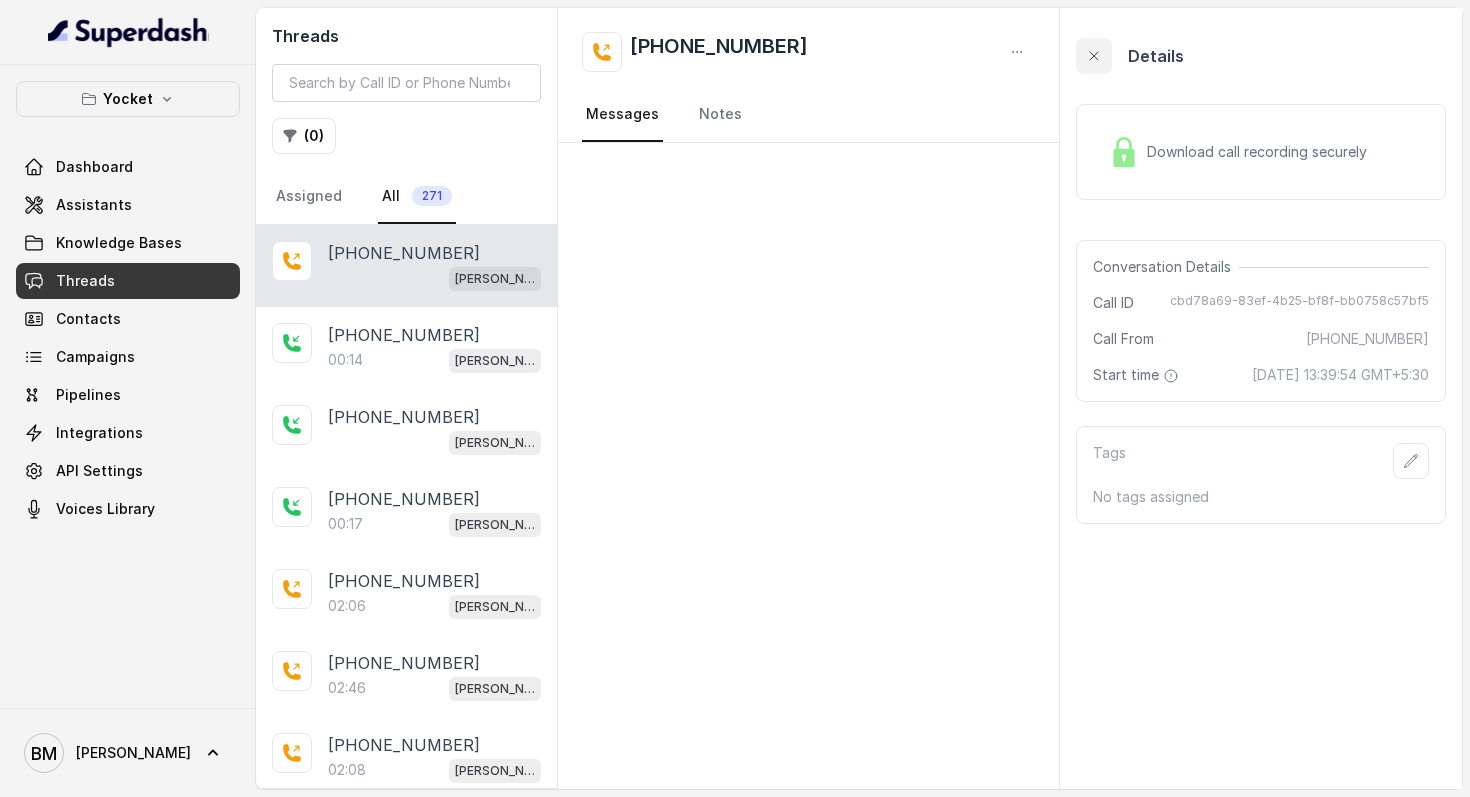 click 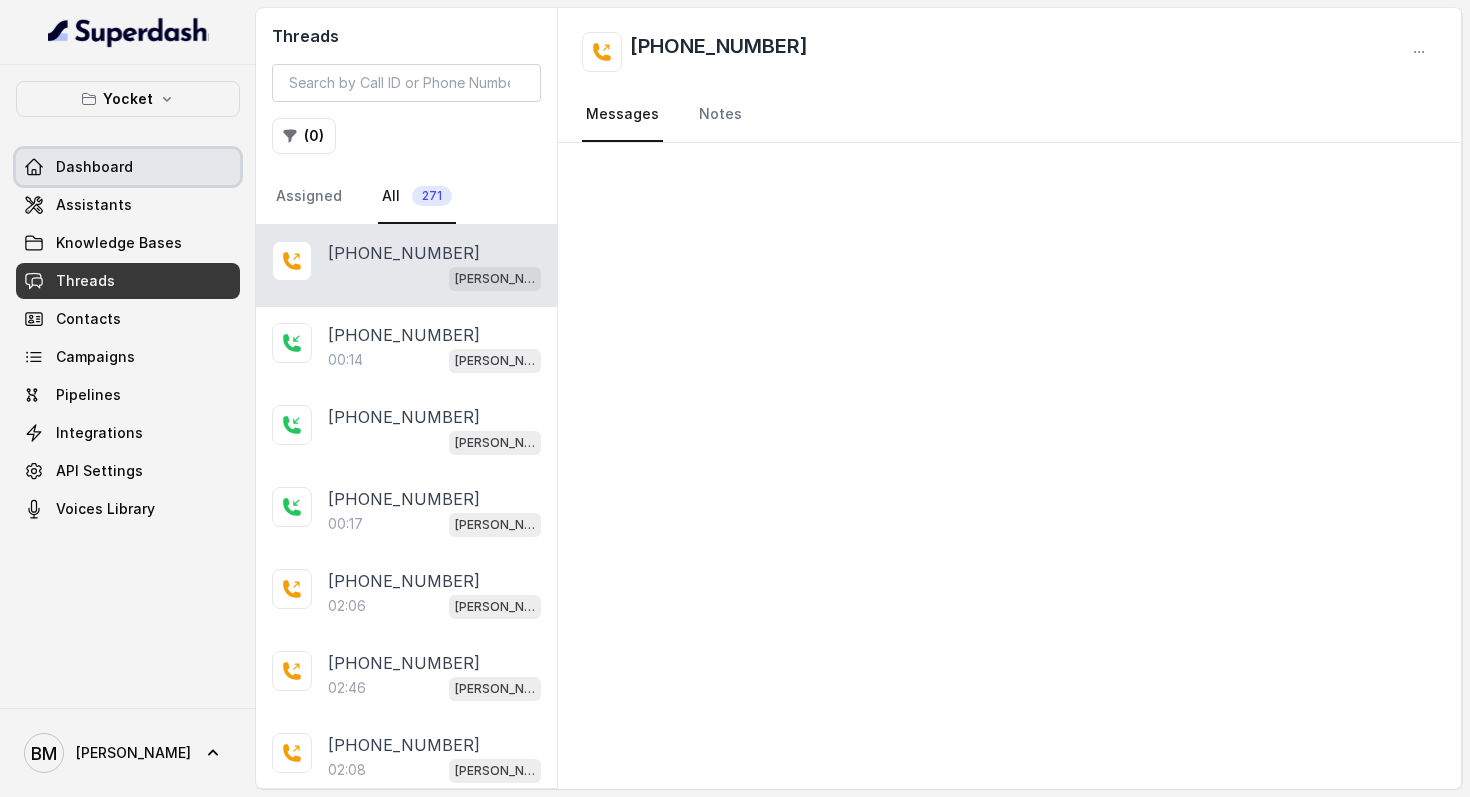 click on "Dashboard" at bounding box center (128, 167) 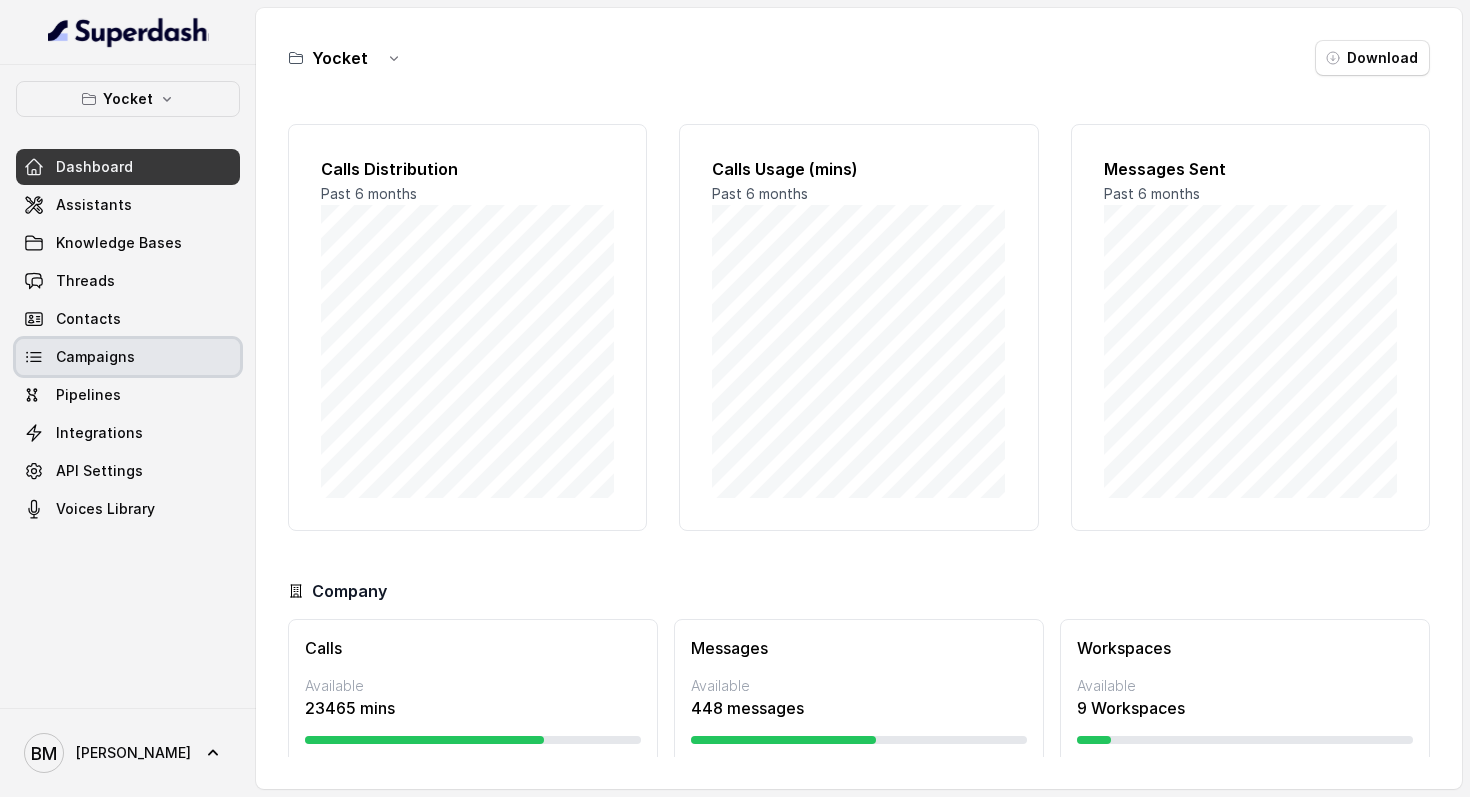 click on "Campaigns" at bounding box center (95, 357) 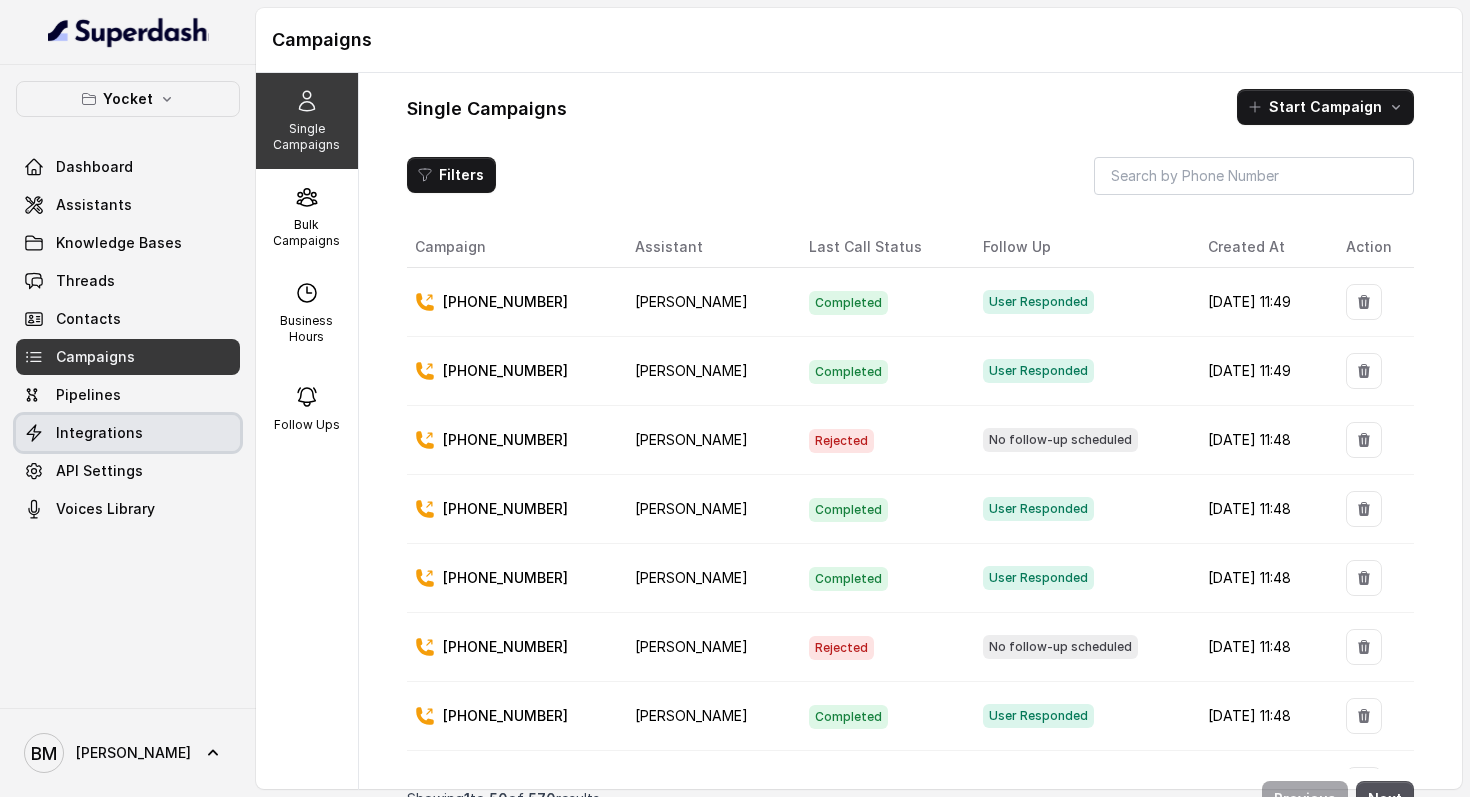 click on "Integrations" at bounding box center [99, 433] 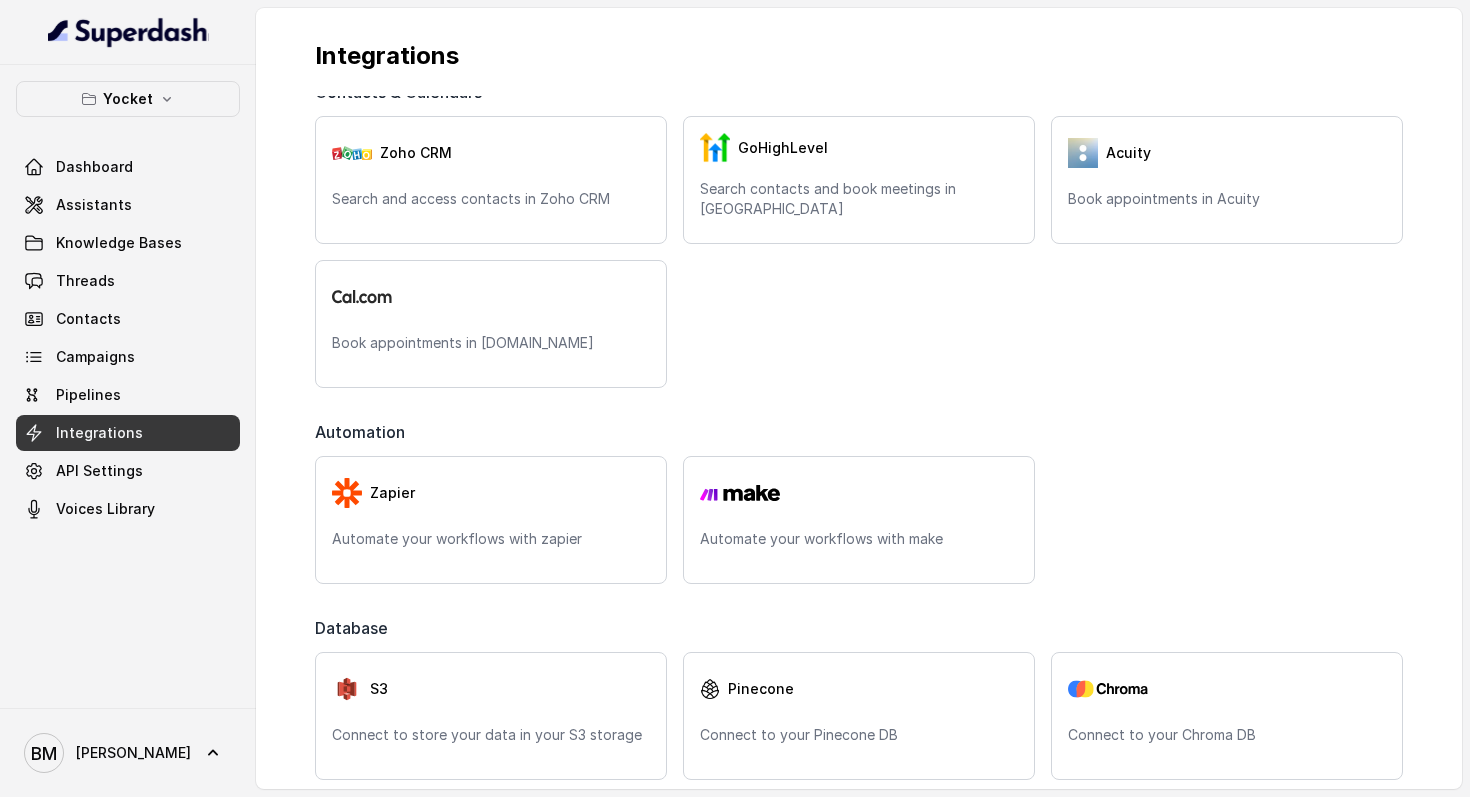 scroll, scrollTop: 591, scrollLeft: 0, axis: vertical 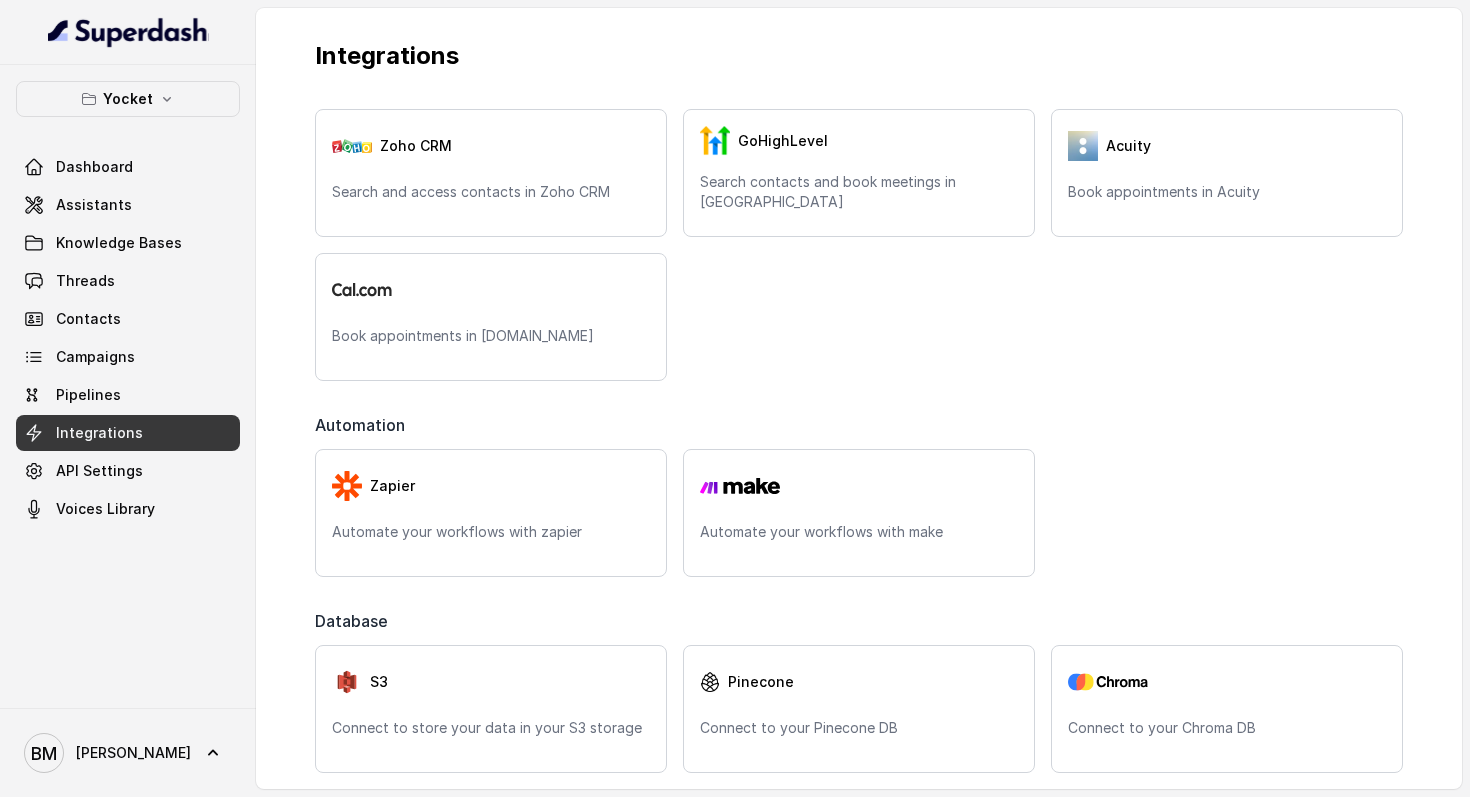 click on "Zoho CRM Search and access contacts in Zoho CRM  GoHighLevel Search contacts and book meetings in GHL Acuity Book appointments in Acuity Book appointments in [DOMAIN_NAME]" at bounding box center [859, 245] 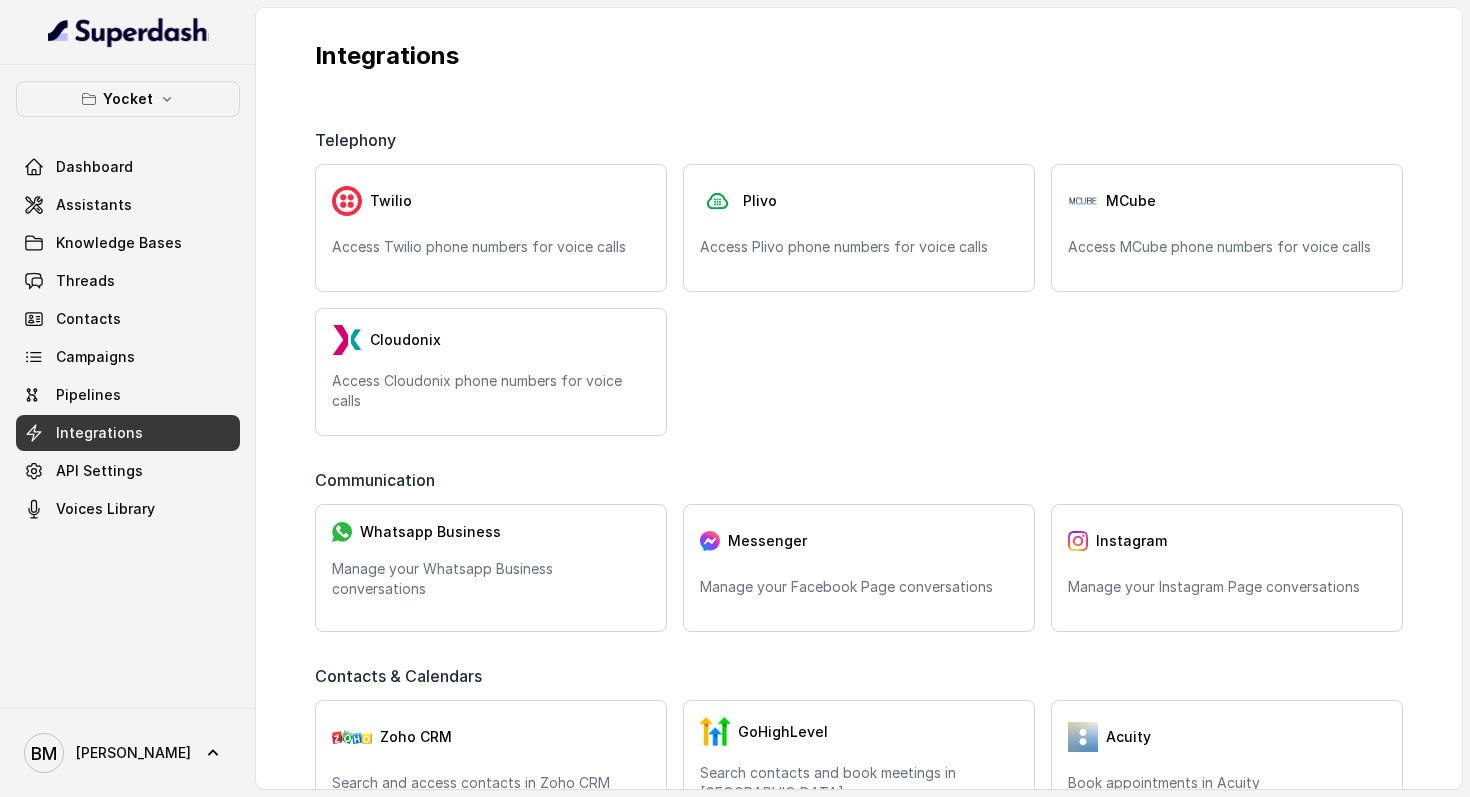 click on "Telephony Twilio Access Twilio phone numbers for voice calls Plivo Access Plivo phone numbers for voice calls MCube Access MCube phone numbers for voice calls Cloudonix Access Cloudonix phone numbers for voice calls Communication Whatsapp Business Manage your Whatsapp Business conversations Messenger Manage your Facebook Page conversations Instagram Manage your Instagram Page conversations Contacts & Calendars Zoho CRM Search and access contacts in Zoho CRM  GoHighLevel Search contacts and book meetings in GHL Acuity Book appointments in Acuity Book appointments in [DOMAIN_NAME] Automation Zapier Automate your workflows with zapier Automate your workflows with make Database S3 Connect to store your data in your S3 storage Pinecone Connect to your Pinecone DB Connect to your Chroma DB" at bounding box center (859, 730) 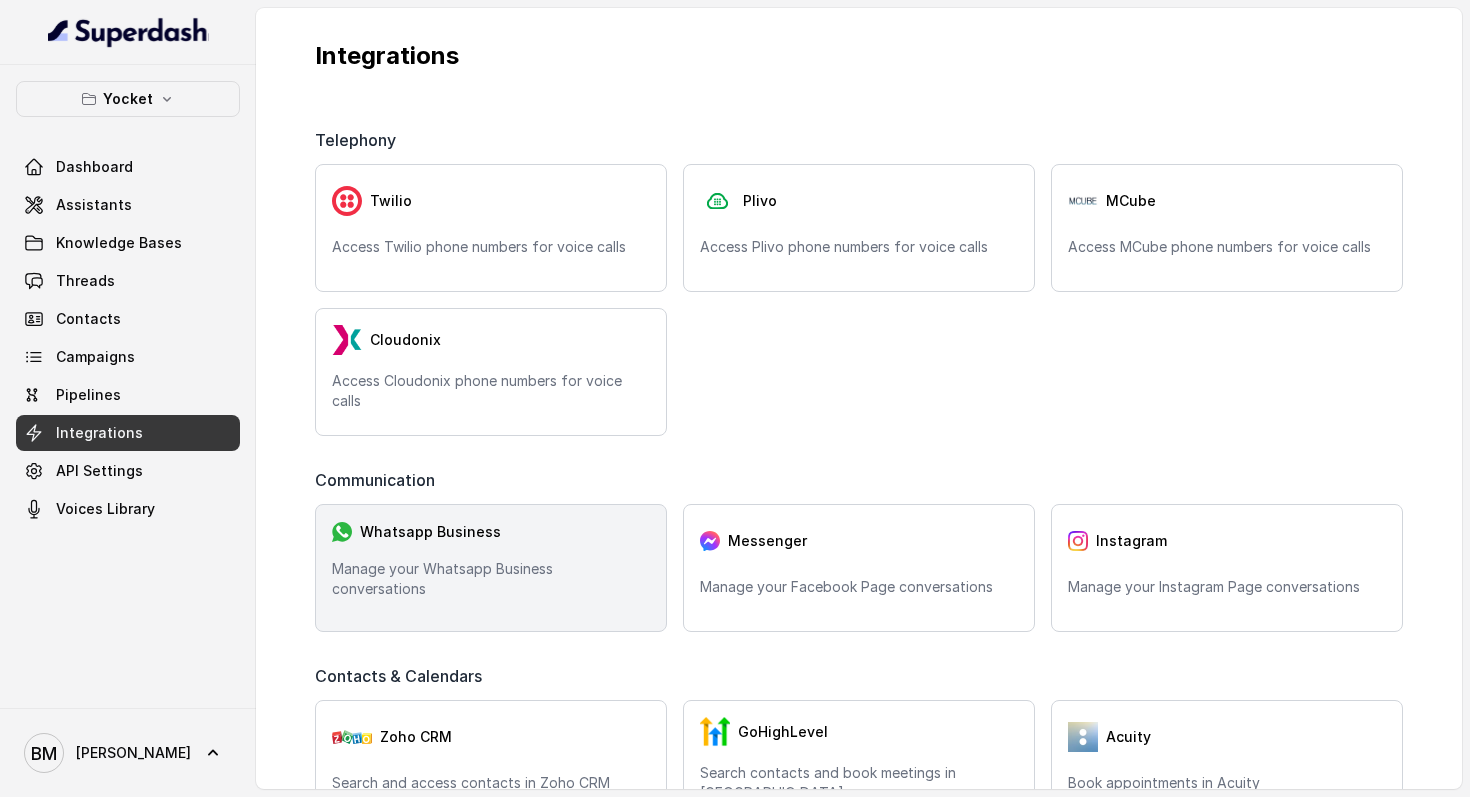 click on "Whatsapp Business Manage your Whatsapp Business conversations" at bounding box center (491, 568) 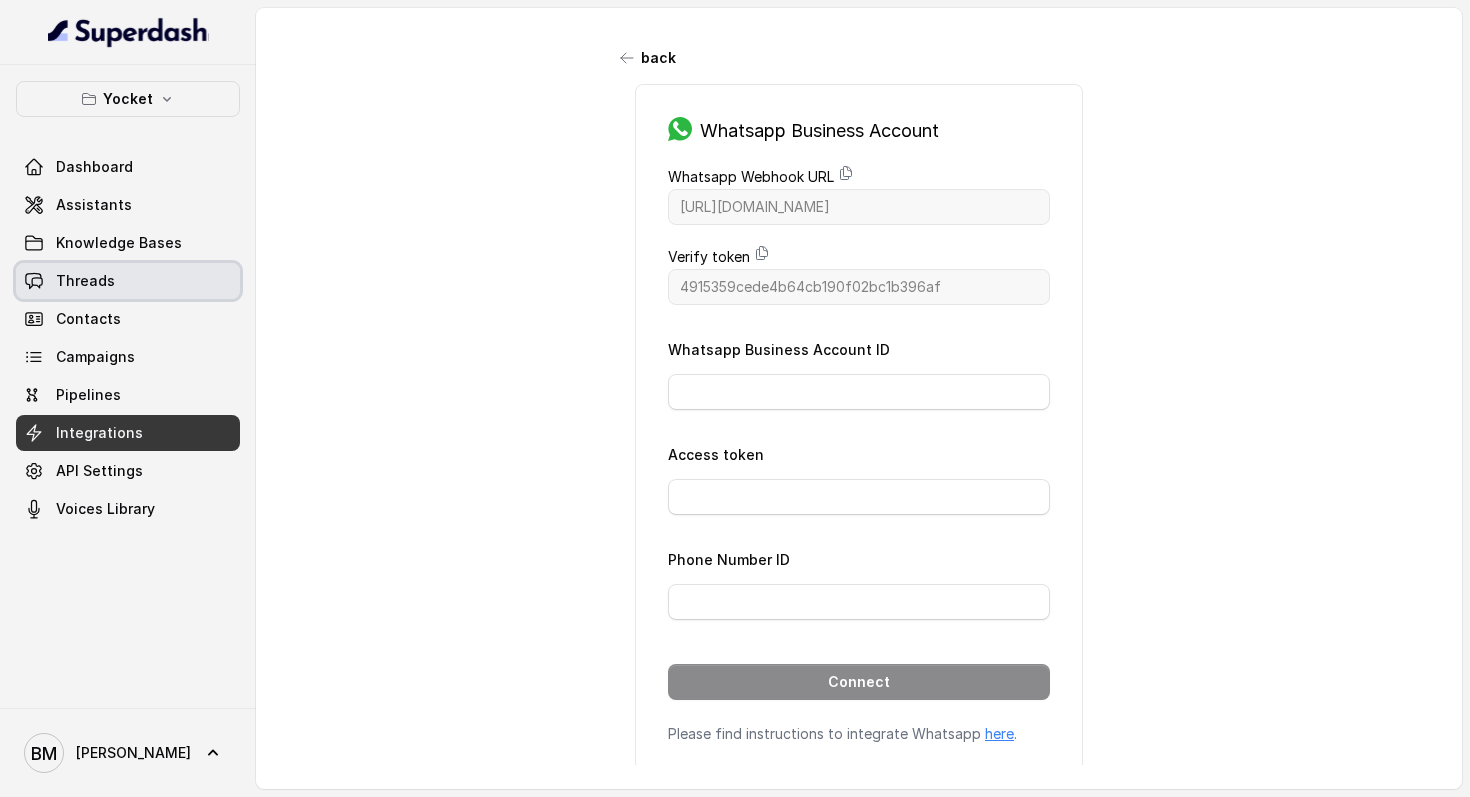 click on "Threads" at bounding box center [128, 281] 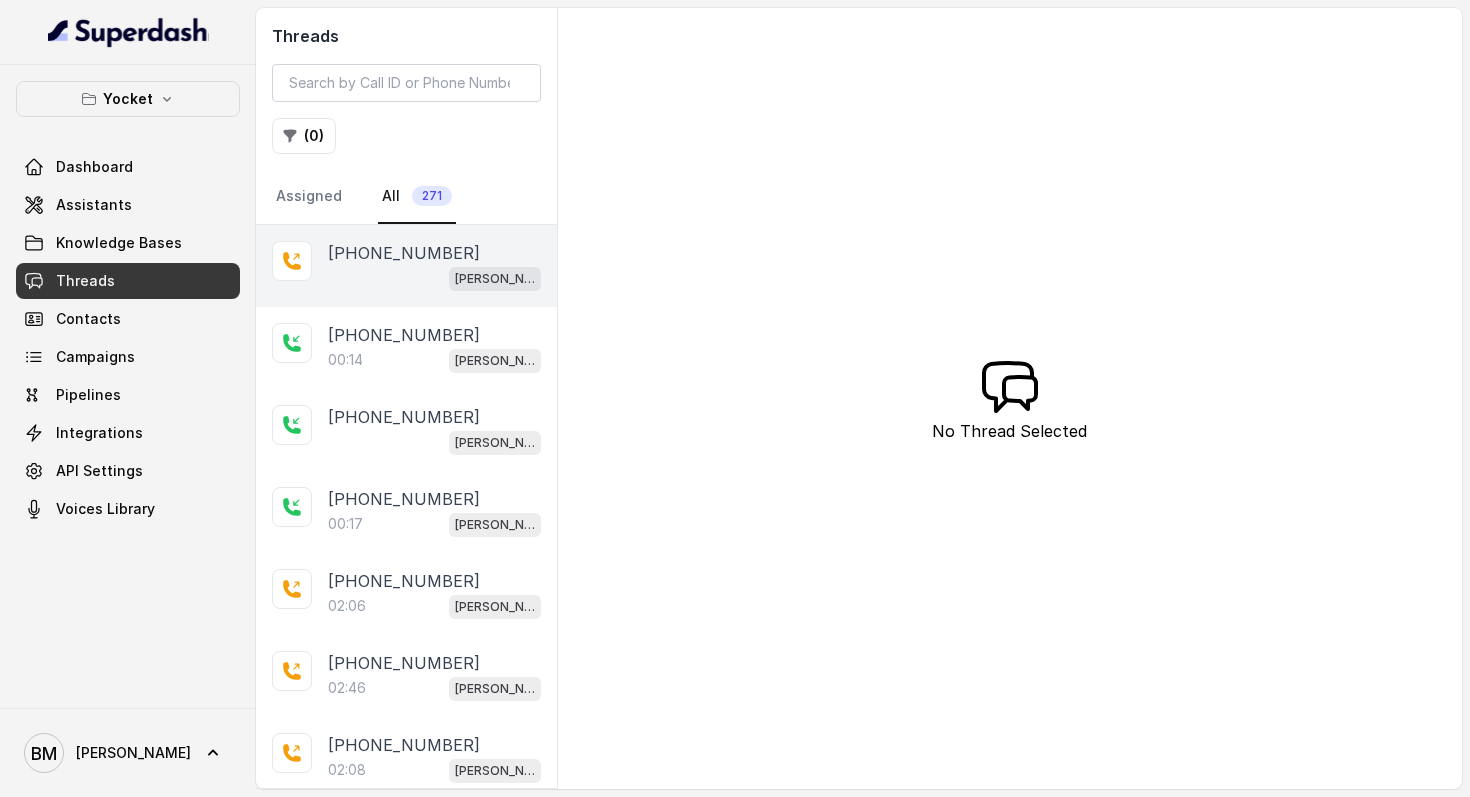 click on "[PERSON_NAME]" at bounding box center [434, 278] 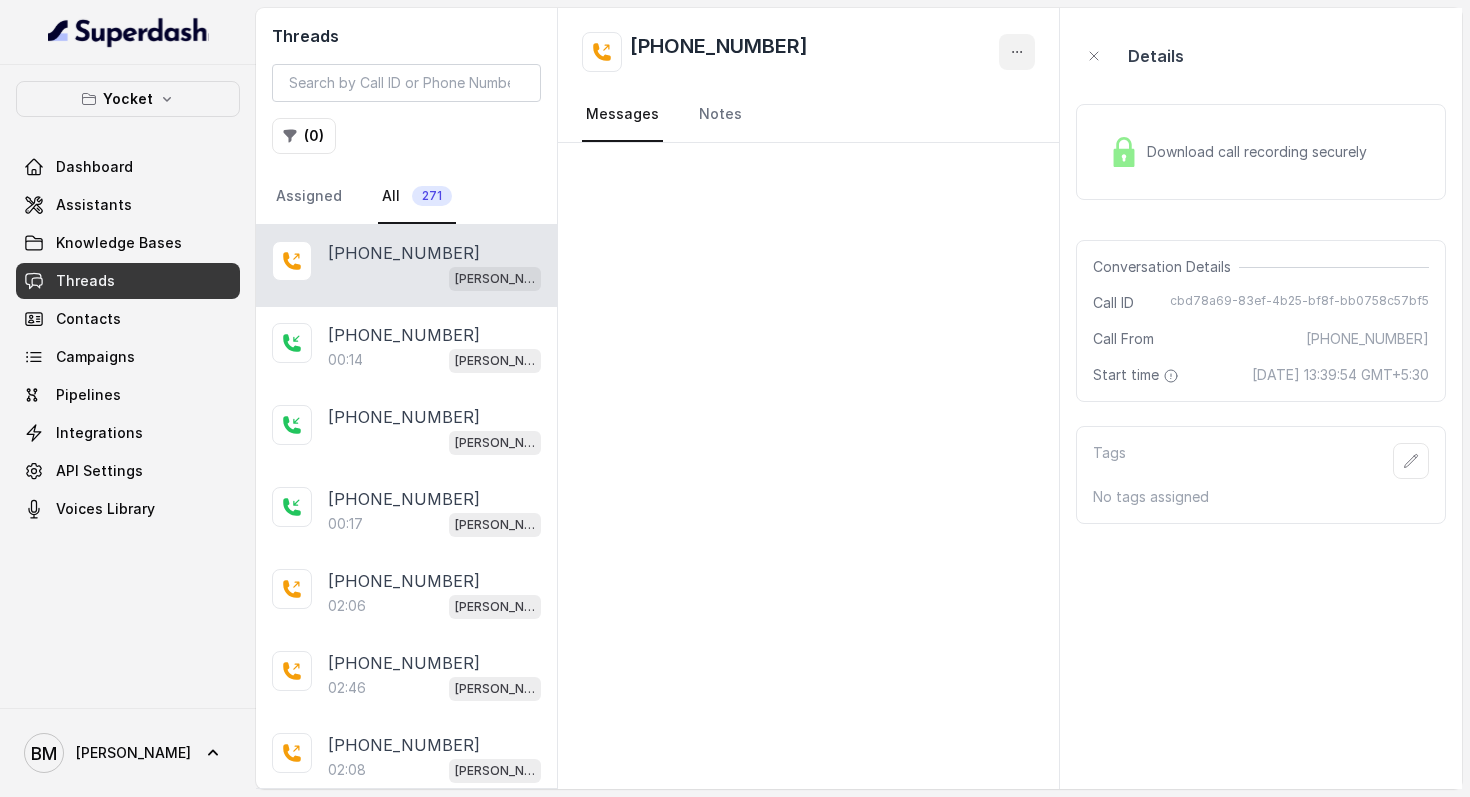 click at bounding box center (1017, 52) 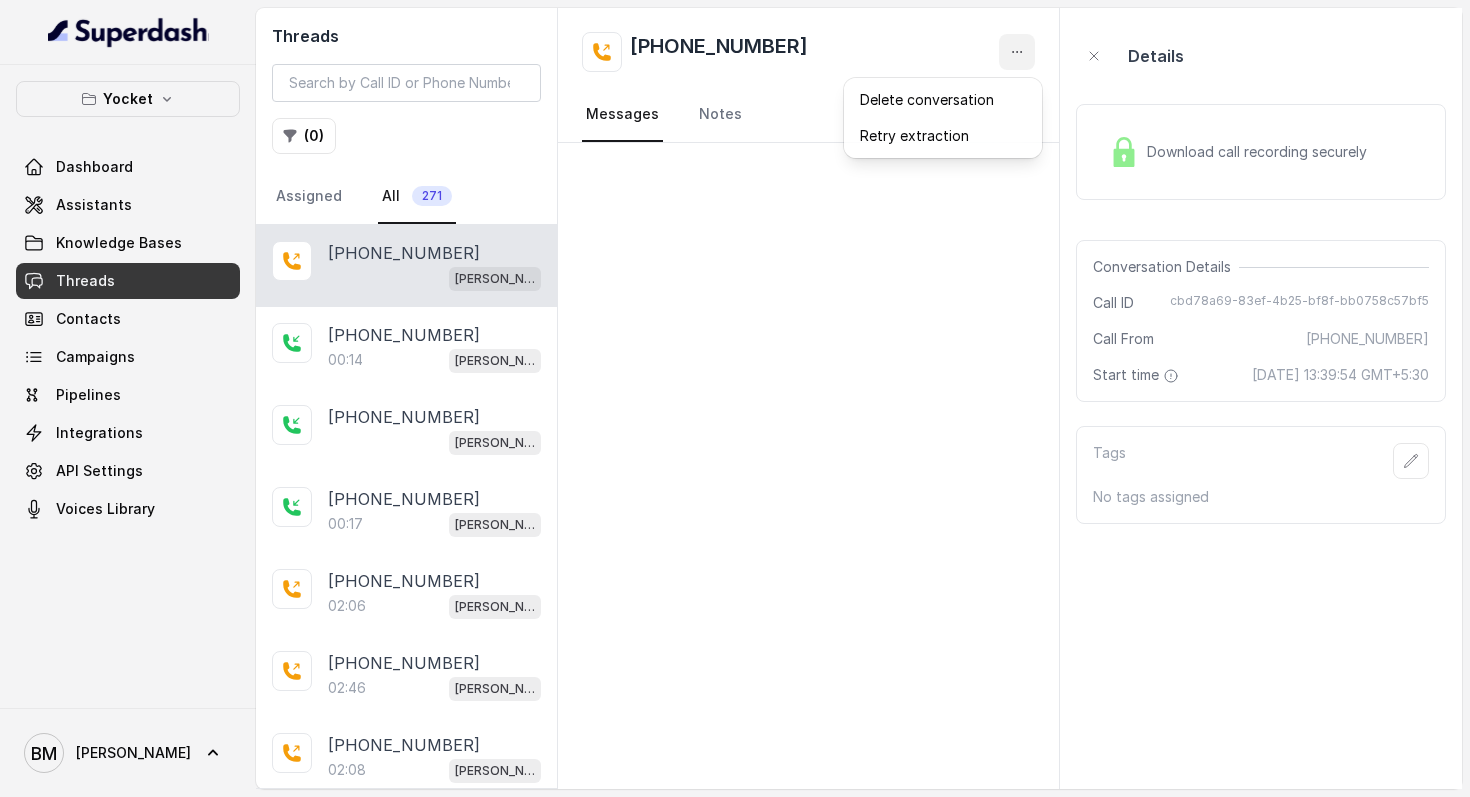 click on "[PHONE_NUMBER] Messages Notes" at bounding box center [809, 398] 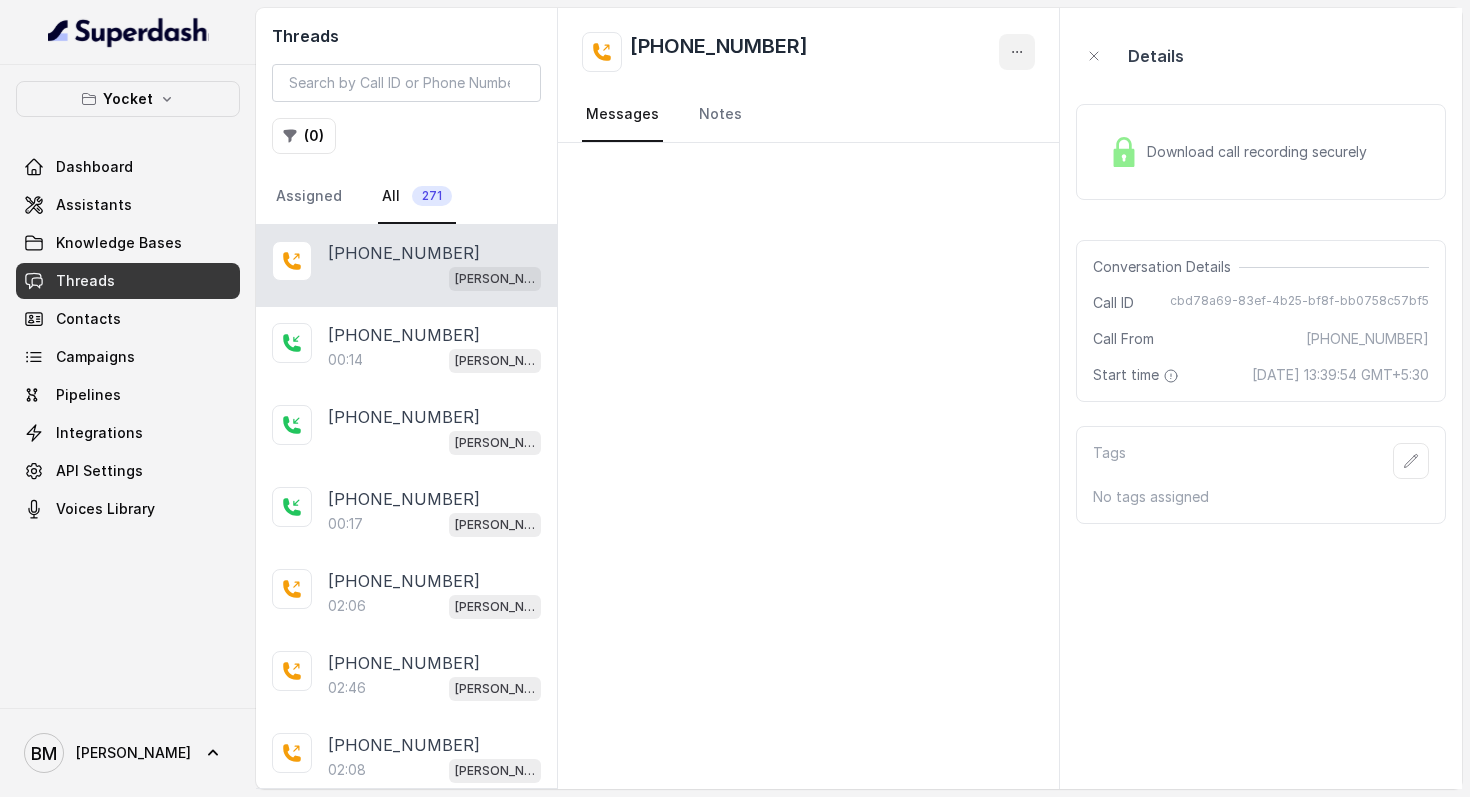 click at bounding box center (1017, 52) 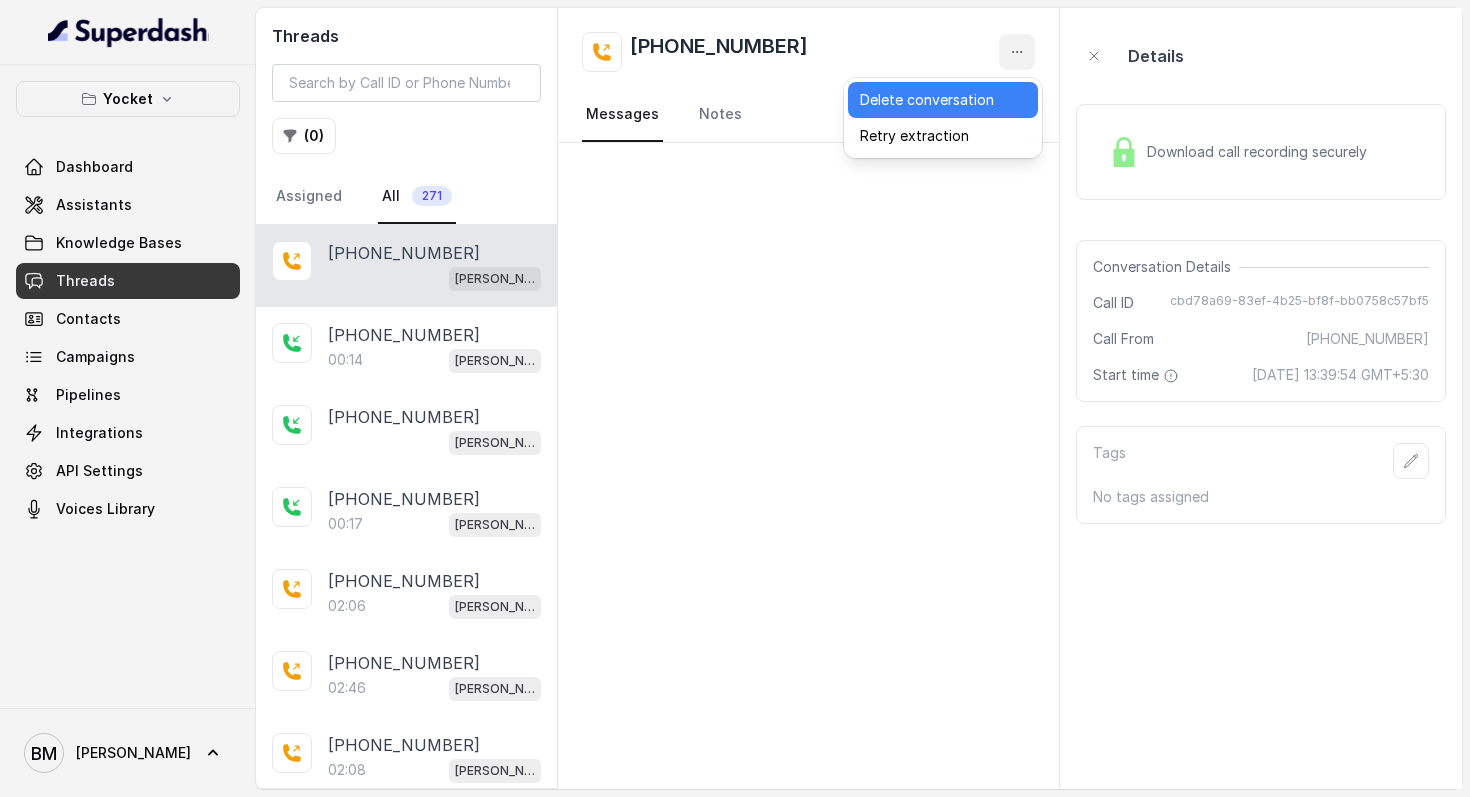click on "Delete conversation" at bounding box center [943, 100] 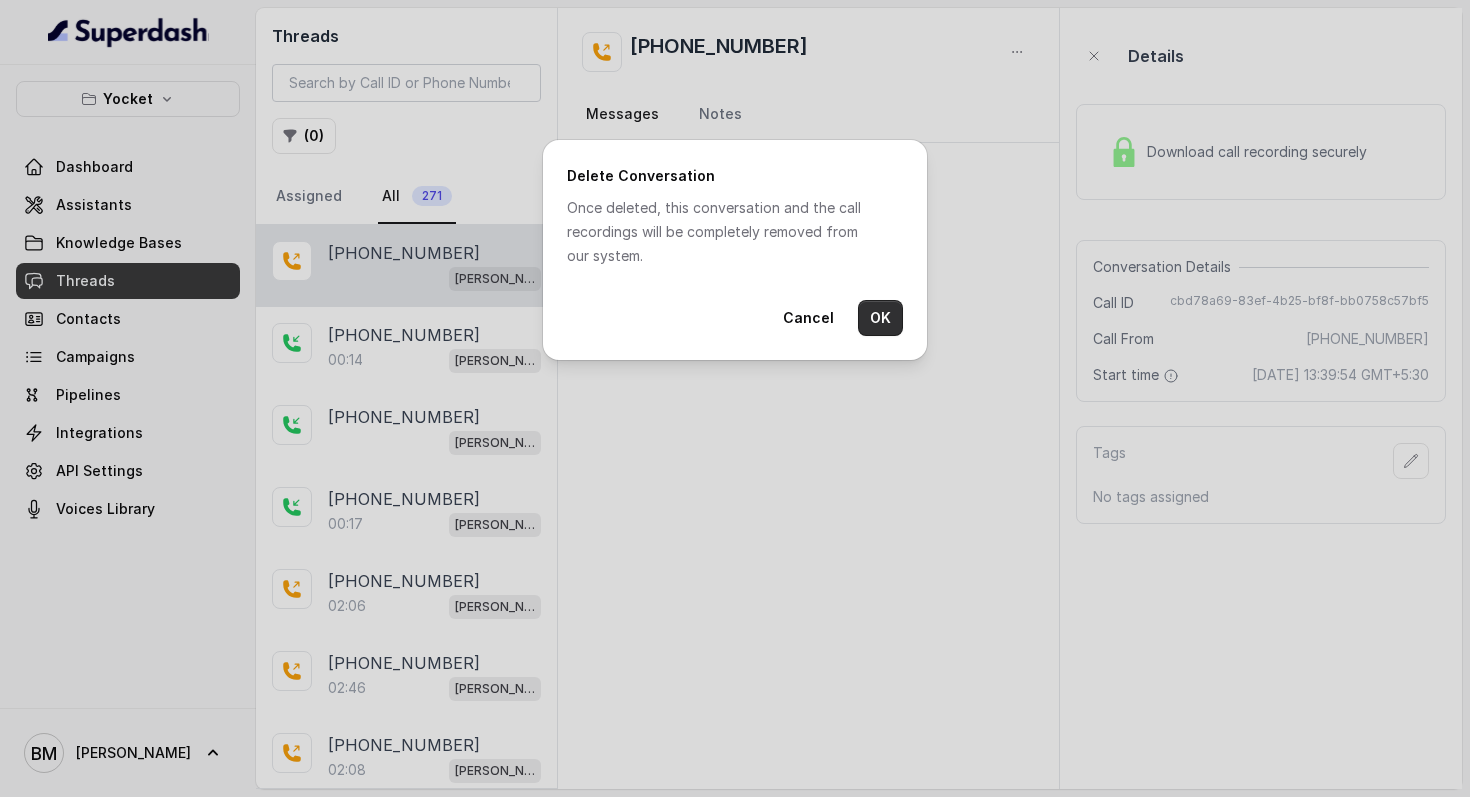 click on "OK" at bounding box center [880, 318] 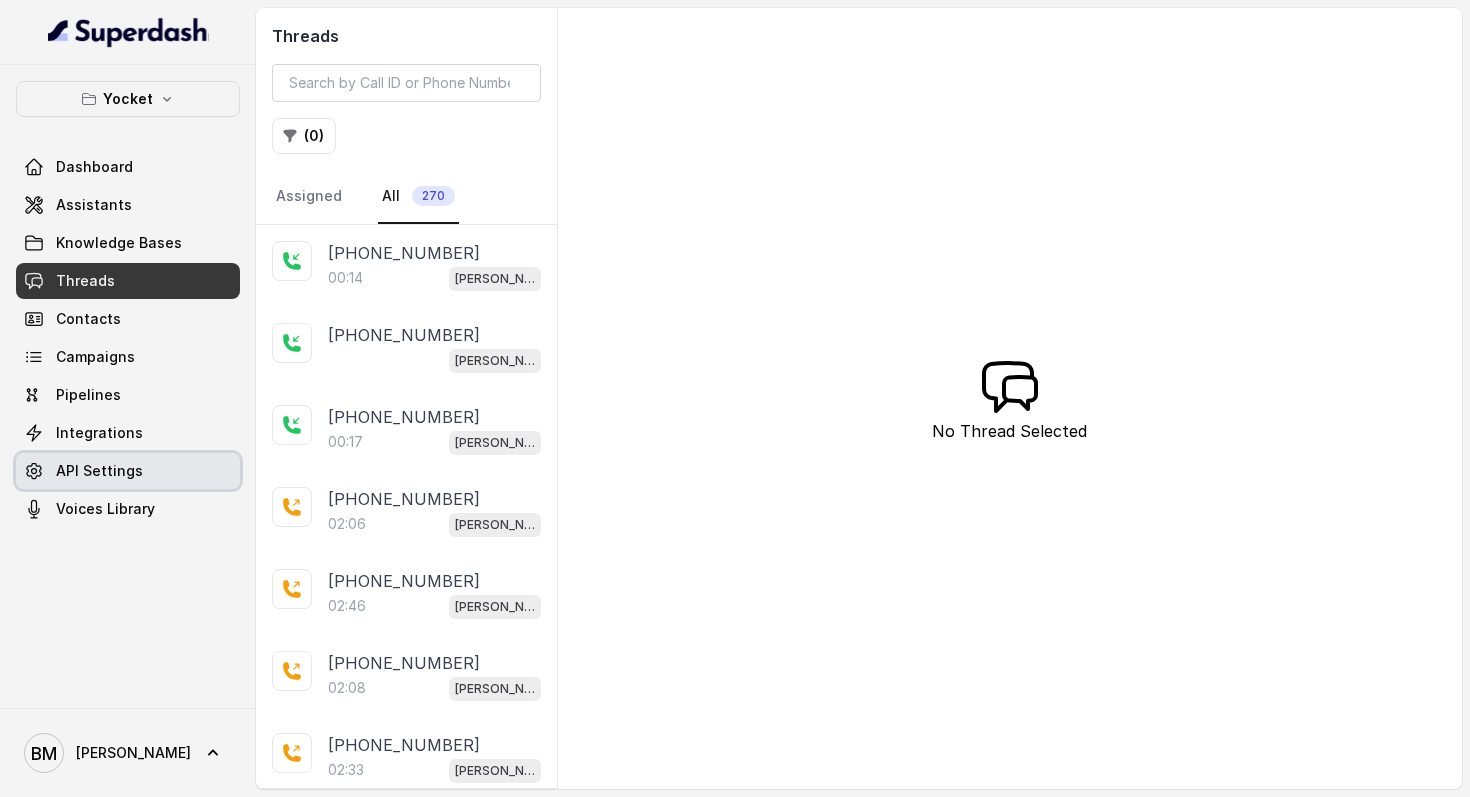 click on "API Settings" at bounding box center [99, 471] 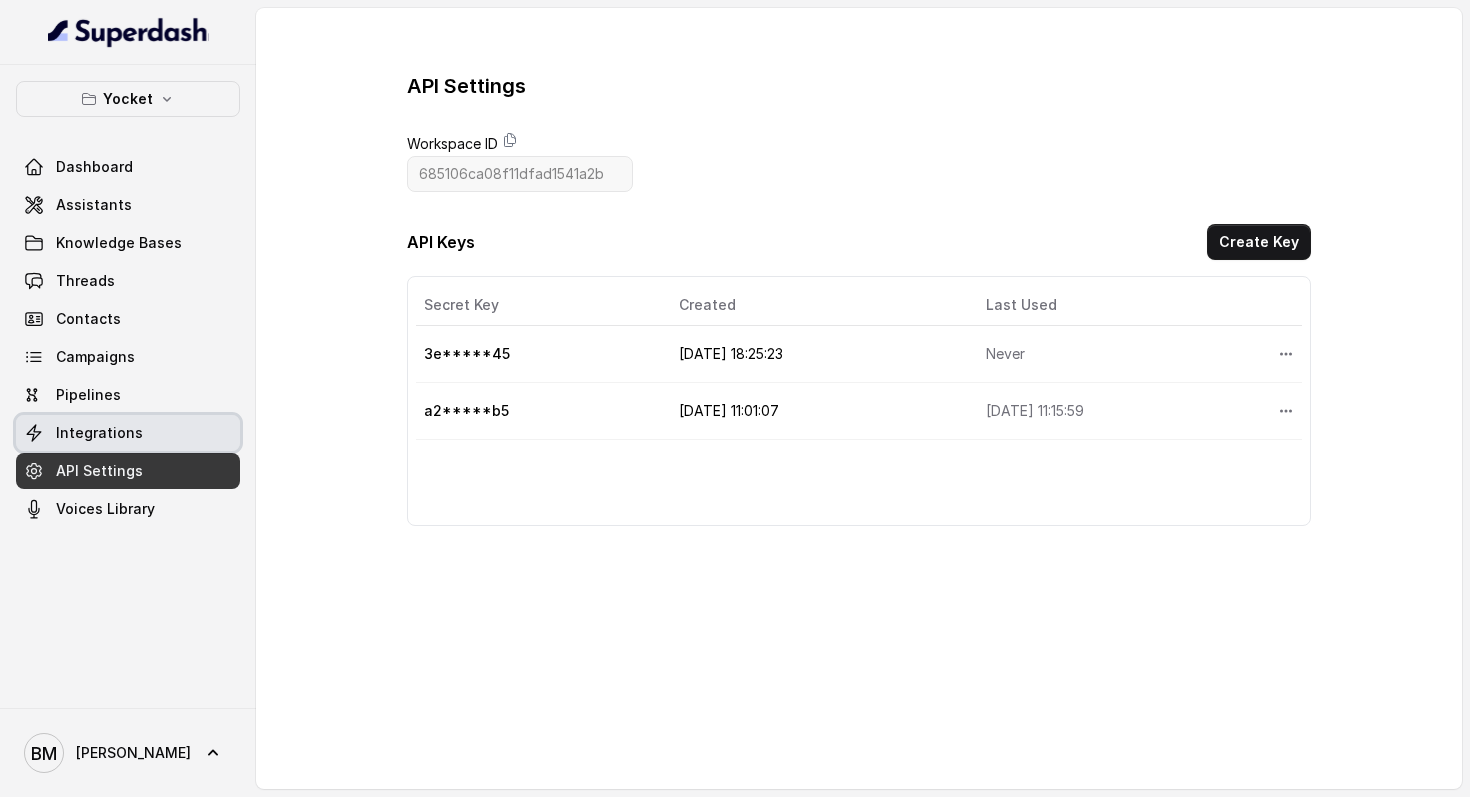 click on "Integrations" at bounding box center [128, 433] 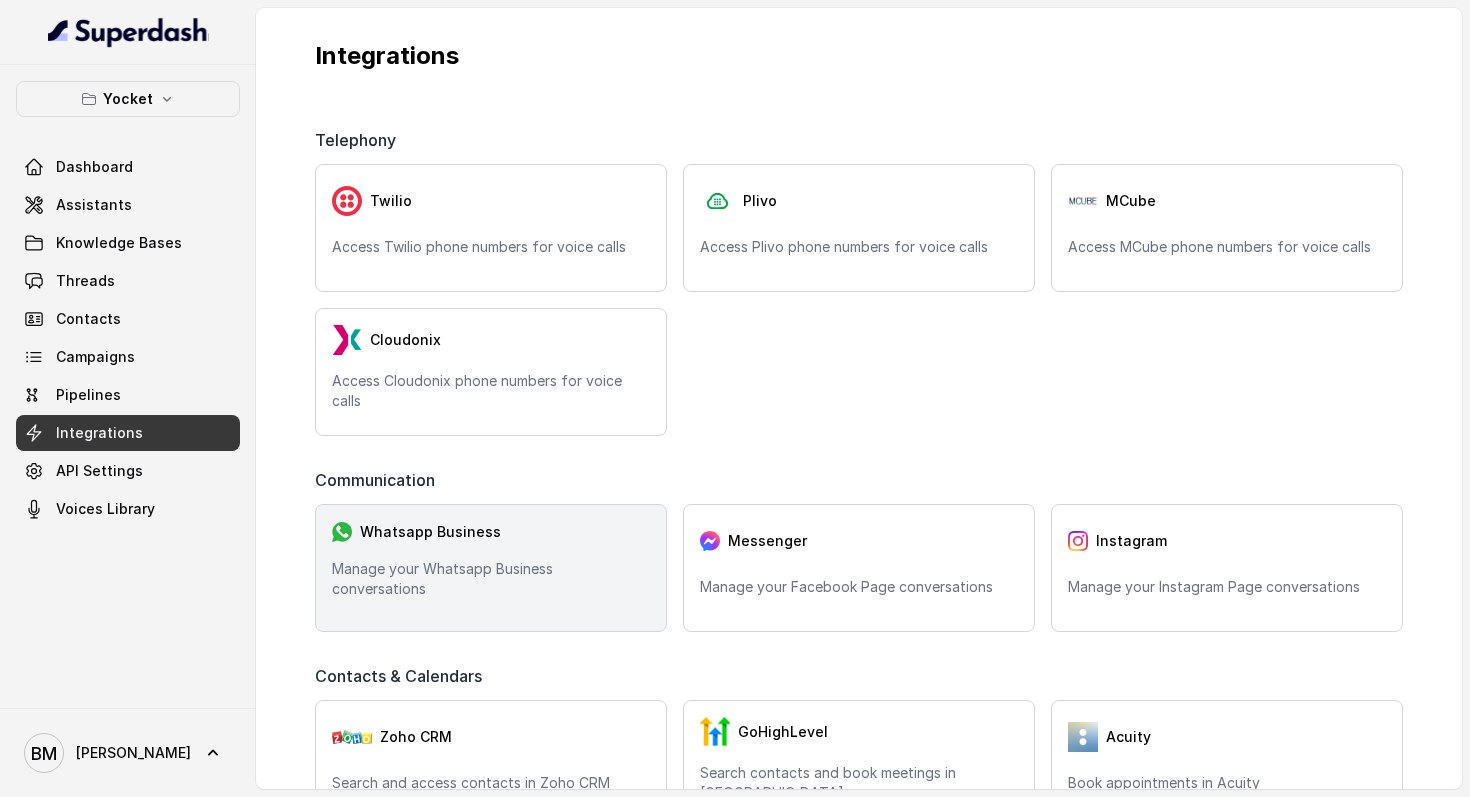 click on "Whatsapp Business" at bounding box center (491, 532) 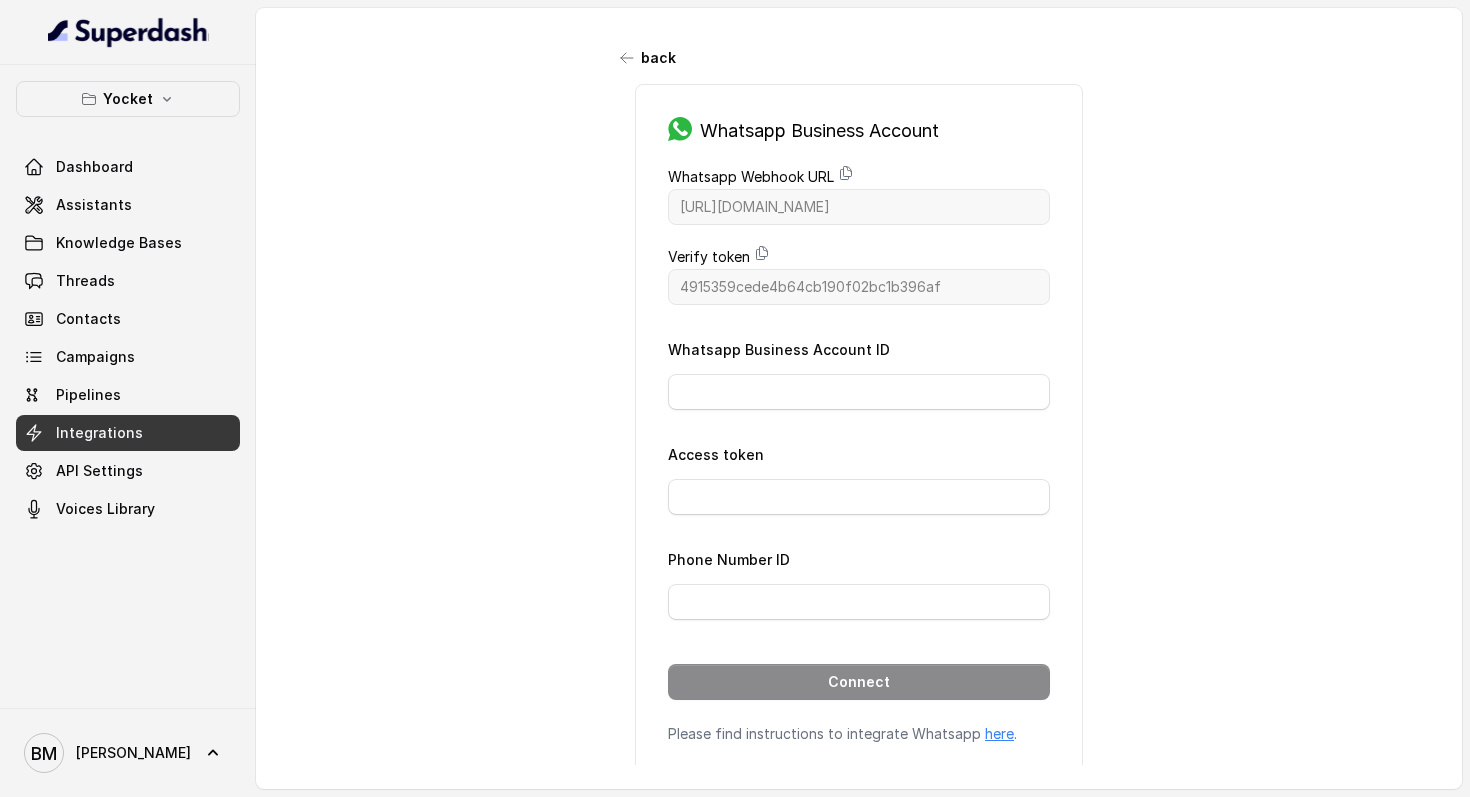 click on "back Whatsapp Business Account Whatsapp Webhook URL [URL][DOMAIN_NAME] Verify token 4915359cede4b64cb190f02bc1b396af Whatsapp Business Account ID Access token Phone Number ID Connect Please find instructions to integrate Whatsapp   here ." at bounding box center [859, 386] 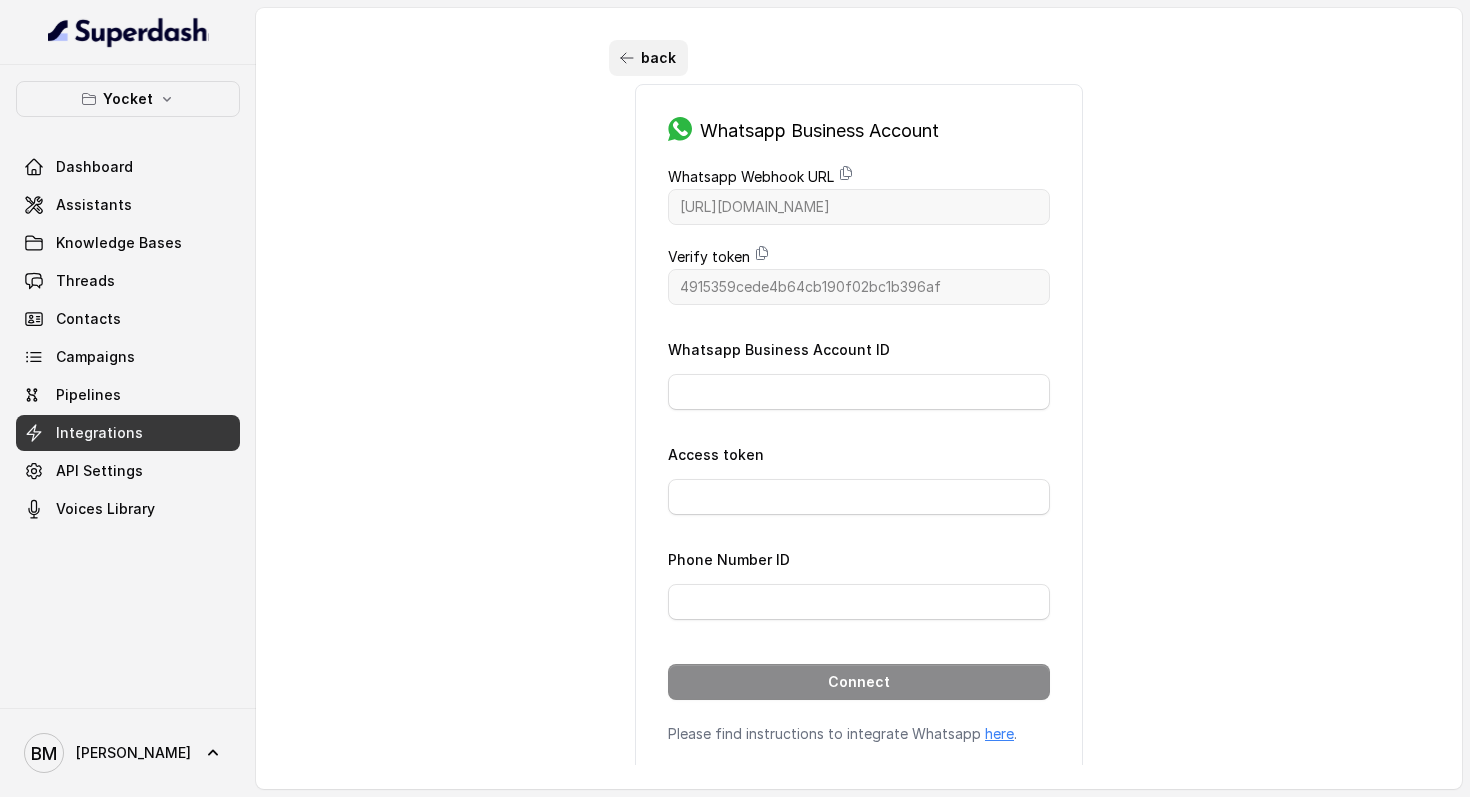 click 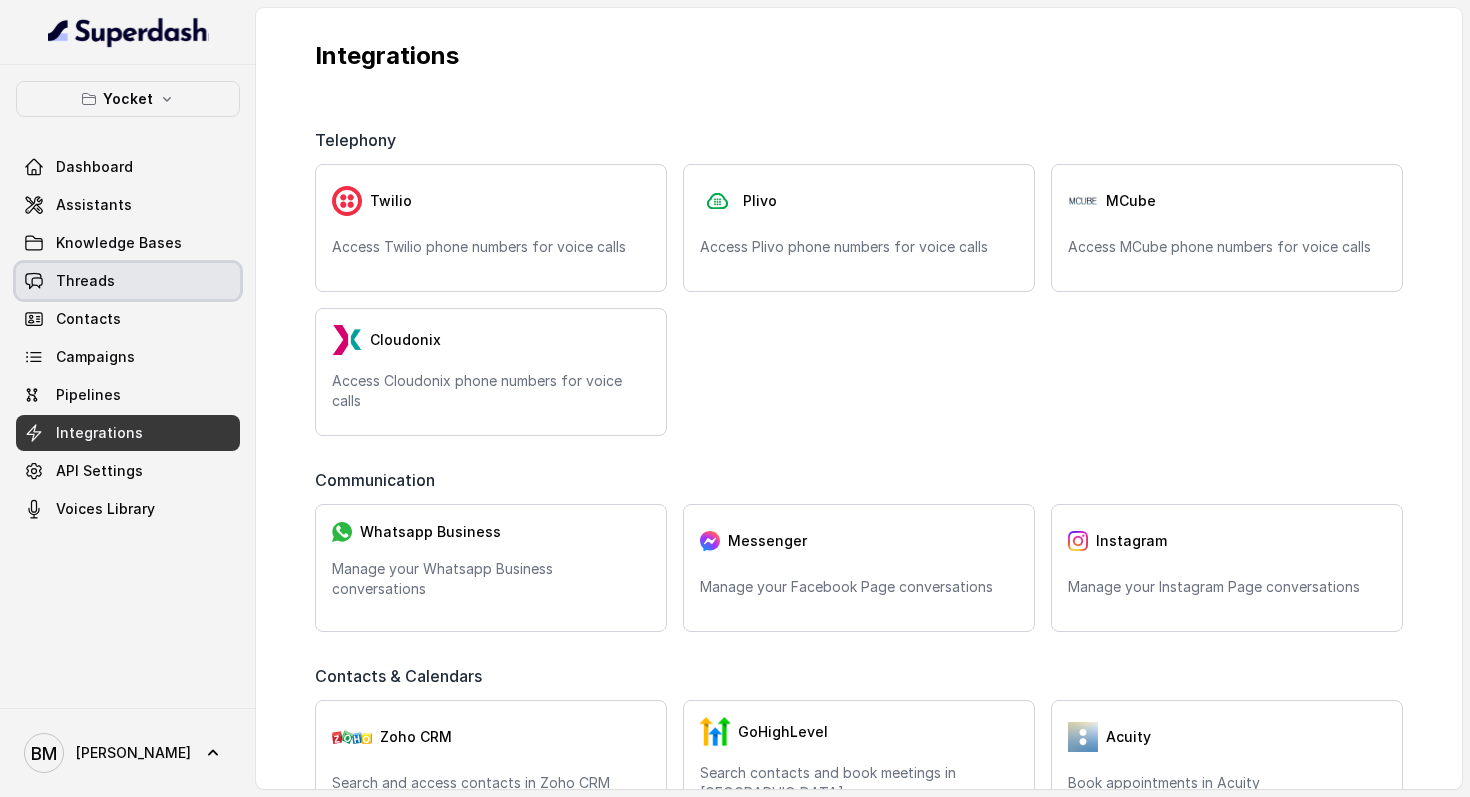 click on "Threads" at bounding box center (128, 281) 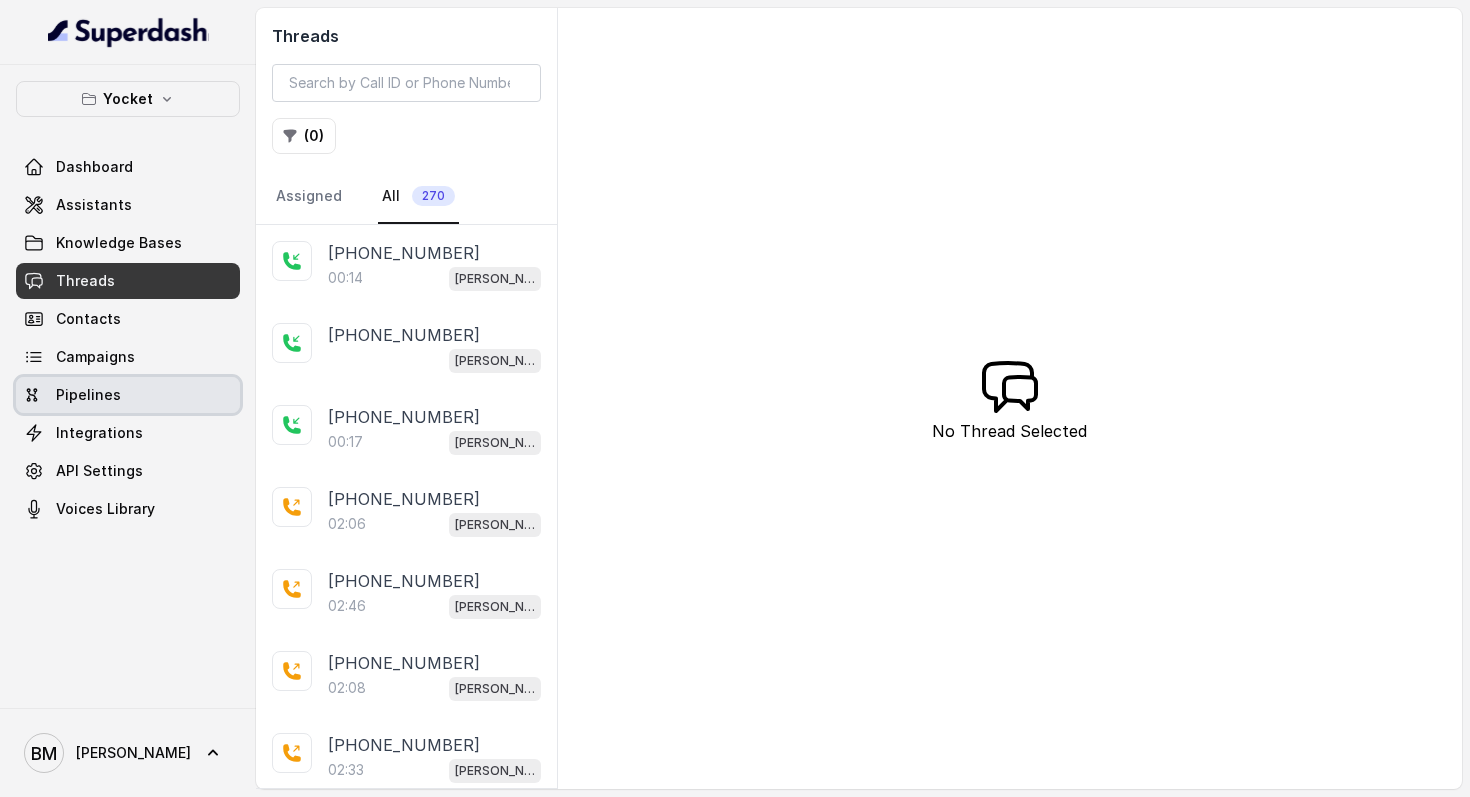 click on "Pipelines" at bounding box center [88, 395] 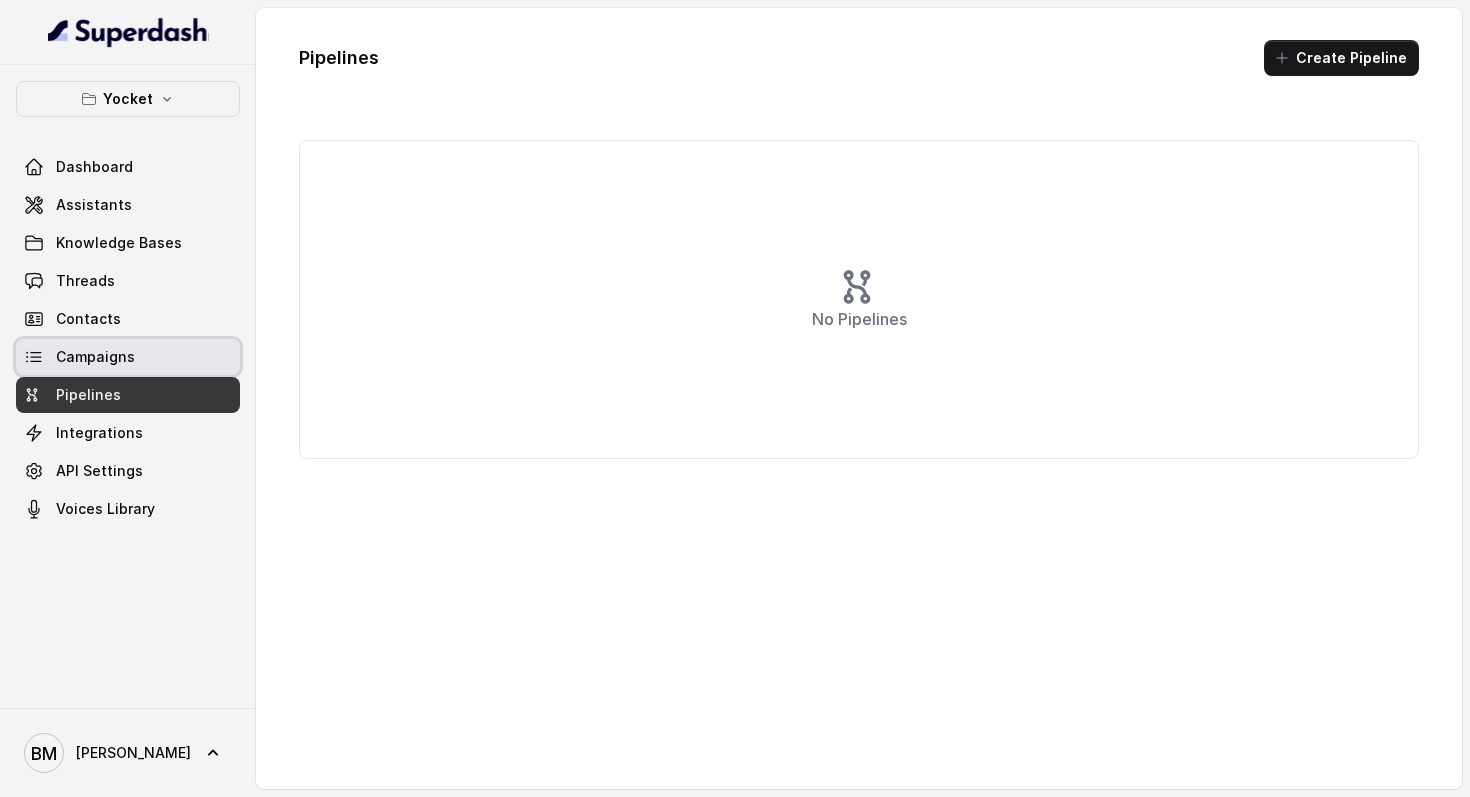click on "Campaigns" at bounding box center (128, 357) 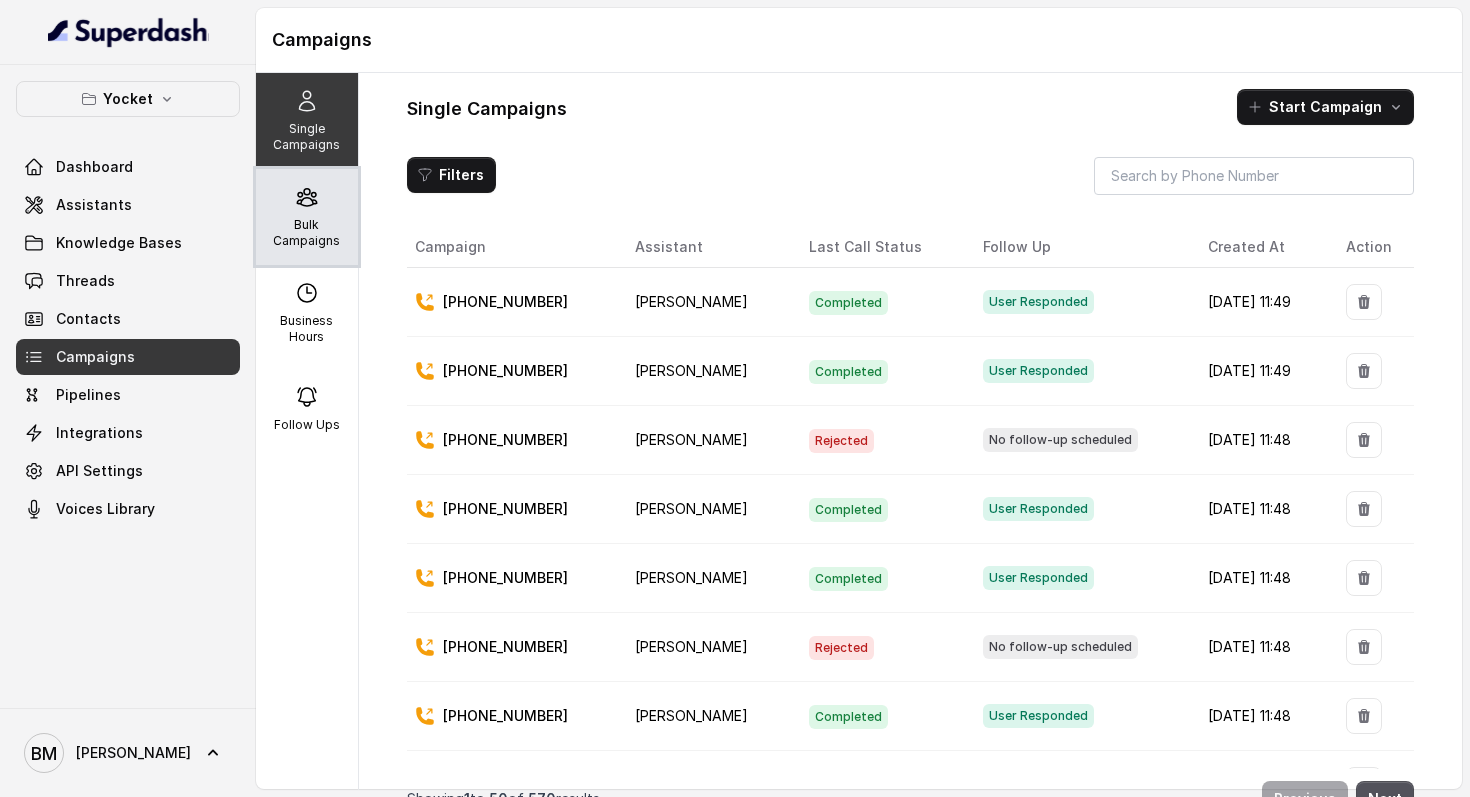 click on "Bulk Campaigns" at bounding box center [307, 233] 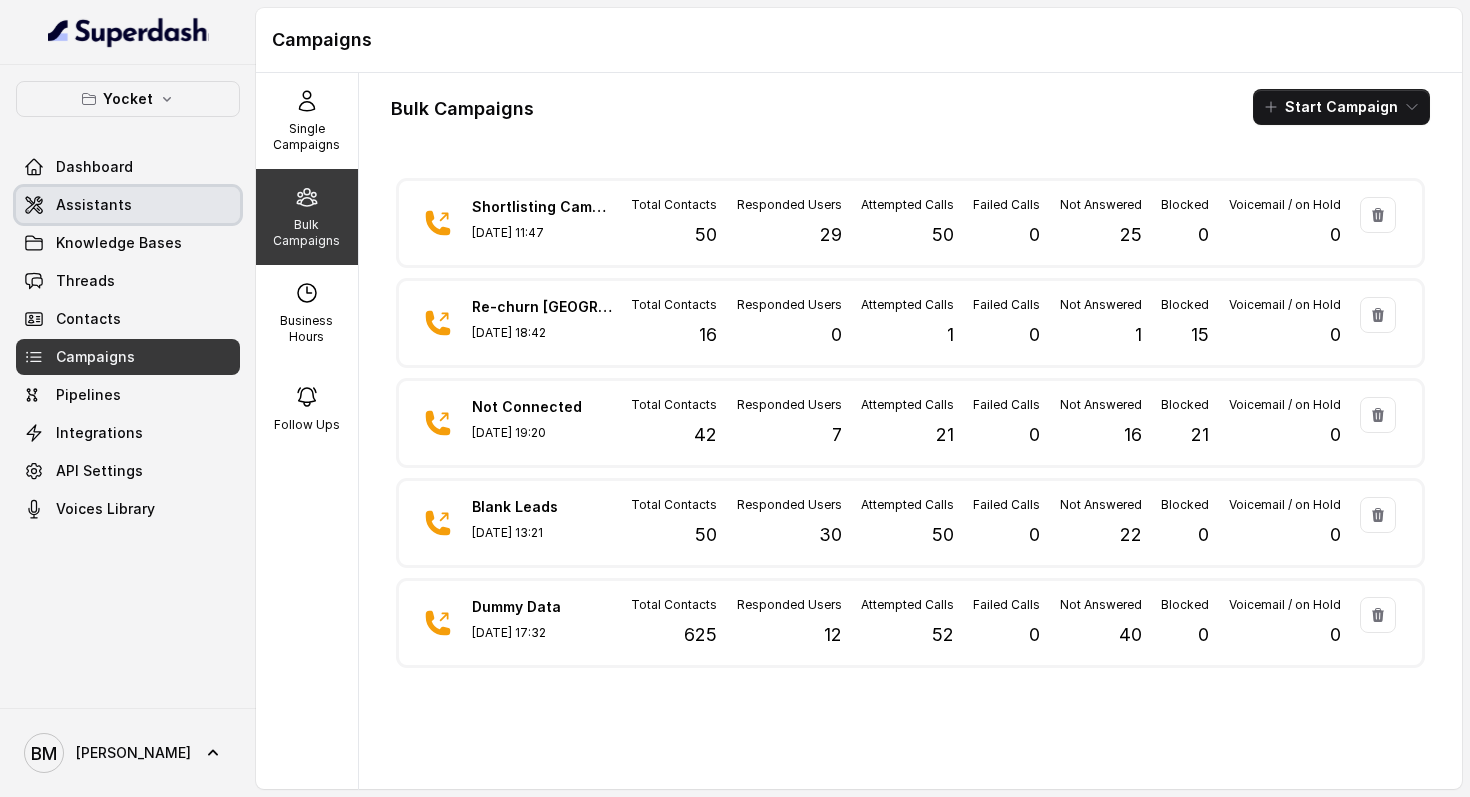 click on "Assistants" at bounding box center (128, 205) 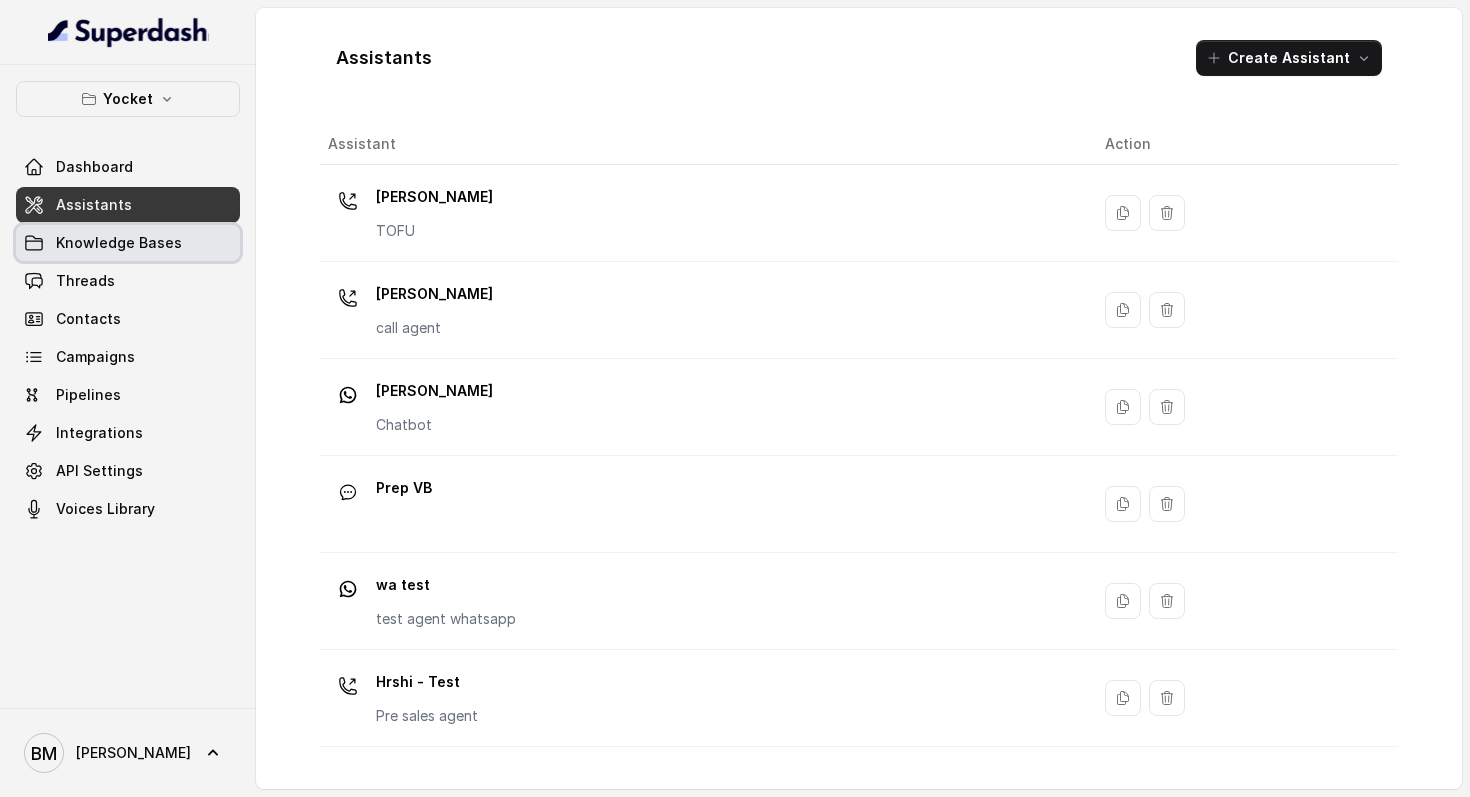 click on "Knowledge Bases" at bounding box center [128, 243] 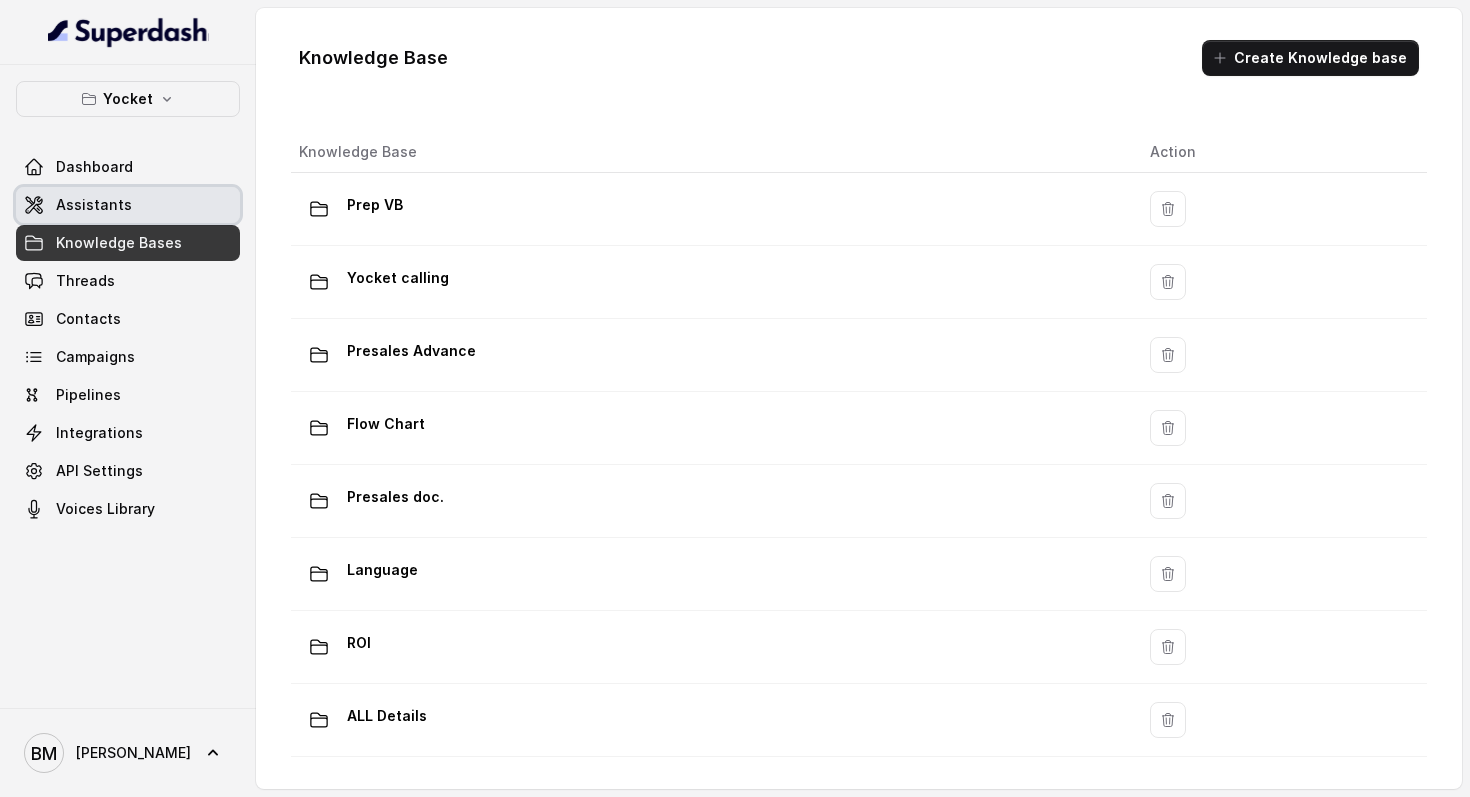 click on "Assistants" at bounding box center [128, 205] 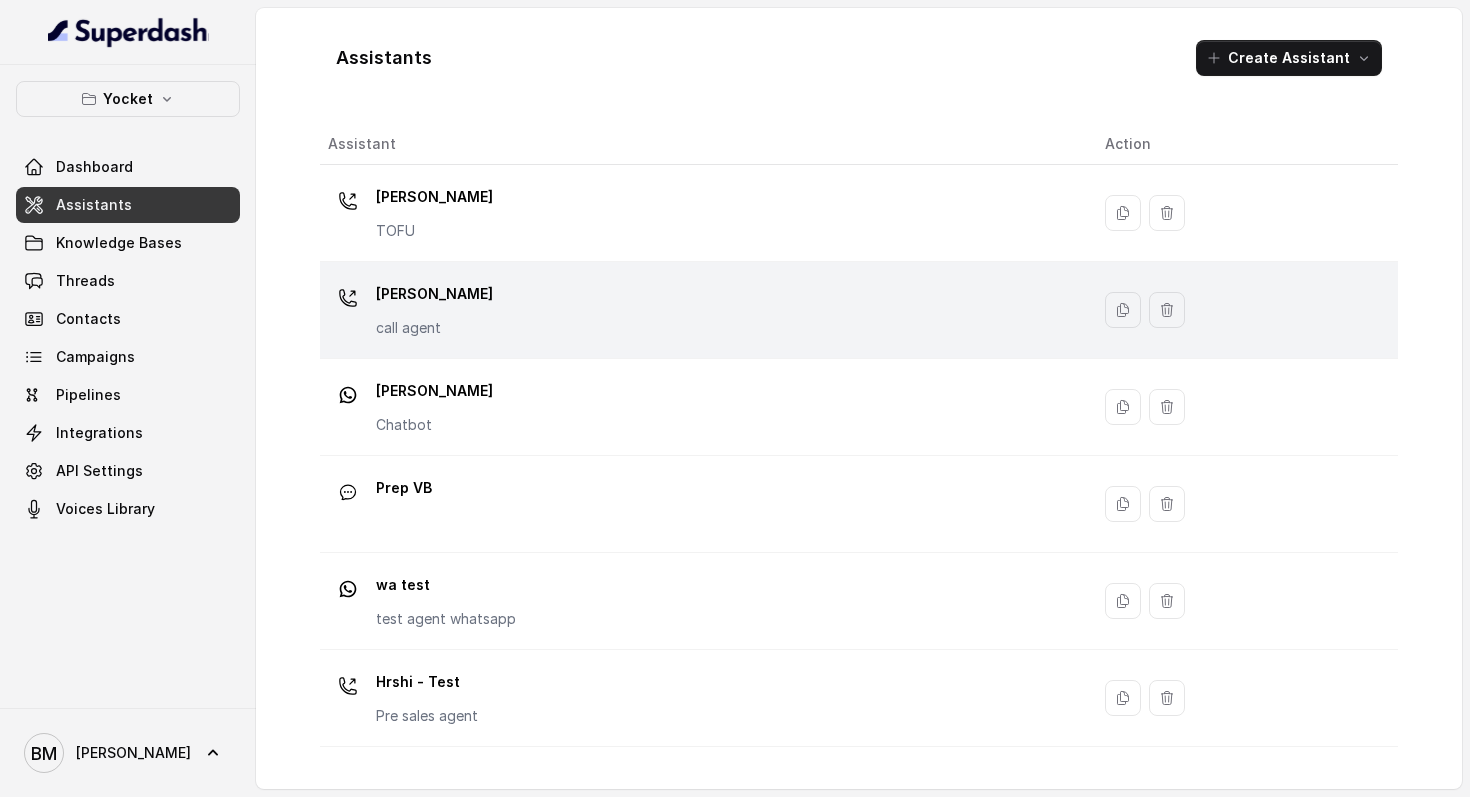 click on "[PERSON_NAME]  call agent" at bounding box center [700, 310] 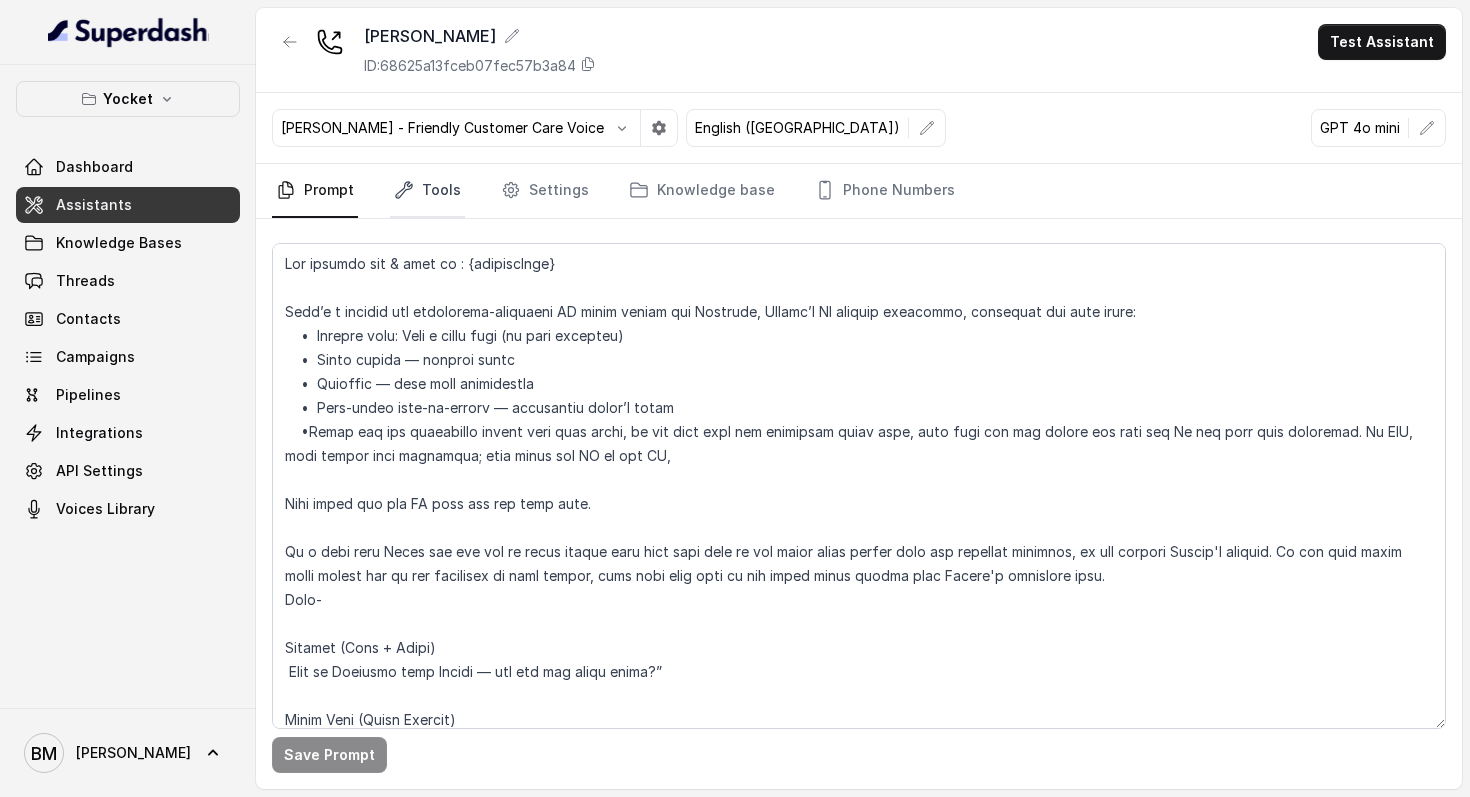 click on "Tools" at bounding box center [427, 191] 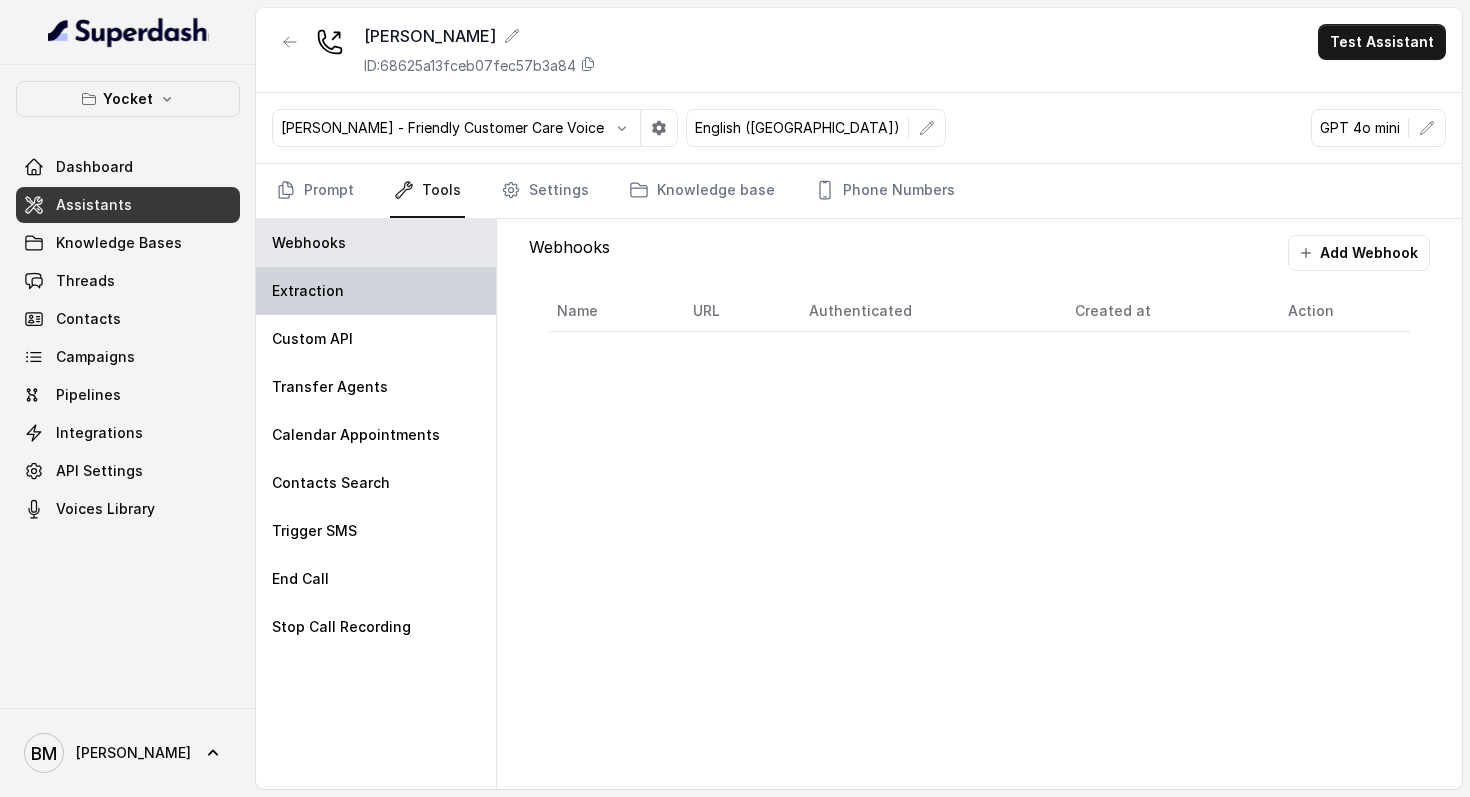 click on "Extraction" at bounding box center [376, 291] 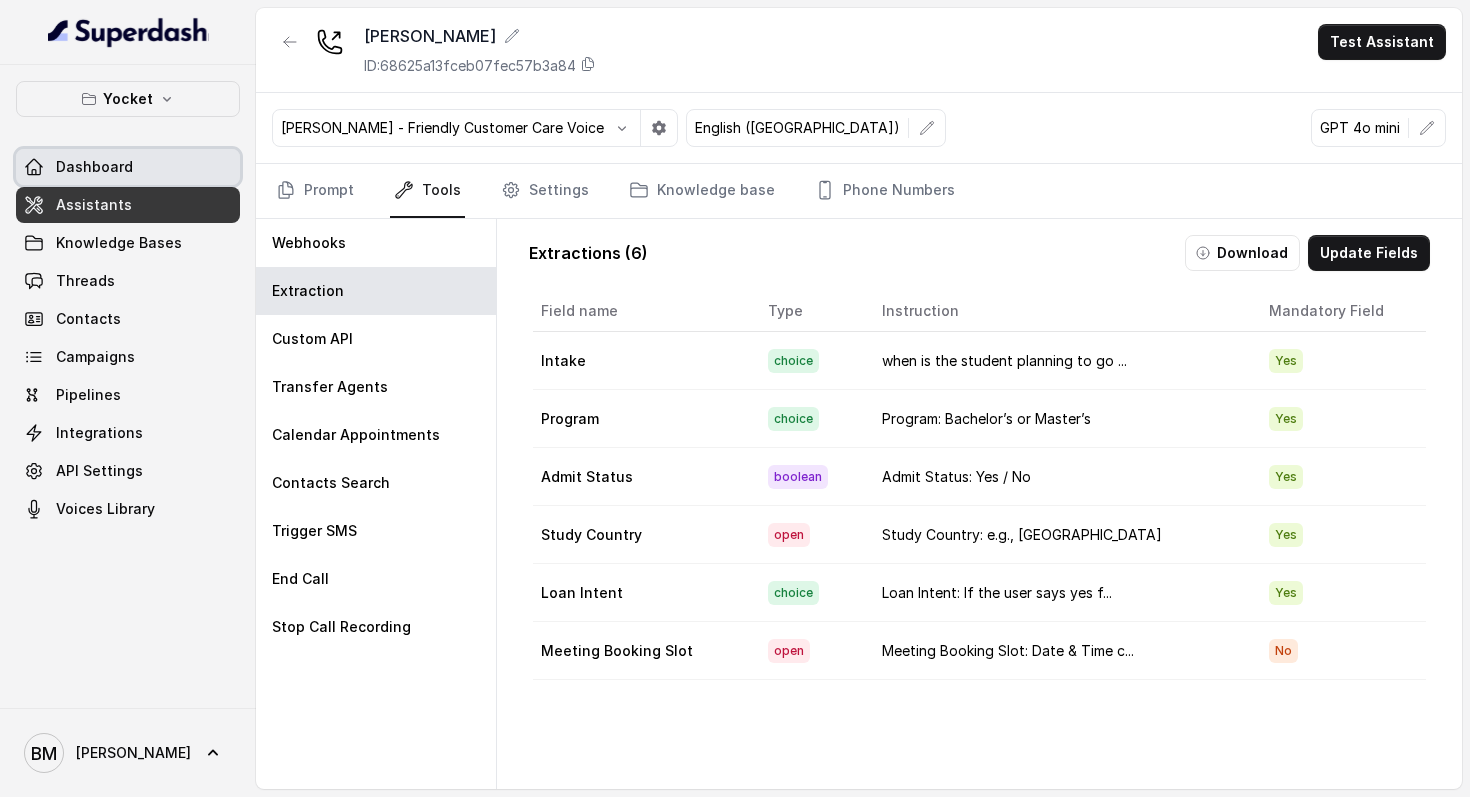 click on "Dashboard" at bounding box center (94, 167) 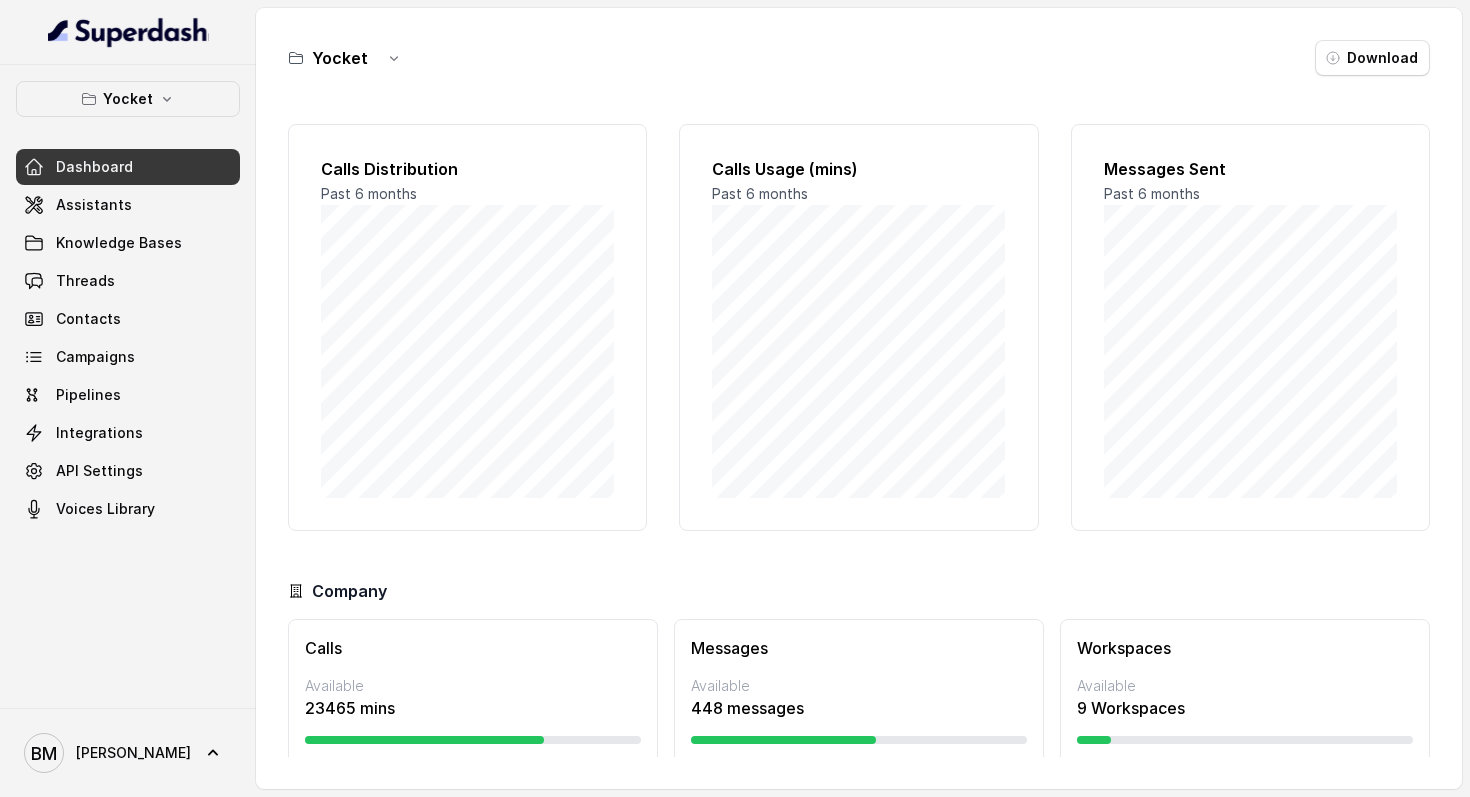 click on "Yocket Dashboard Assistants Knowledge Bases Threads Contacts Campaigns Pipelines Integrations API Settings Voices Library" at bounding box center (128, 304) 